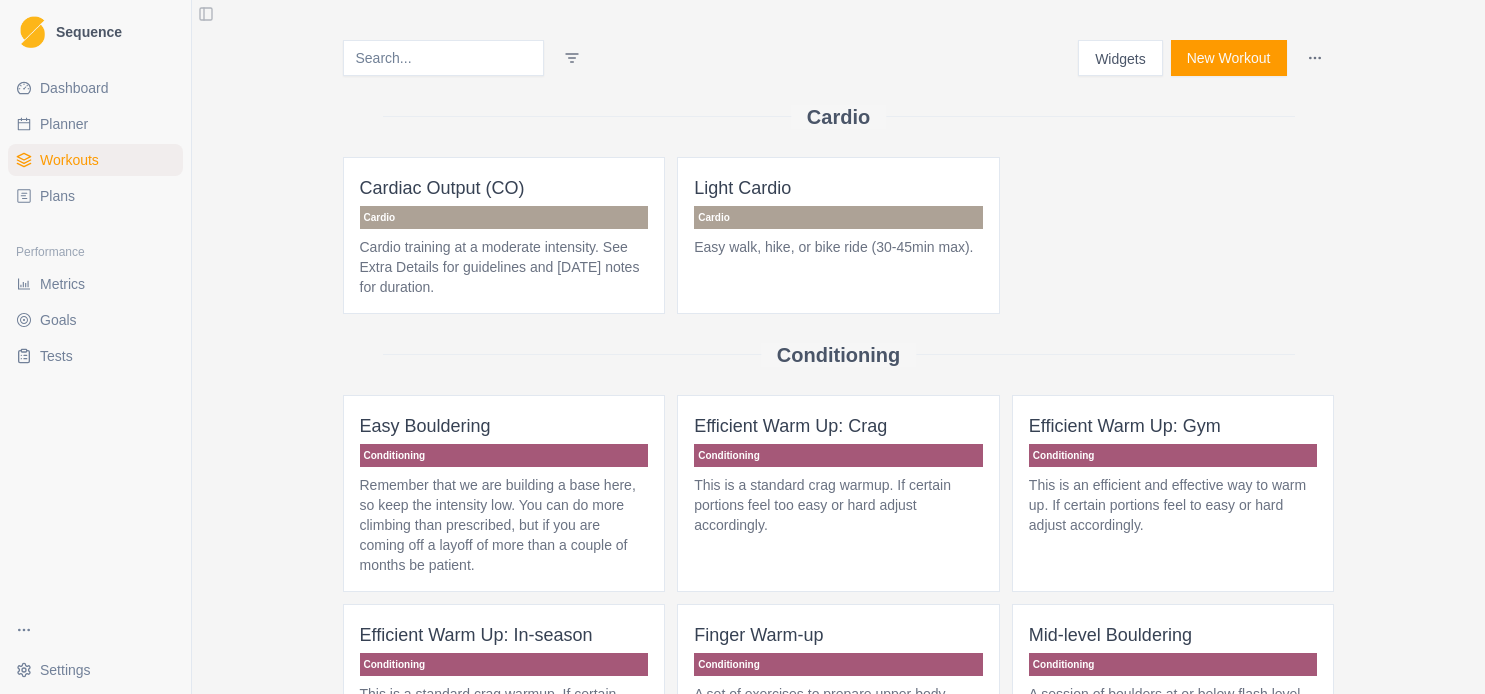 scroll, scrollTop: 0, scrollLeft: 0, axis: both 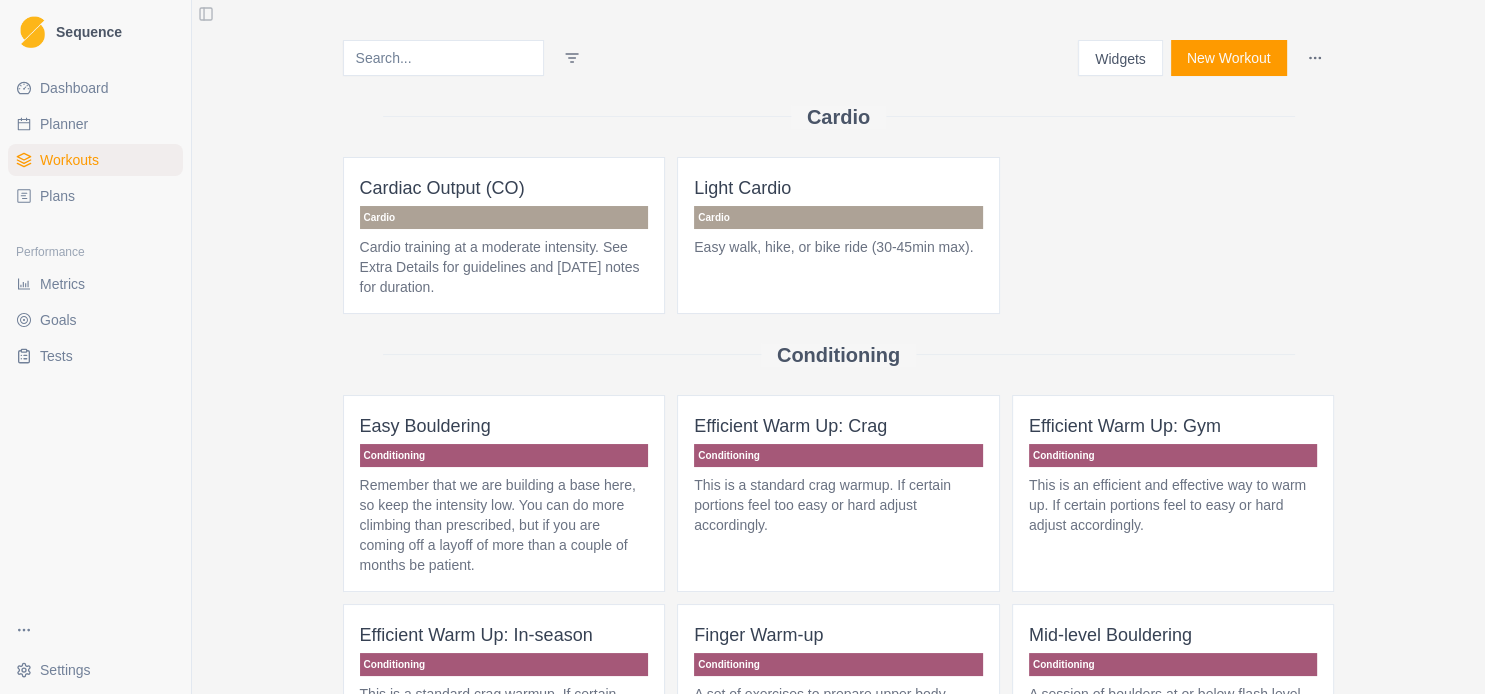 click on "Plans" at bounding box center [57, 196] 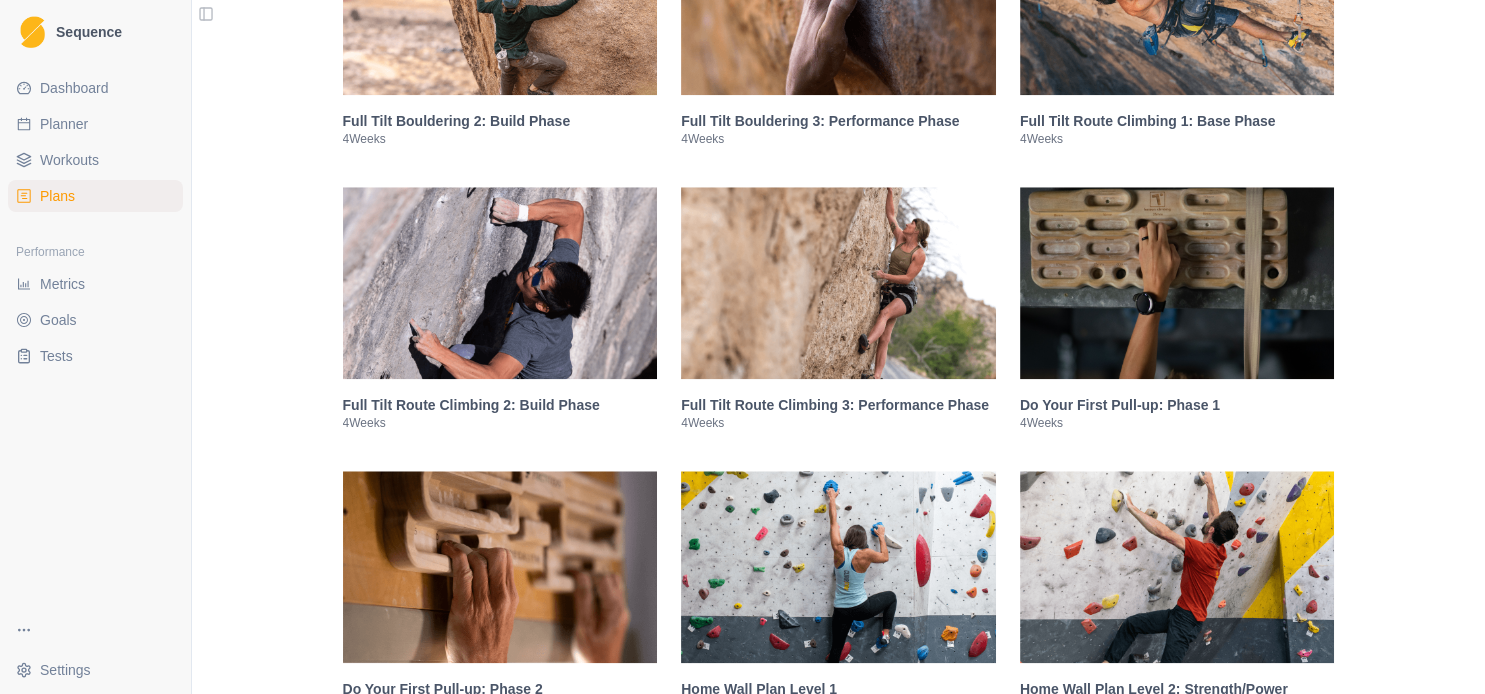 scroll, scrollTop: 1944, scrollLeft: 0, axis: vertical 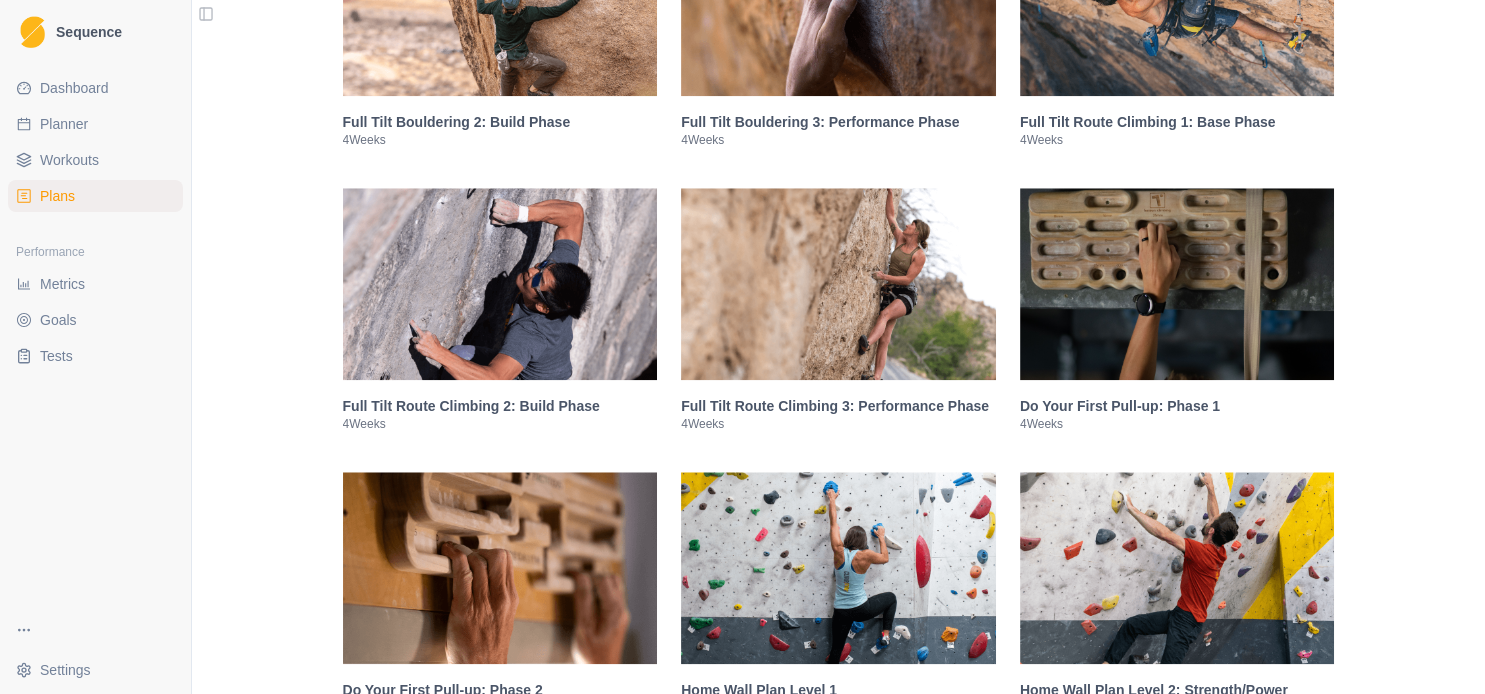 click on "Dashboard" at bounding box center [95, 88] 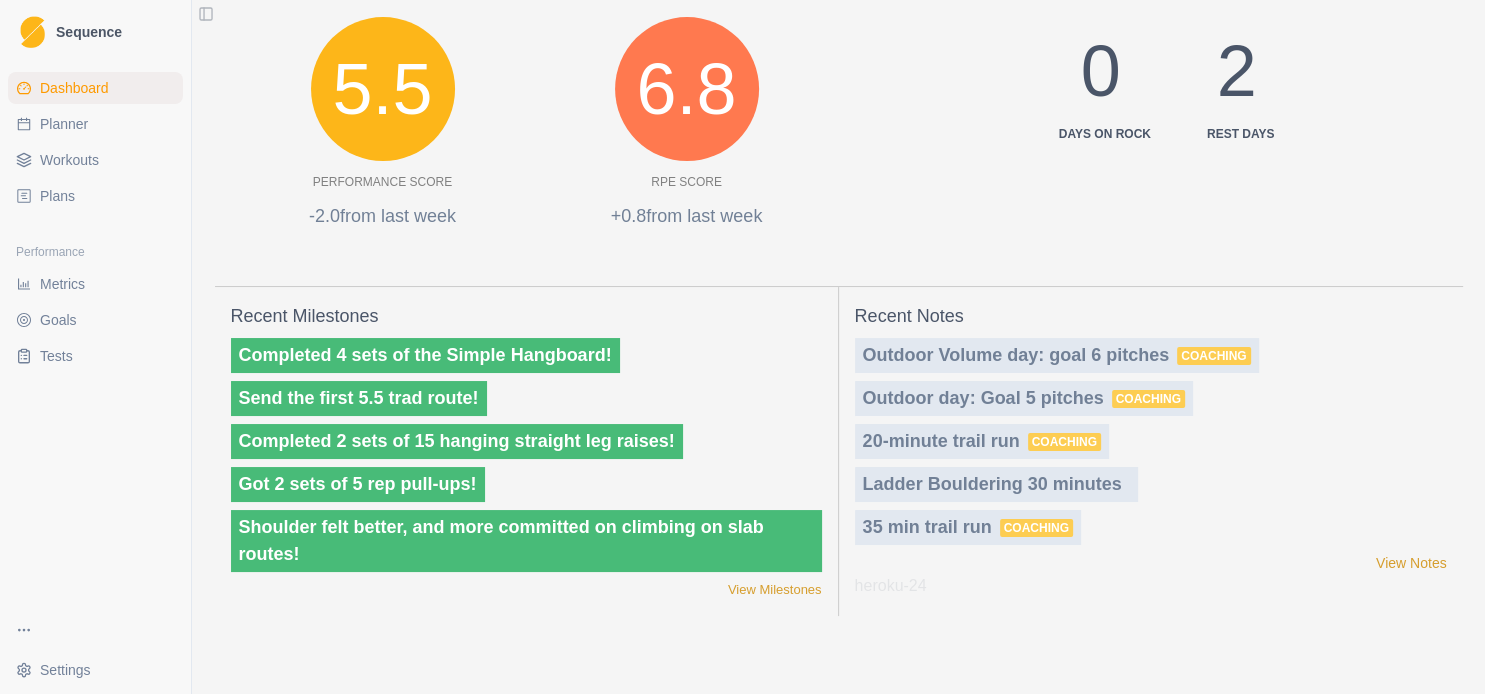scroll, scrollTop: 914, scrollLeft: 0, axis: vertical 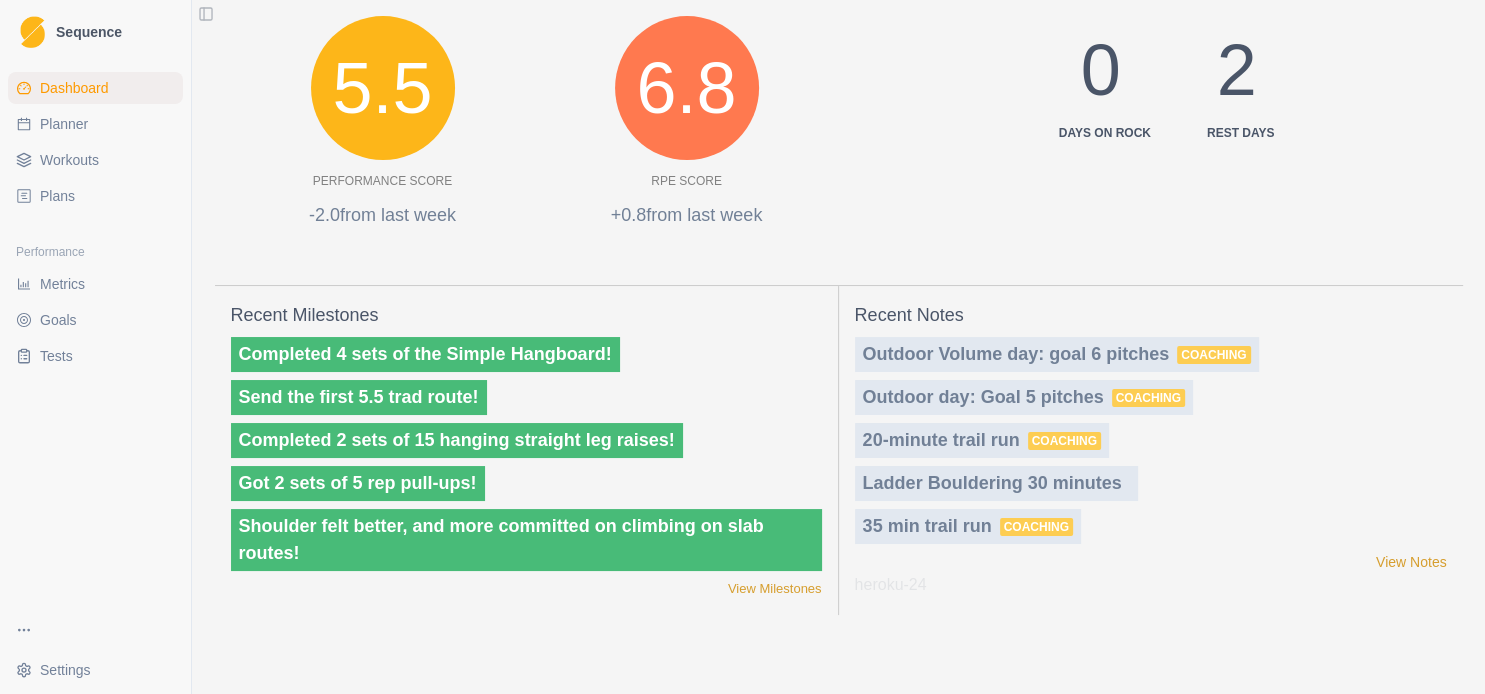 click on "heroku-24" at bounding box center [1151, 585] 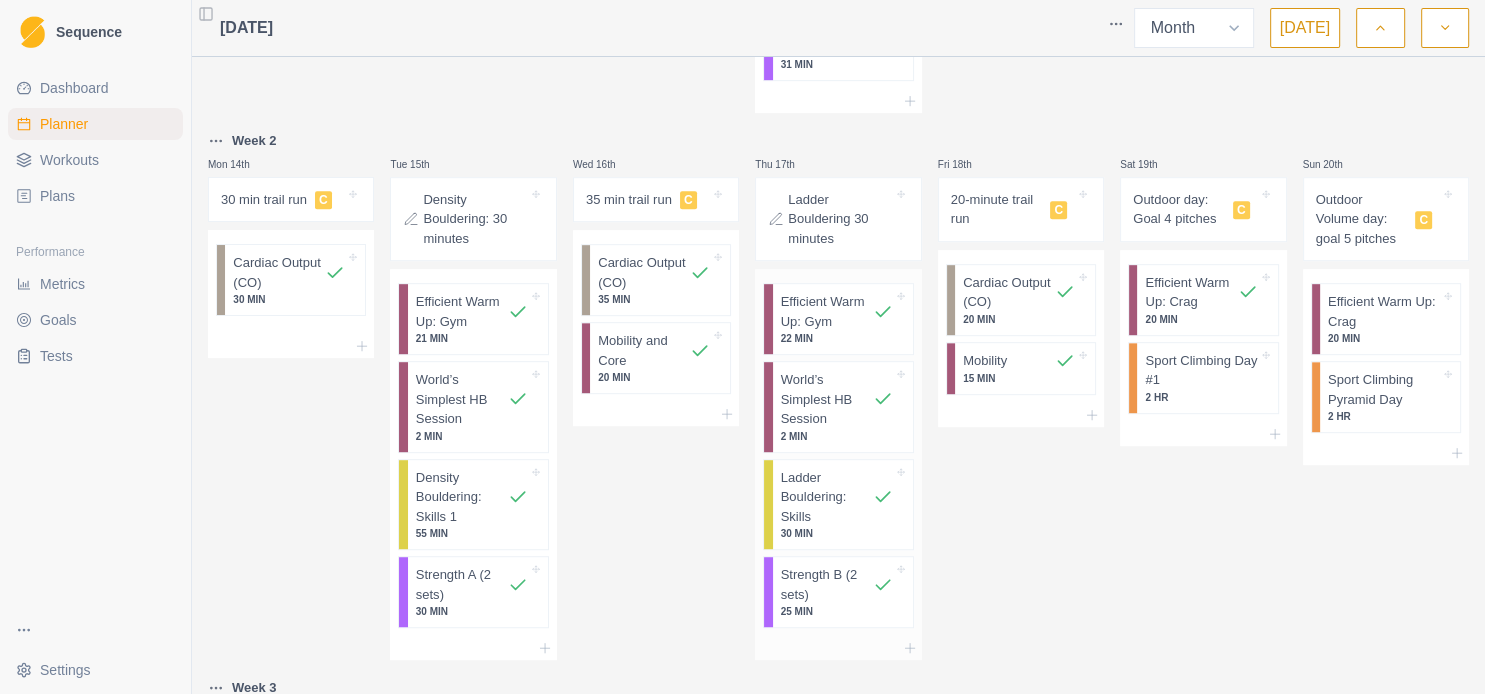 scroll, scrollTop: 1080, scrollLeft: 0, axis: vertical 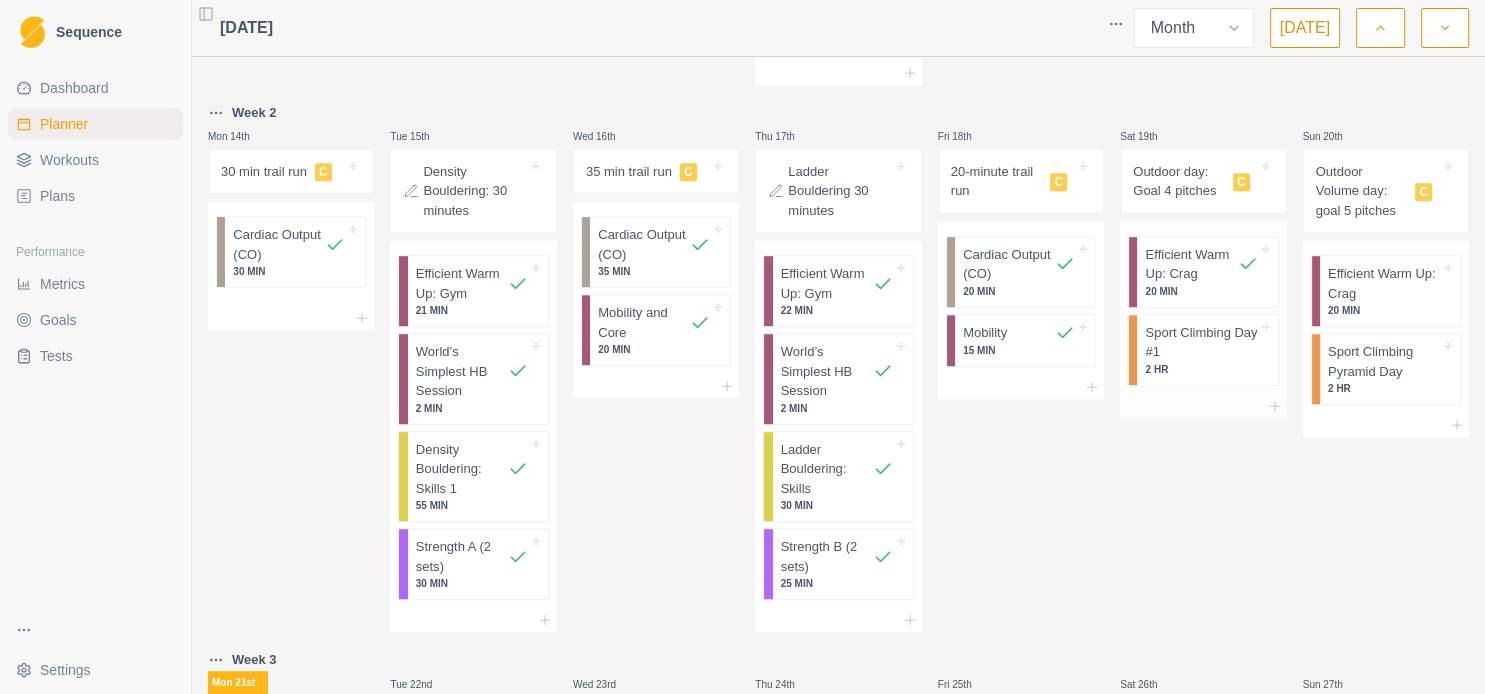 click on "Efficient Warm Up: Crag" at bounding box center (1191, 264) 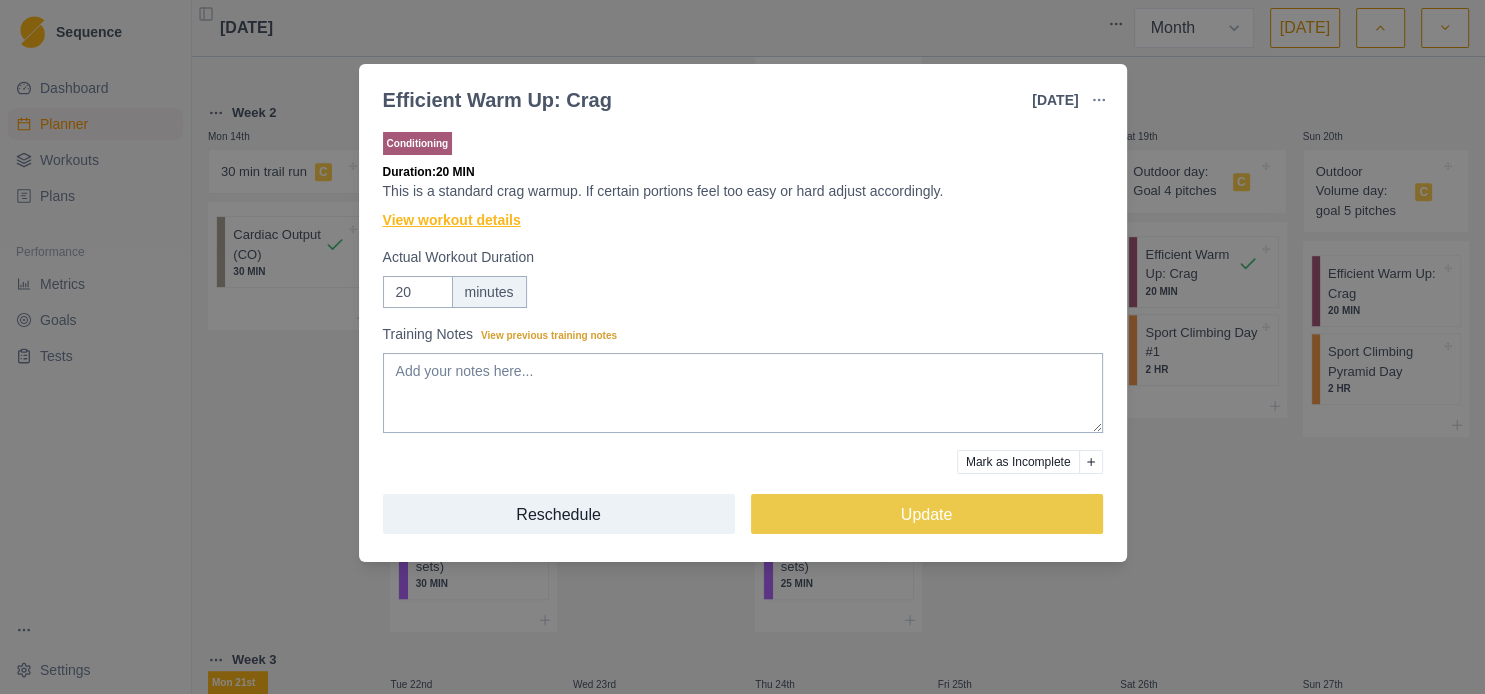 click on "View workout details" at bounding box center (452, 220) 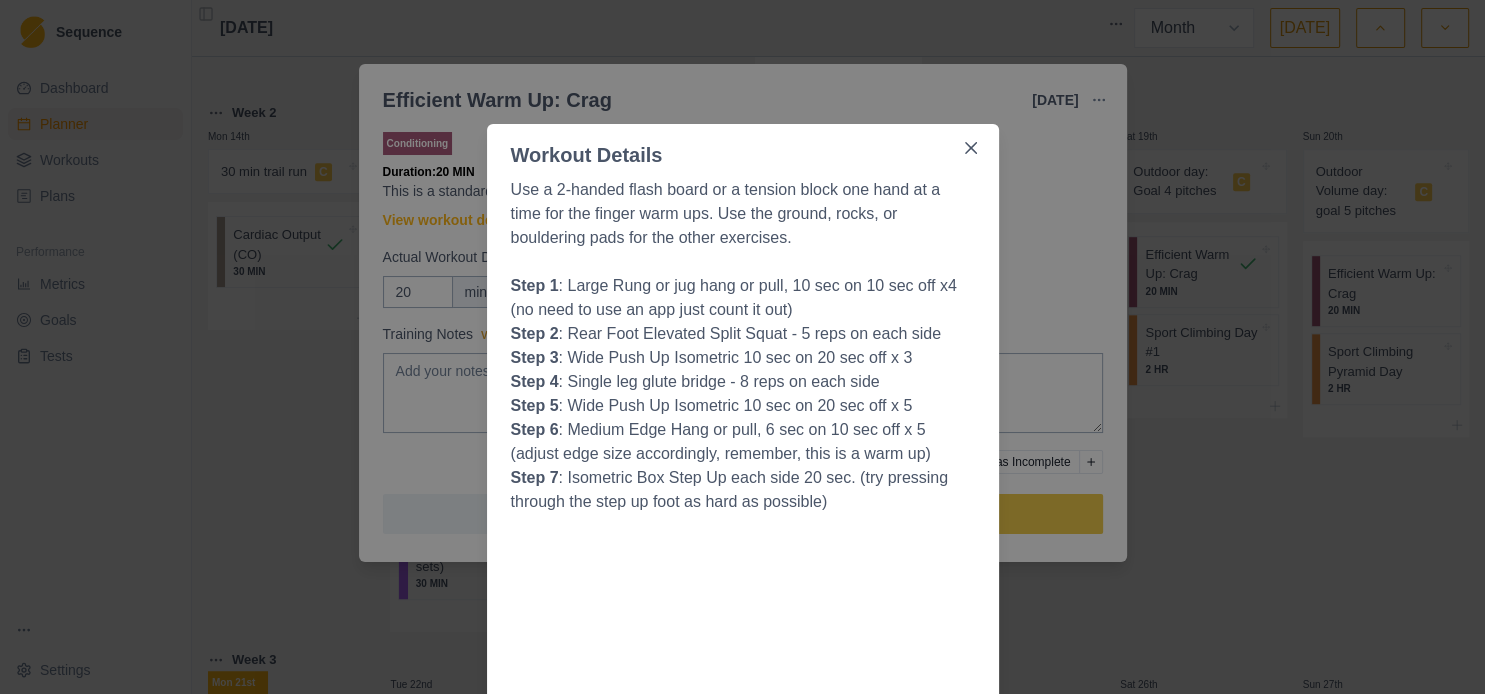 click on "Workout Details Use a 2-handed flash board or a tension block one hand at a time for the finger warm ups. Use the ground, rocks, or bouldering pads for the other exercises. Step 1 : Large Rung or jug hang or pull, 10 sec on 10 sec off x4 (no need to use an app just count it out) Step 2 : Rear Foot Elevated Split Squat - 5 reps on each side Step 3 : Wide Push Up Isometric 10 sec on 20 sec off x 3 Step 4 : Single leg glute bridge - 8 reps on each side  Step 5 : Wide Push Up Isometric 10 sec on 20 sec off x 5 Step 6 : Medium Edge Hang or pull, 6 sec on 10 sec off x 5 (adjust edge size accordingly, remember, this is a warm up) Step 7 : Isometric Box Step Up each side 20 sec. (try pressing through the step up foot as hard as possible)" at bounding box center [742, 347] 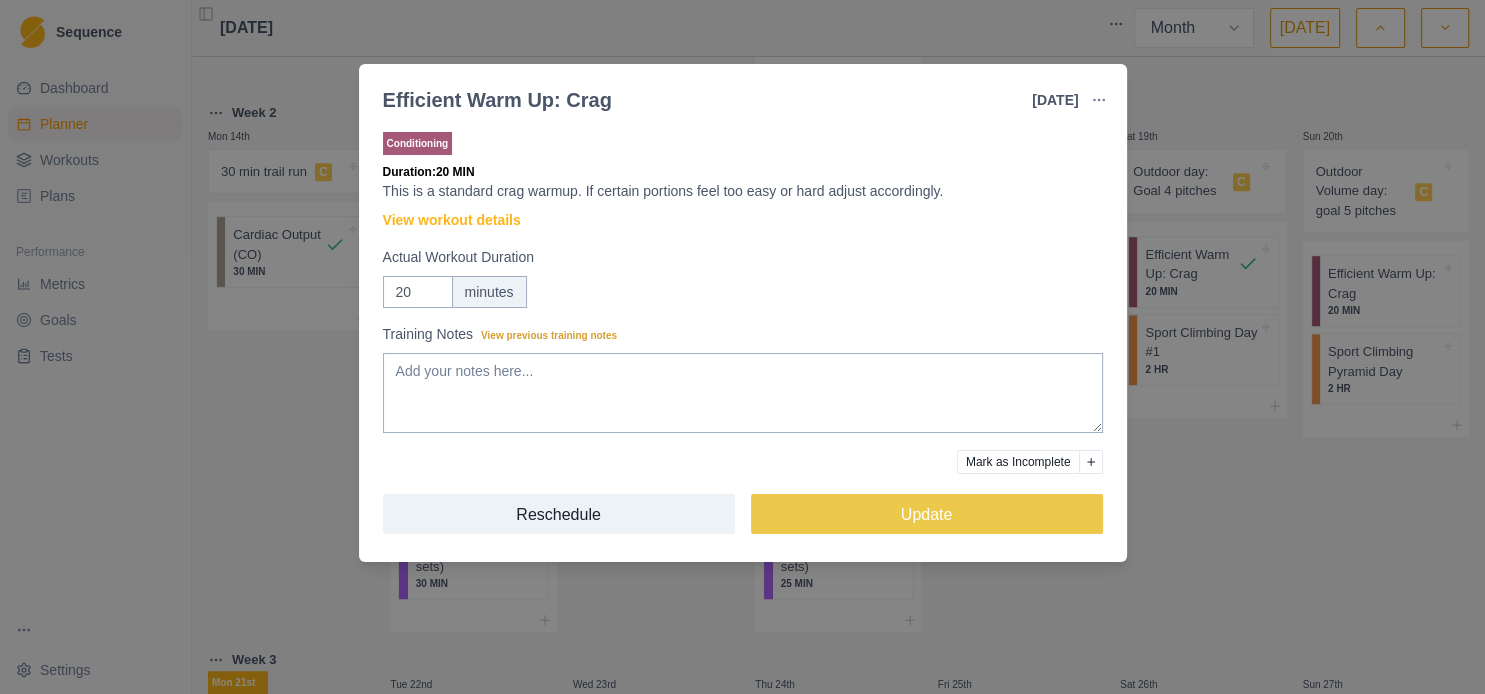 click on "Efficient Warm Up: Crag [DATE] Link To Goal View Workout Metrics Edit Original Workout Reschedule Workout Remove From Schedule Conditioning Duration:  20 MIN This is a standard crag warmup. If certain portions feel too easy or hard adjust accordingly. View workout details Actual Workout Duration 20 minutes Training Notes View previous training notes Mark as Incomplete Reschedule Update" at bounding box center [742, 347] 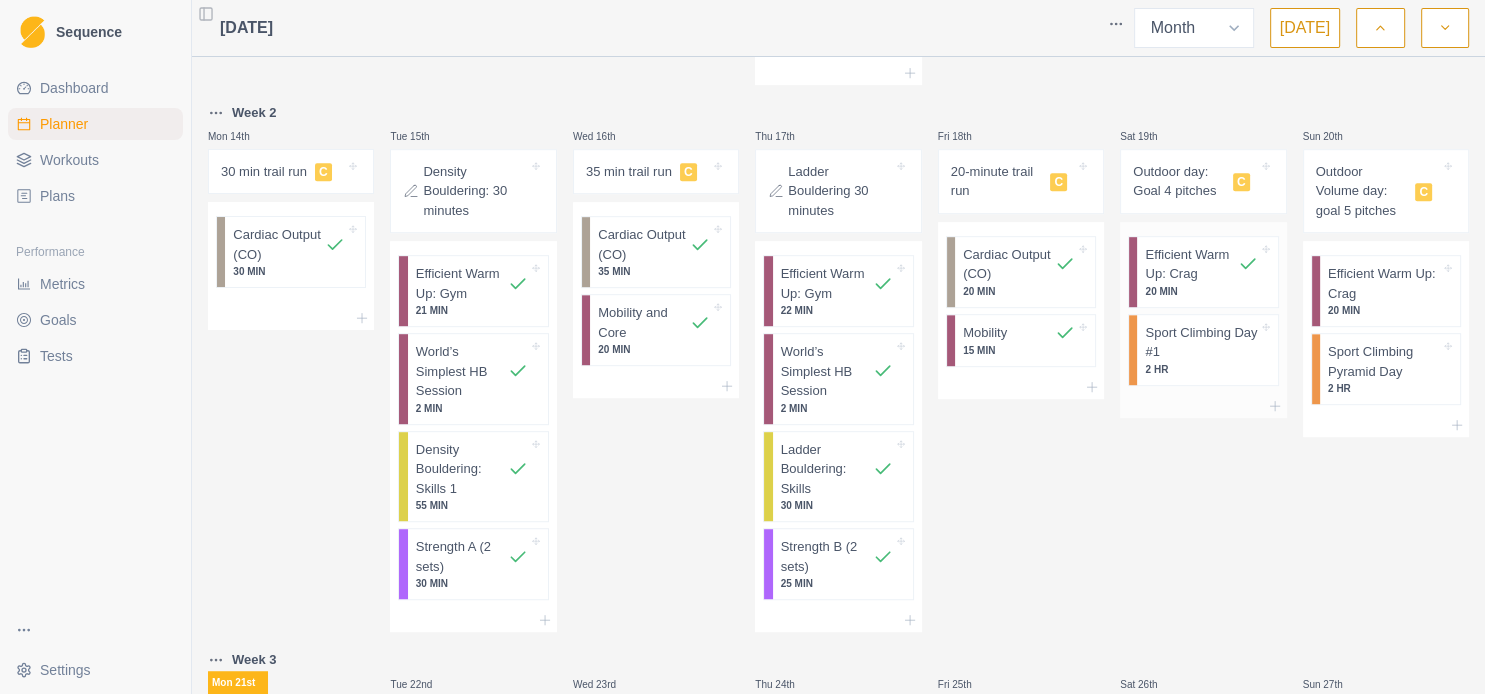 click on "2 HR" at bounding box center (1201, 369) 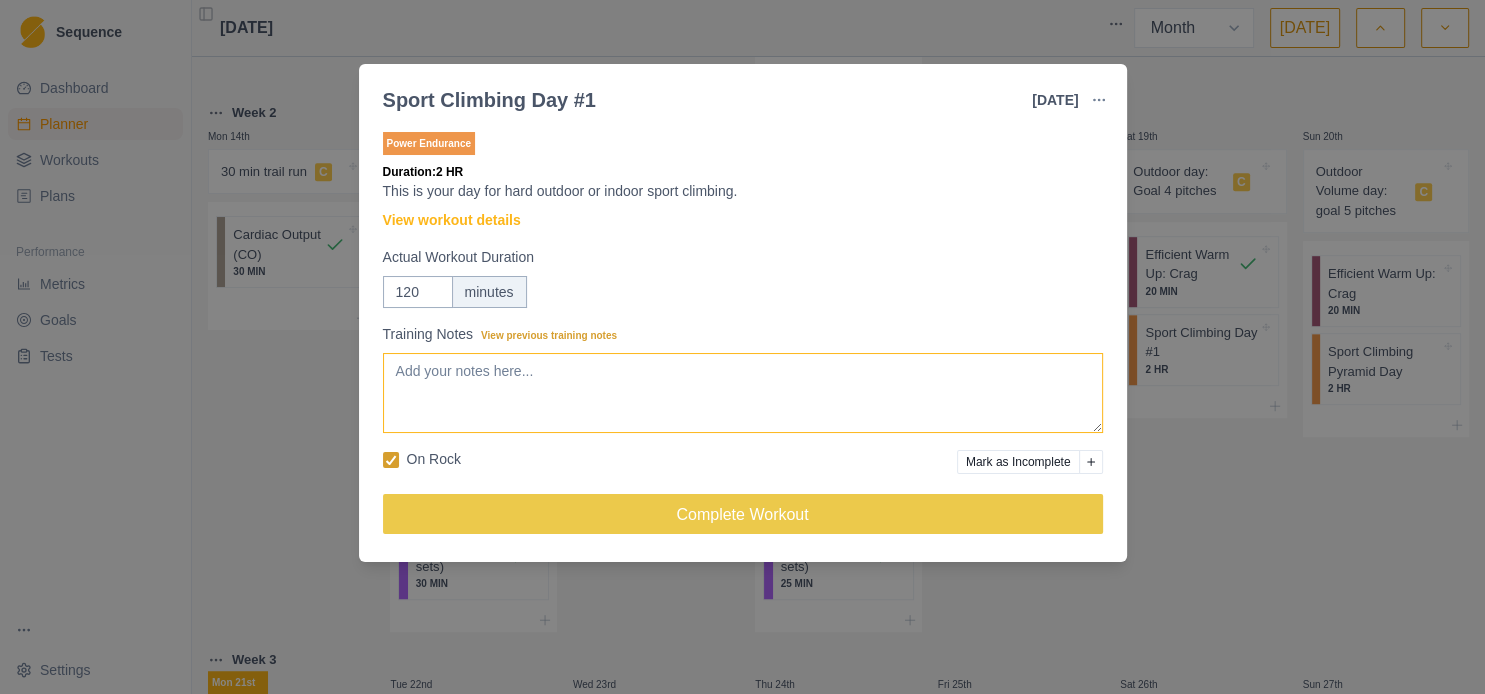 click on "Training Notes View previous training notes" at bounding box center [743, 393] 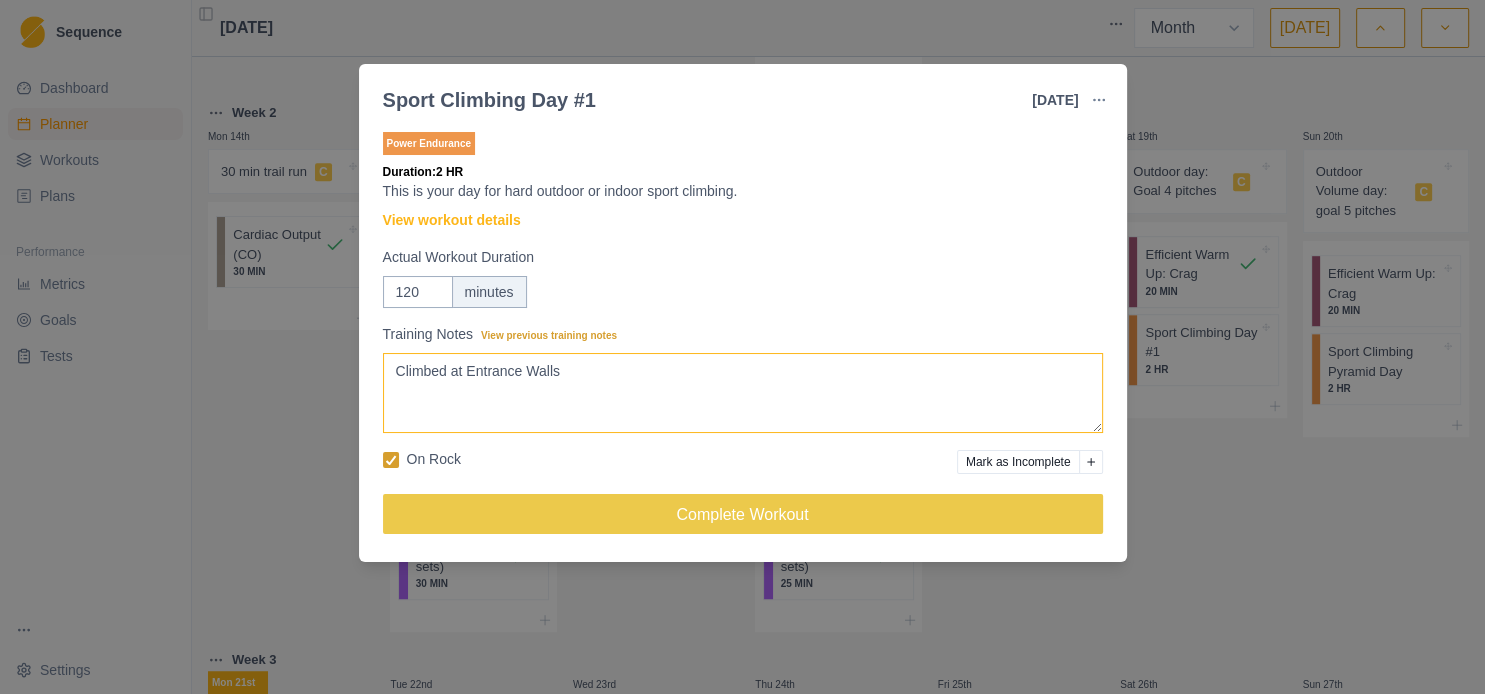 click on "Climbed at Entrance Walls" at bounding box center (743, 393) 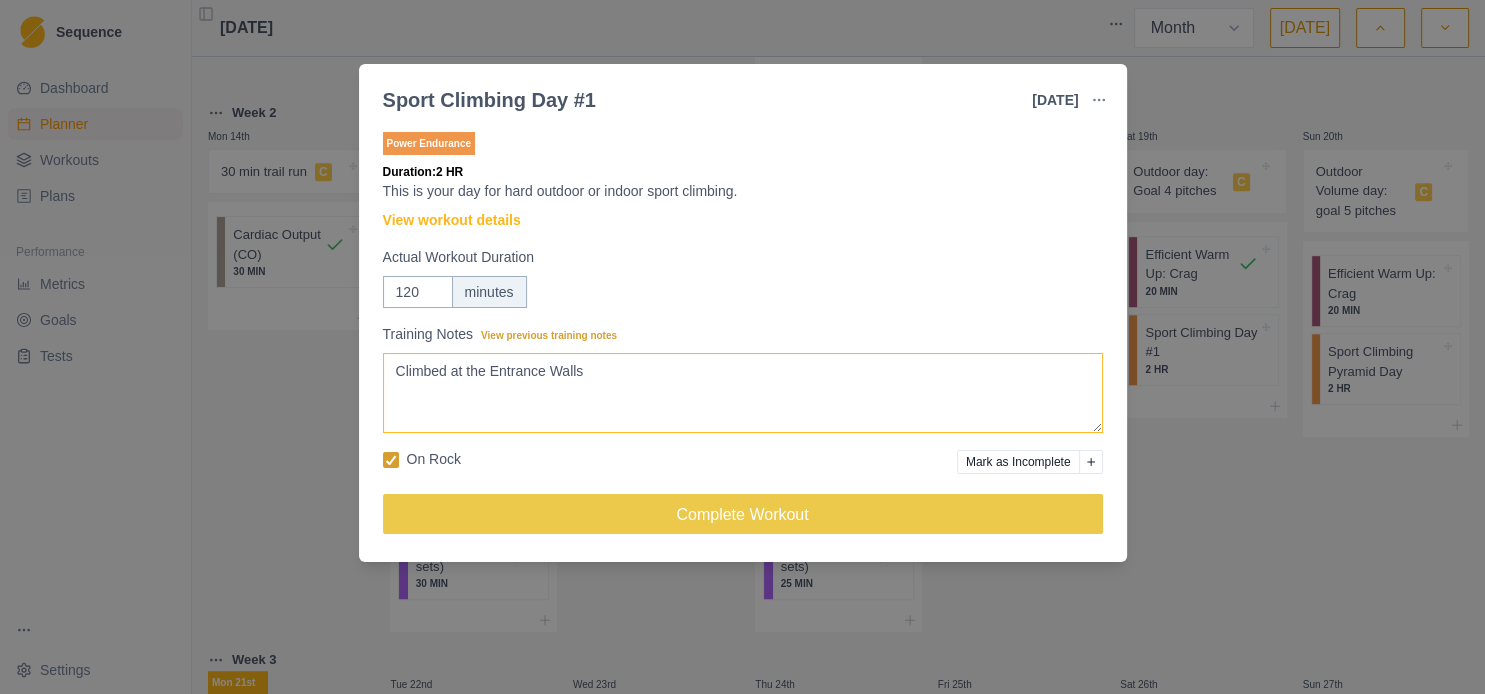click on "Climbed at the Entrance Walls" at bounding box center (743, 393) 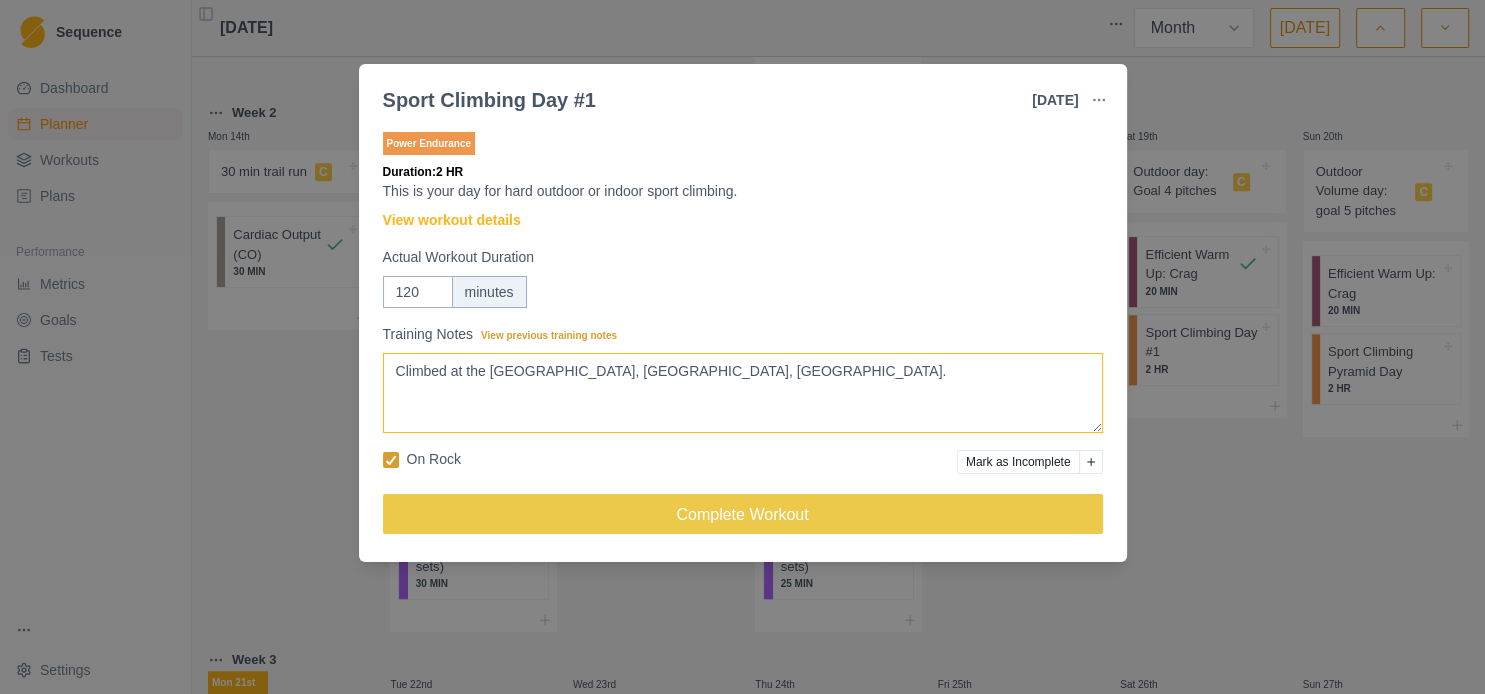click on "Climbed at the [GEOGRAPHIC_DATA], [GEOGRAPHIC_DATA], [GEOGRAPHIC_DATA]." at bounding box center [743, 393] 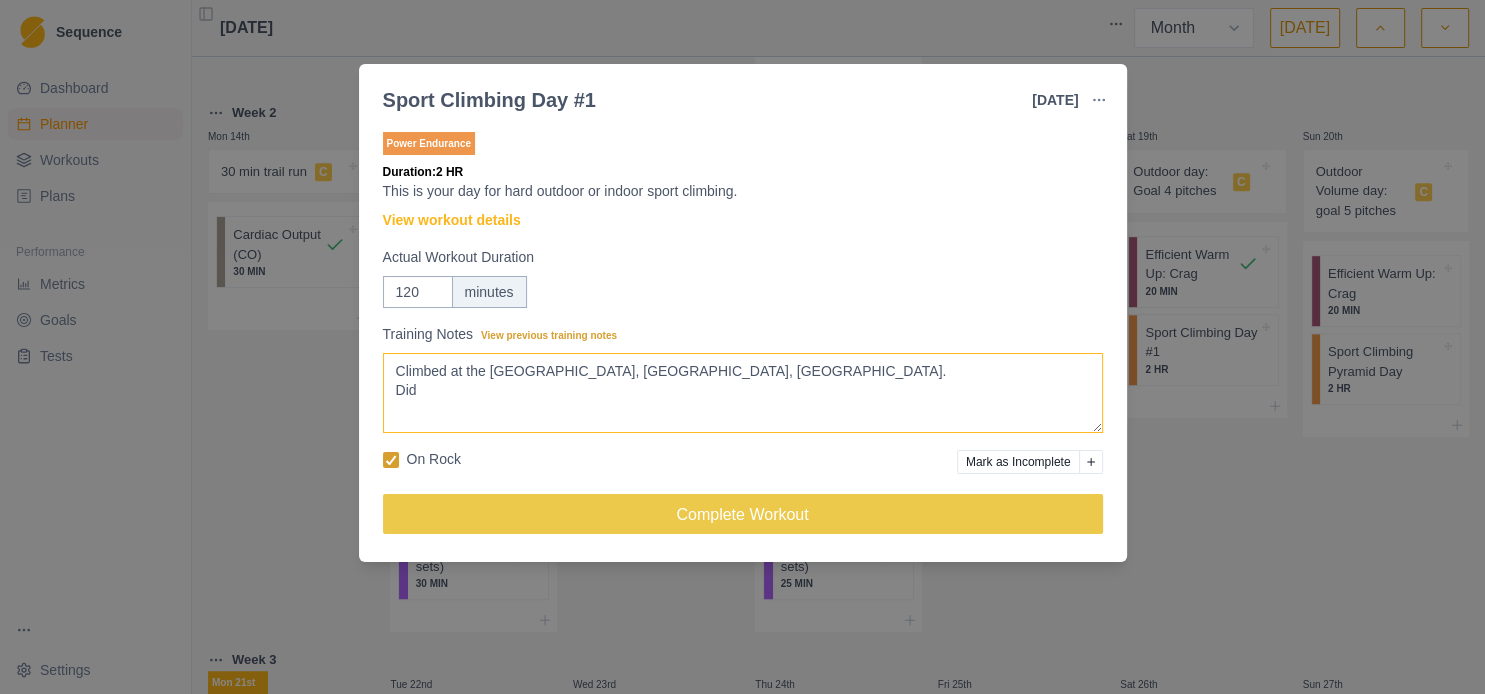click on "Climbed at the [GEOGRAPHIC_DATA], [GEOGRAPHIC_DATA], [GEOGRAPHIC_DATA].
Did" at bounding box center [743, 393] 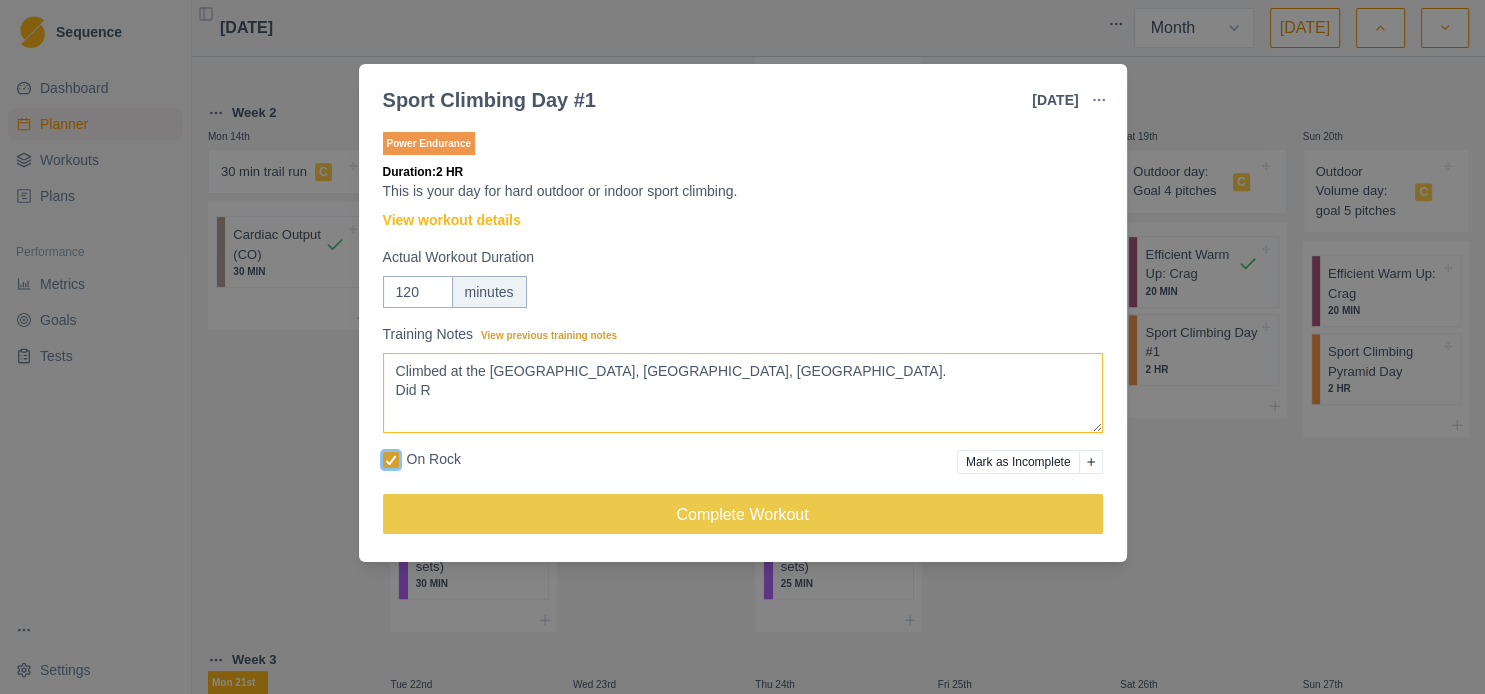 click on "On Rock" at bounding box center [382, 459] 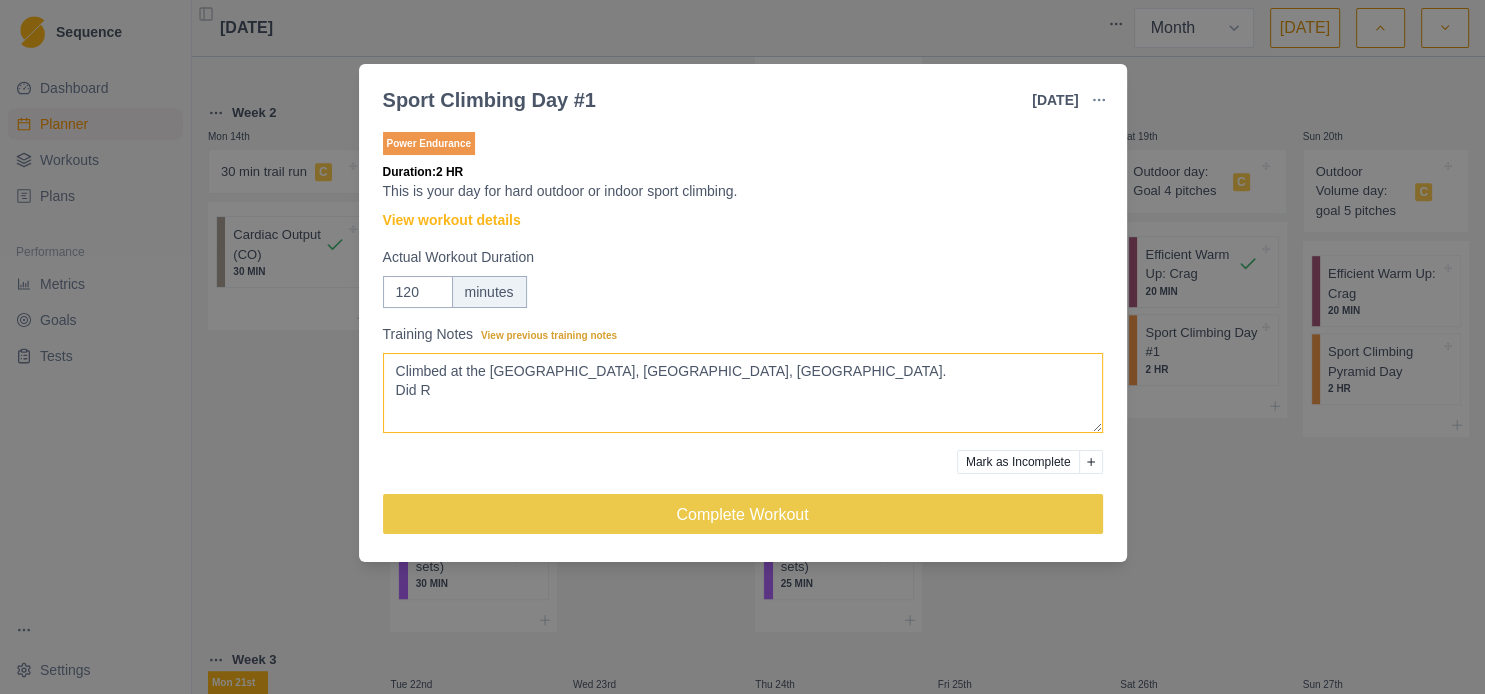 click on "Climbed at the [GEOGRAPHIC_DATA], [GEOGRAPHIC_DATA], [GEOGRAPHIC_DATA].
Did R" at bounding box center [743, 393] 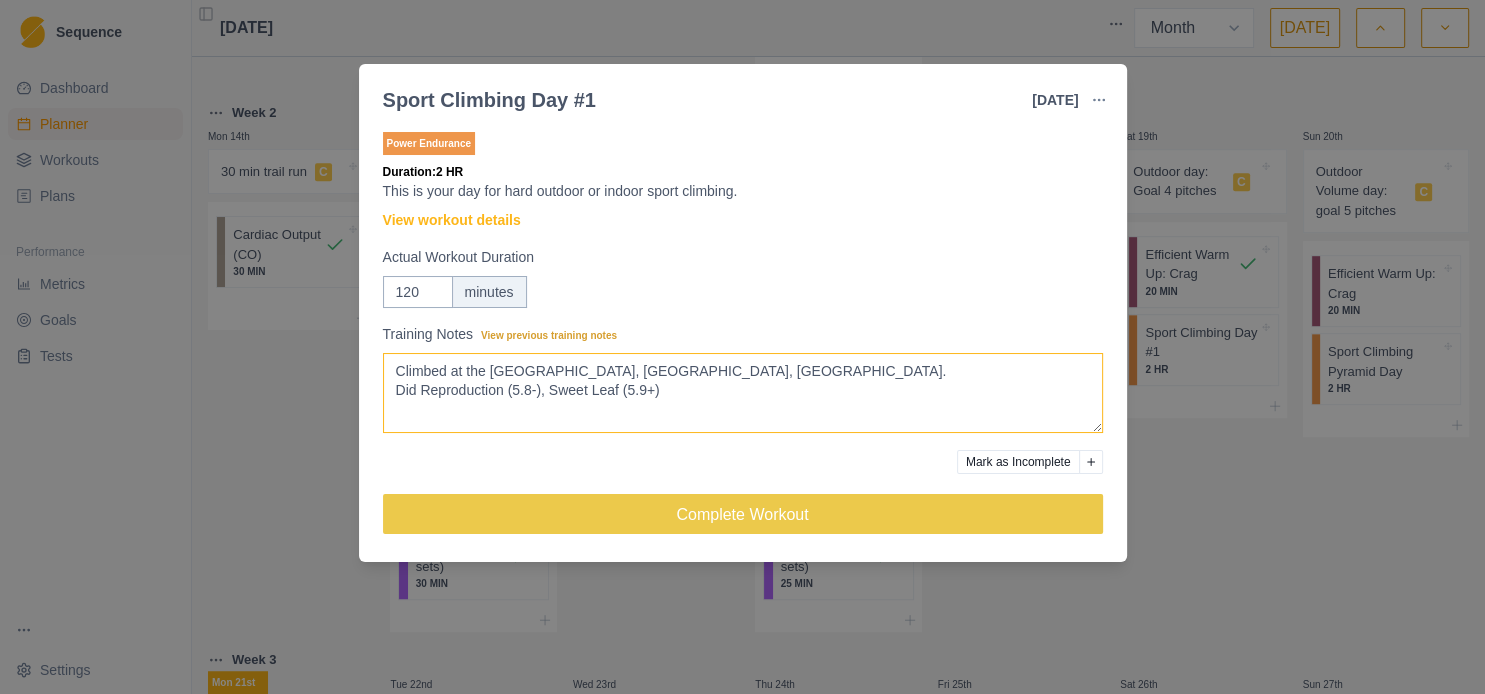 type on "Climbed at the [GEOGRAPHIC_DATA], [GEOGRAPHIC_DATA], [GEOGRAPHIC_DATA].
Did Reproduction (5.8-), Sweet Leaf (5.9+)" 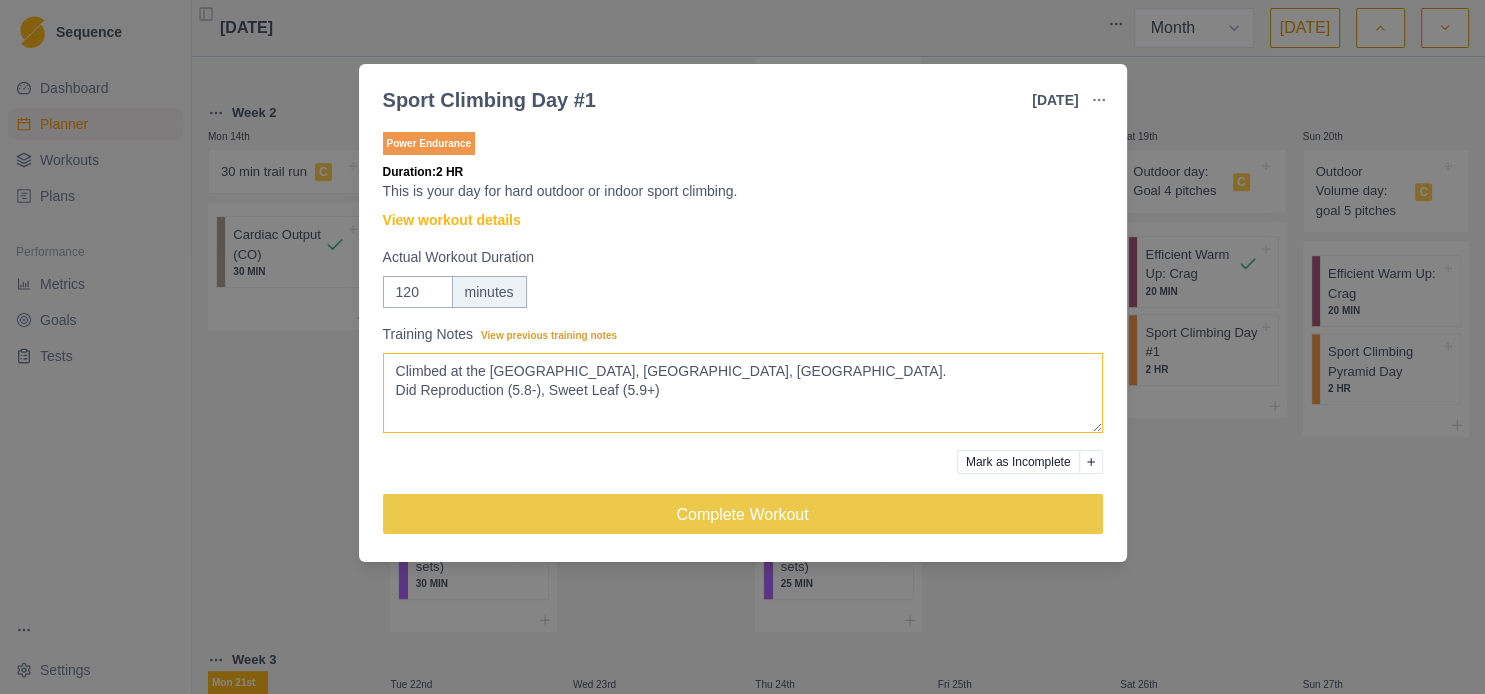 type 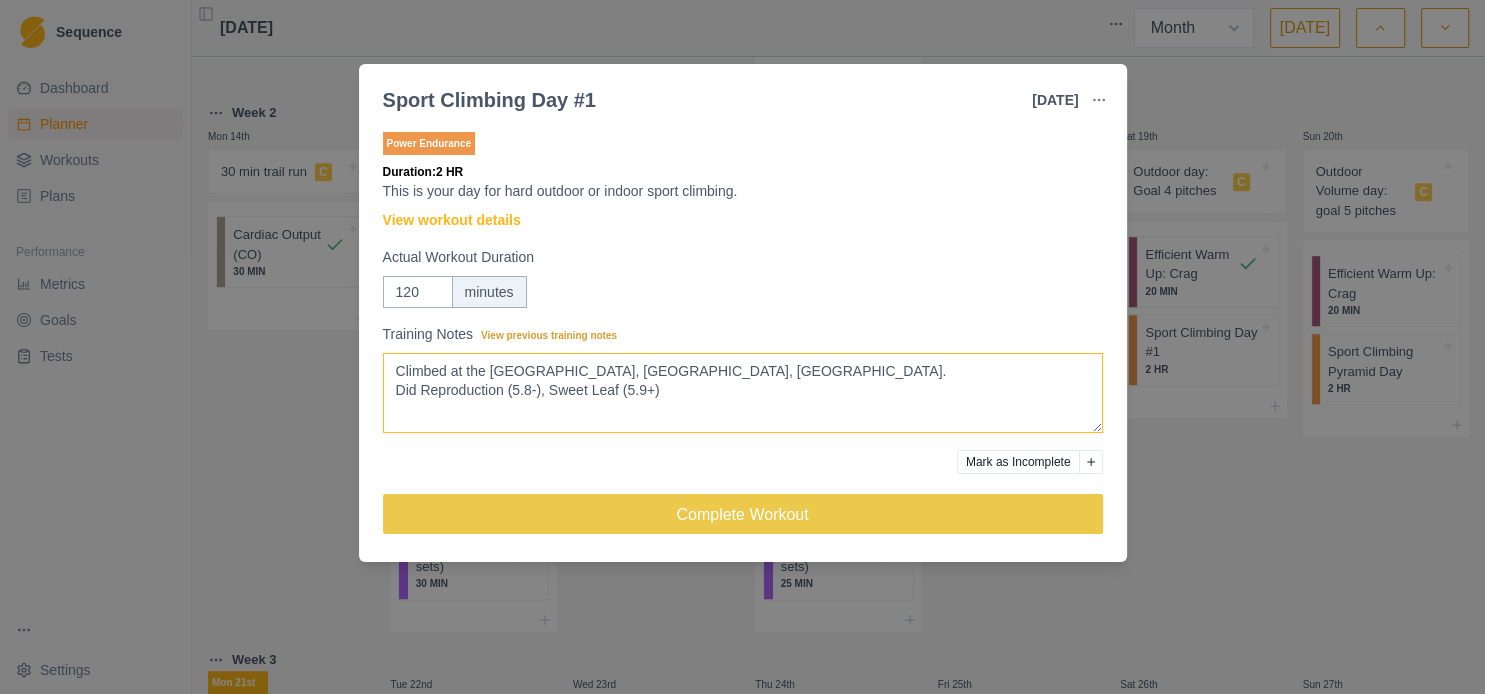 click on "Climbed at the [GEOGRAPHIC_DATA], [GEOGRAPHIC_DATA], [GEOGRAPHIC_DATA].
Did Reproduction (5.8-), Sweet Leaf (5.9+)" at bounding box center [743, 393] 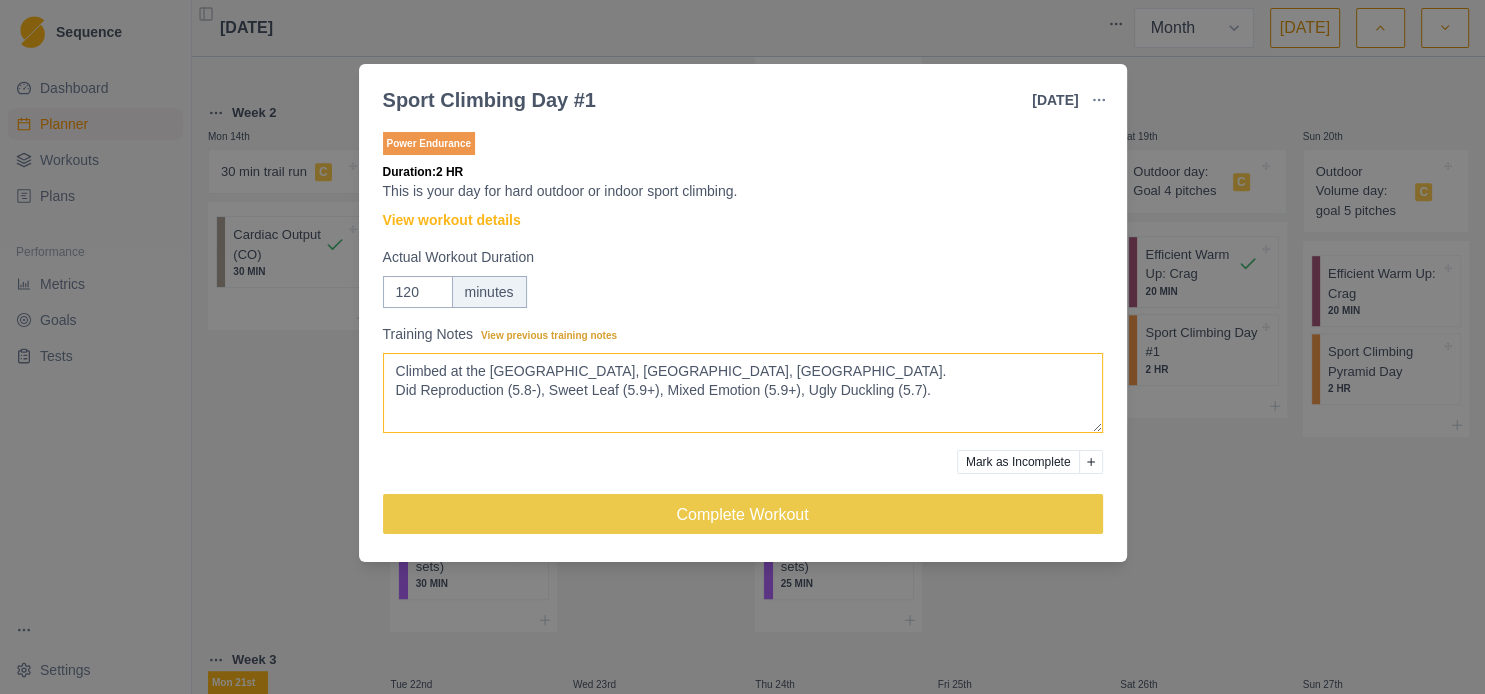 click on "Climbed at the [GEOGRAPHIC_DATA], [GEOGRAPHIC_DATA], [GEOGRAPHIC_DATA].
Did Reproduction (5.8-), Sweet Leaf (5.9+)" at bounding box center [743, 393] 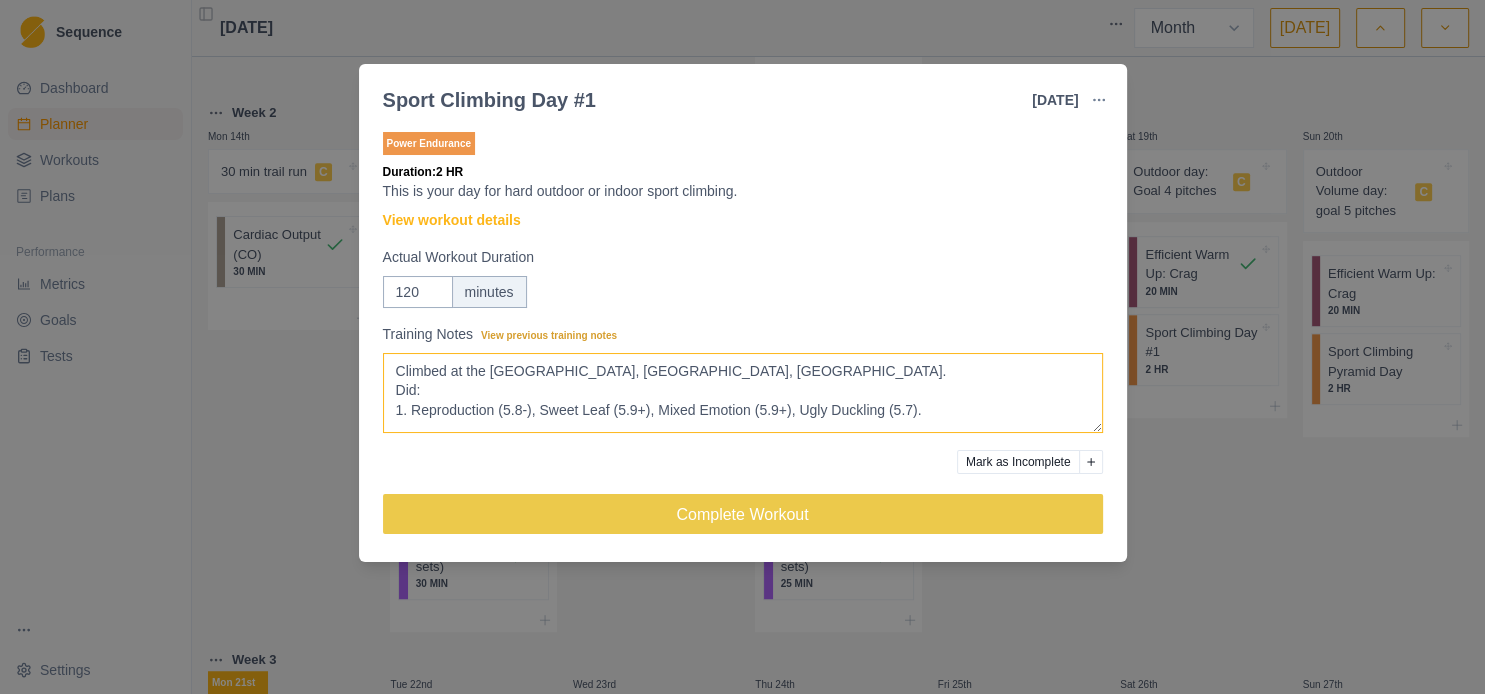 click on "Climbed at the [GEOGRAPHIC_DATA], [GEOGRAPHIC_DATA], [GEOGRAPHIC_DATA].
Did Reproduction (5.8-), Sweet Leaf (5.9+)" at bounding box center (743, 393) 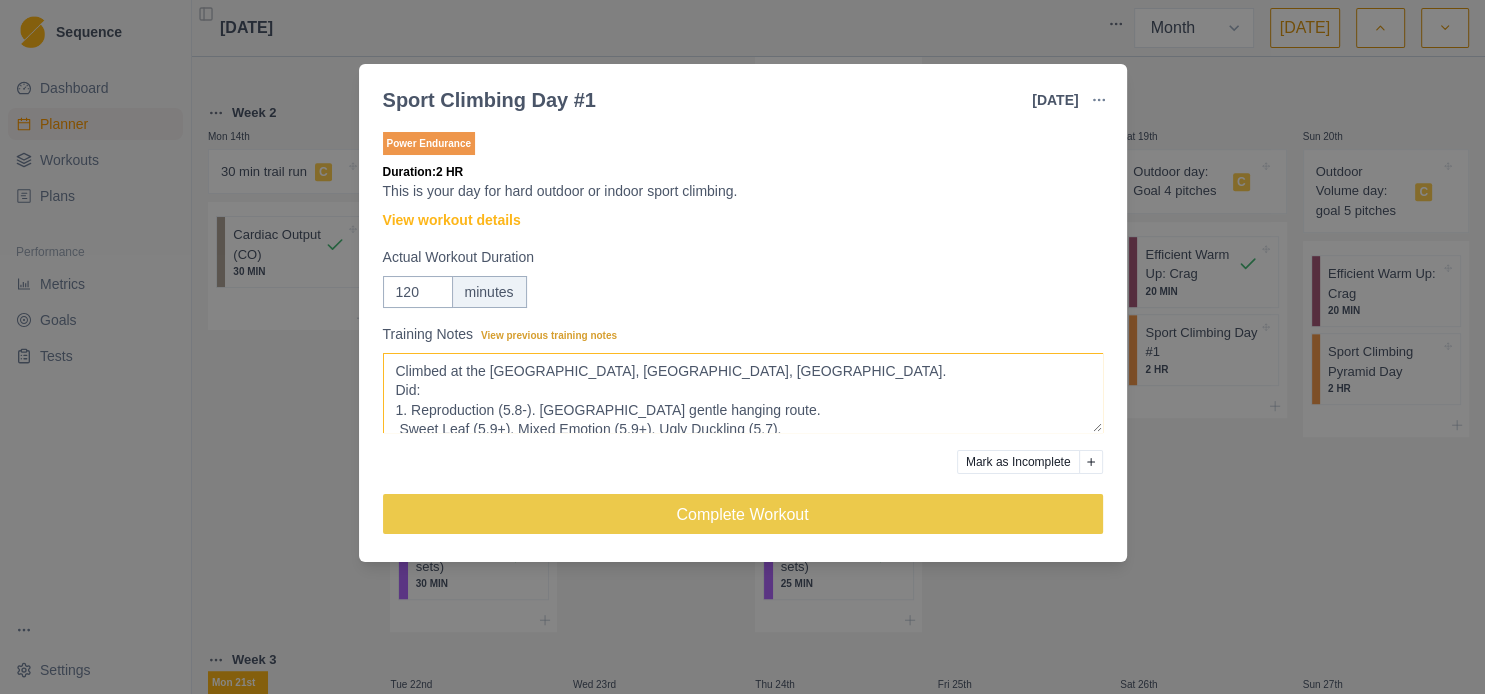 scroll, scrollTop: 6, scrollLeft: 0, axis: vertical 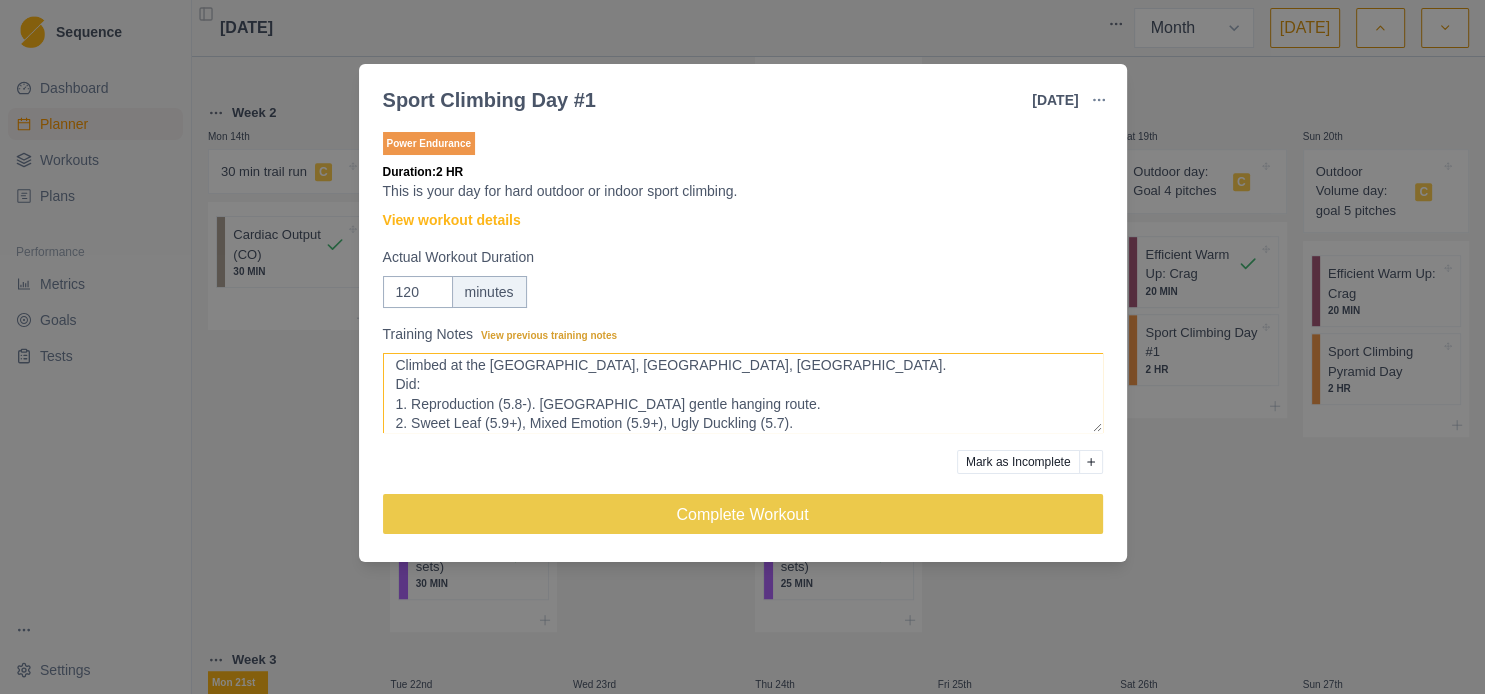 click on "Climbed at the [GEOGRAPHIC_DATA], [GEOGRAPHIC_DATA], [GEOGRAPHIC_DATA].
Did Reproduction (5.8-), Sweet Leaf (5.9+)" at bounding box center (743, 393) 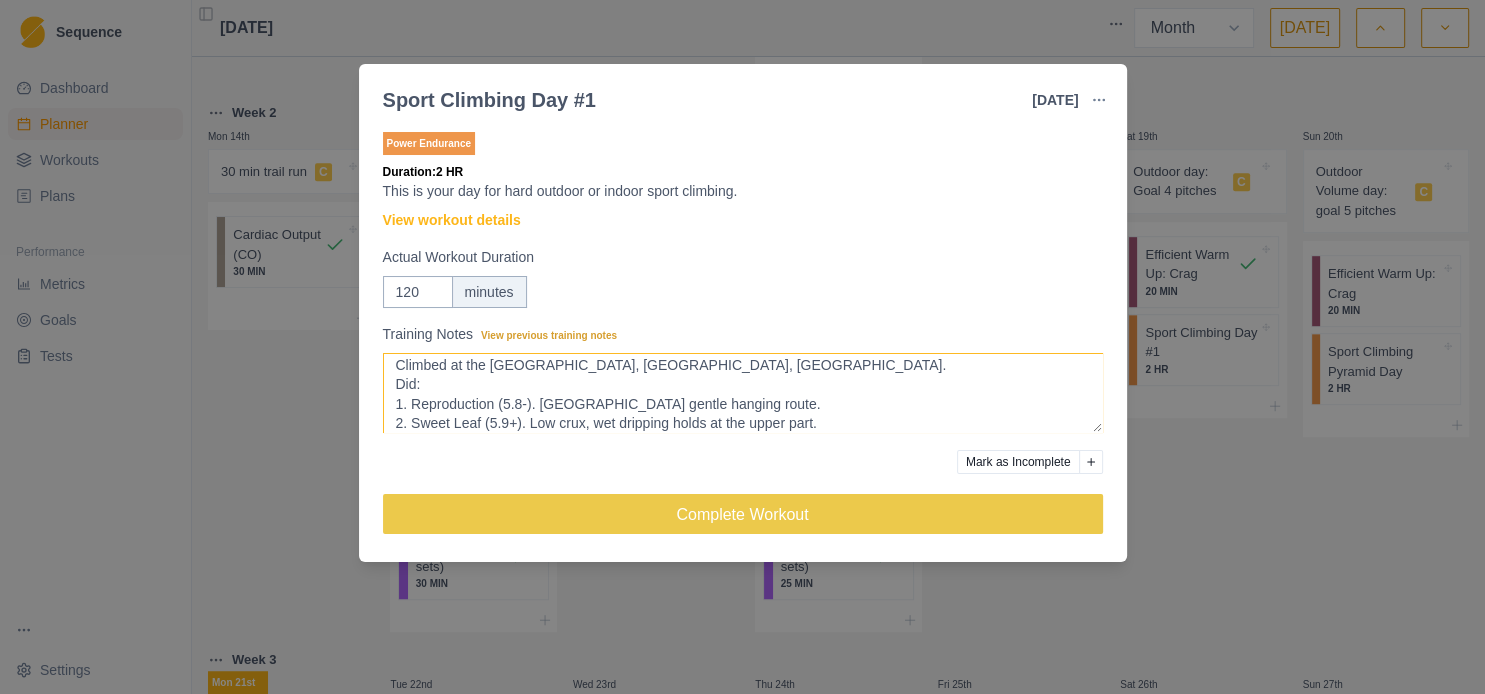 scroll, scrollTop: 26, scrollLeft: 0, axis: vertical 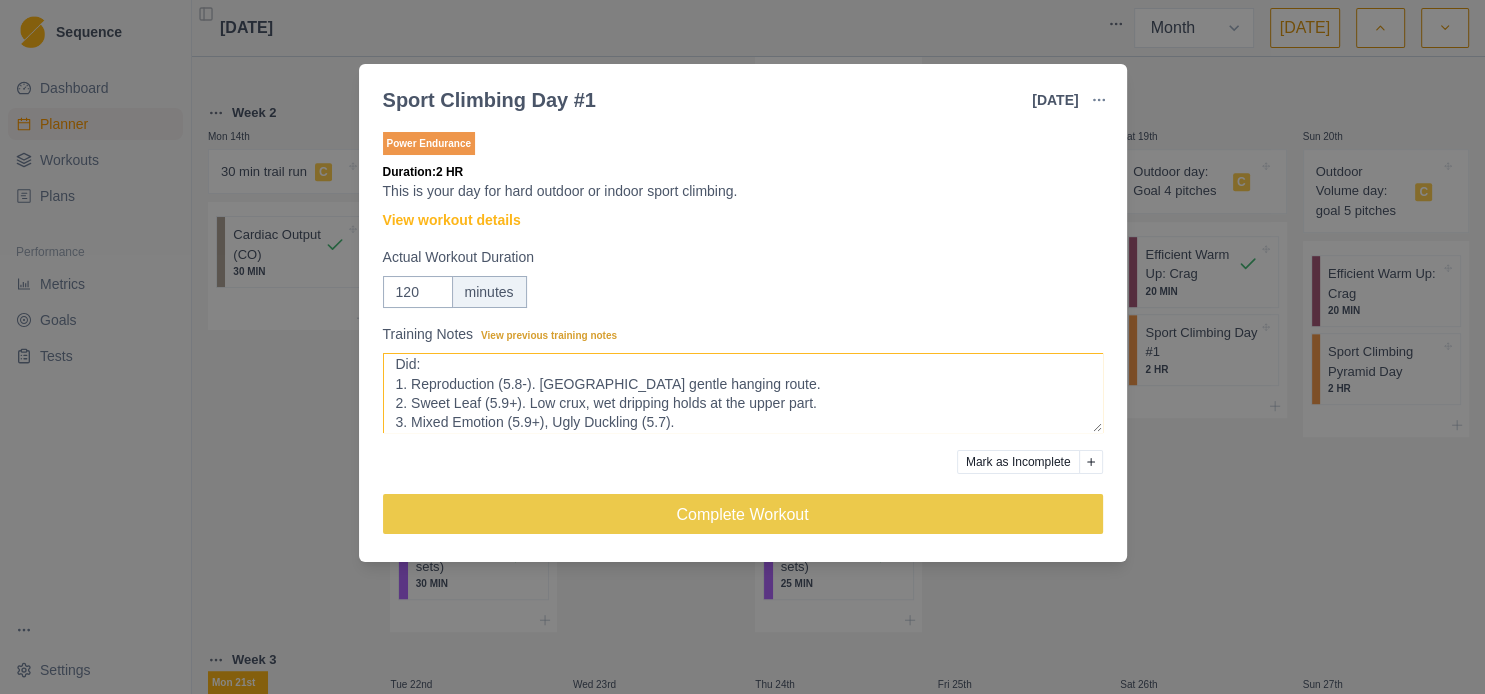 click on "Climbed at the [GEOGRAPHIC_DATA], [GEOGRAPHIC_DATA], [GEOGRAPHIC_DATA].
Did Reproduction (5.8-), Sweet Leaf (5.9+)" at bounding box center [743, 393] 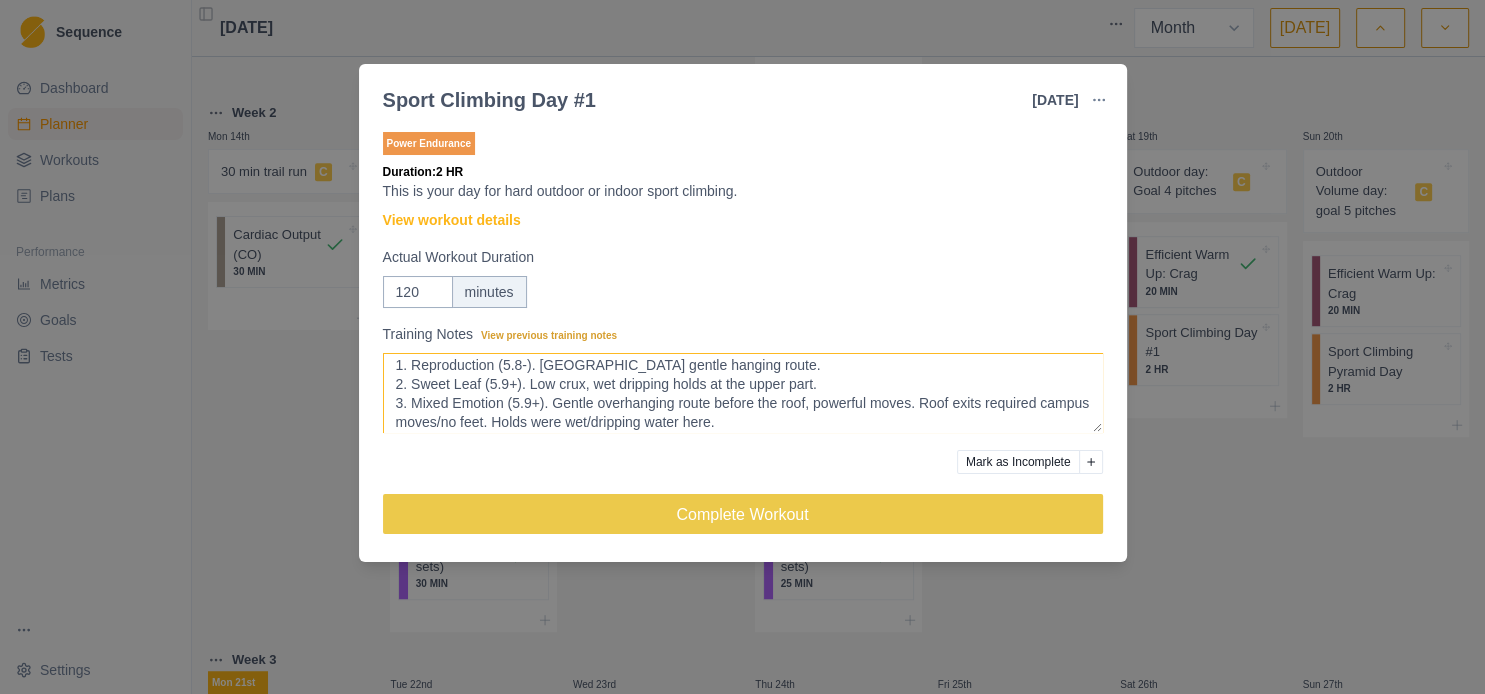 scroll, scrollTop: 64, scrollLeft: 0, axis: vertical 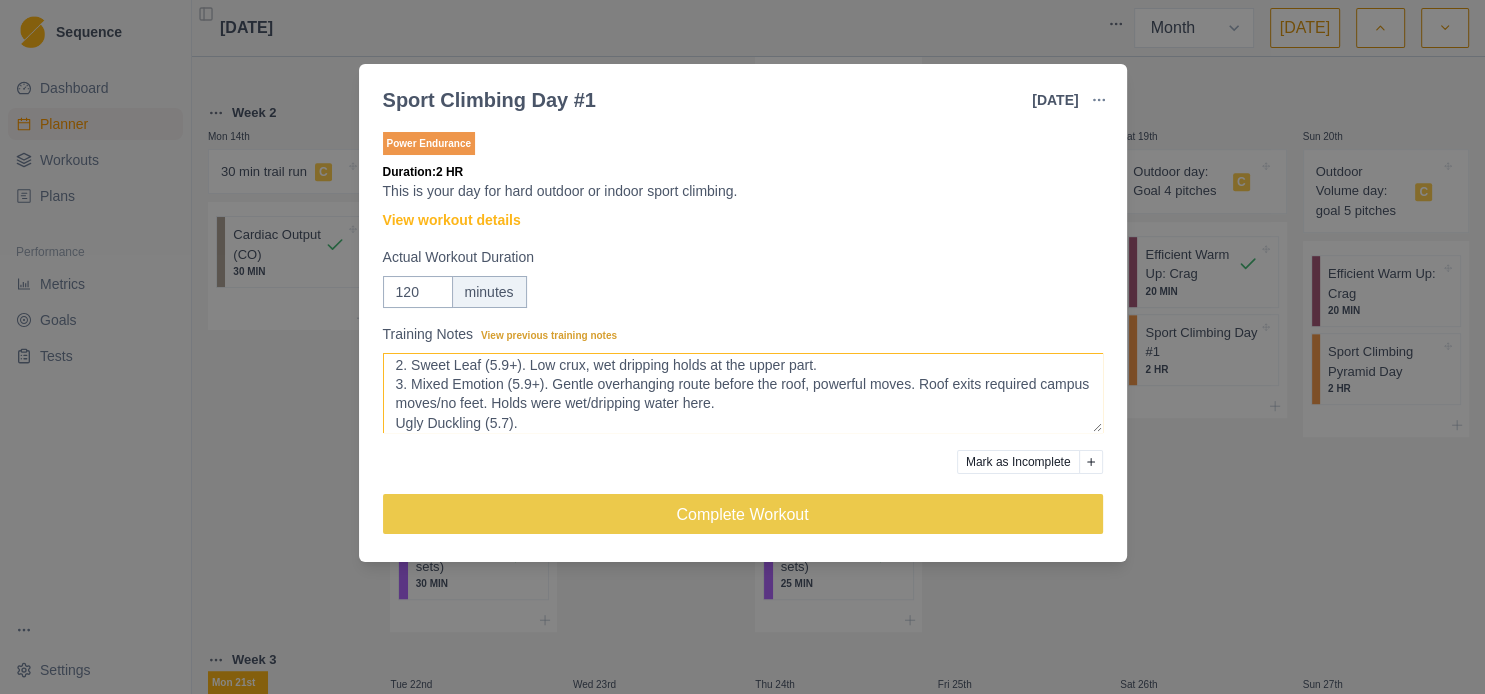 click on "Climbed at the [GEOGRAPHIC_DATA], [GEOGRAPHIC_DATA], [GEOGRAPHIC_DATA].
Did Reproduction (5.8-), Sweet Leaf (5.9+)" at bounding box center (743, 393) 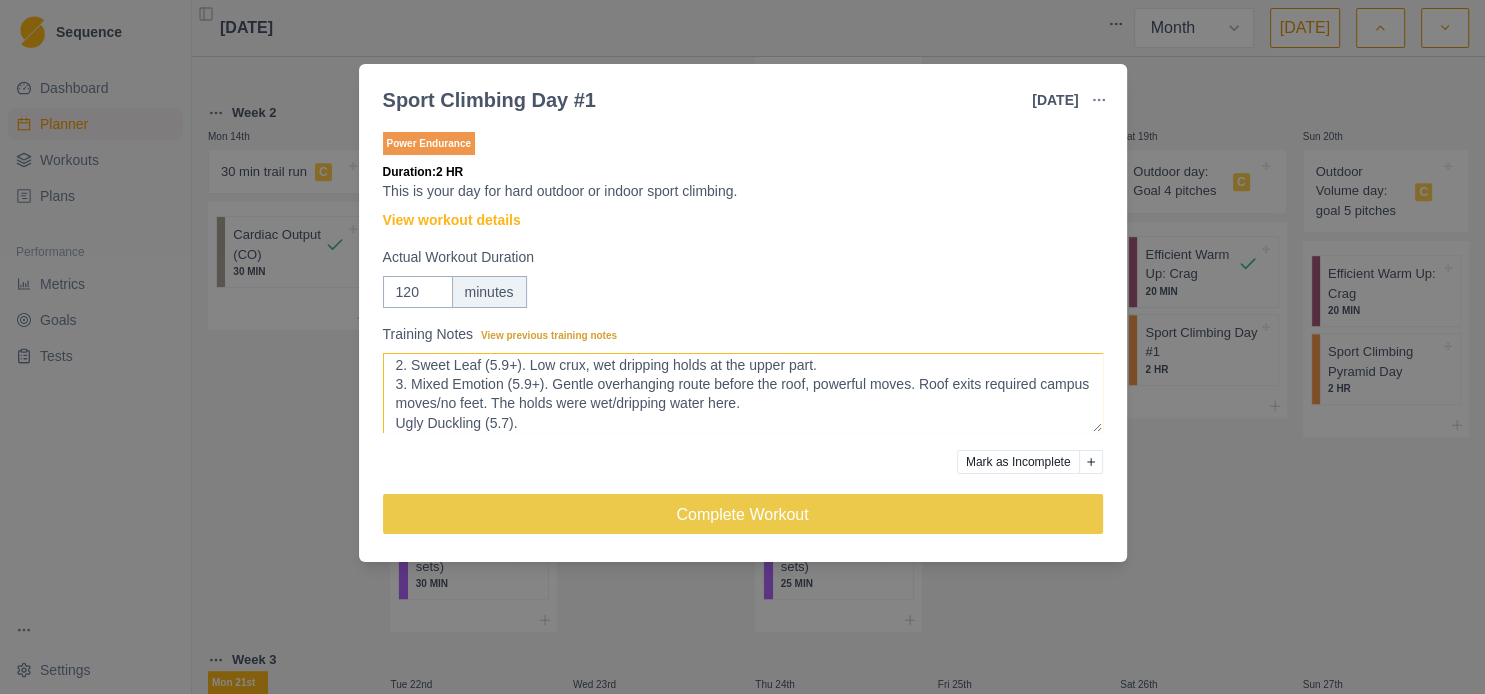 click on "Climbed at the [GEOGRAPHIC_DATA], [GEOGRAPHIC_DATA], [GEOGRAPHIC_DATA].
Did Reproduction (5.8-), Sweet Leaf (5.9+)" at bounding box center [743, 393] 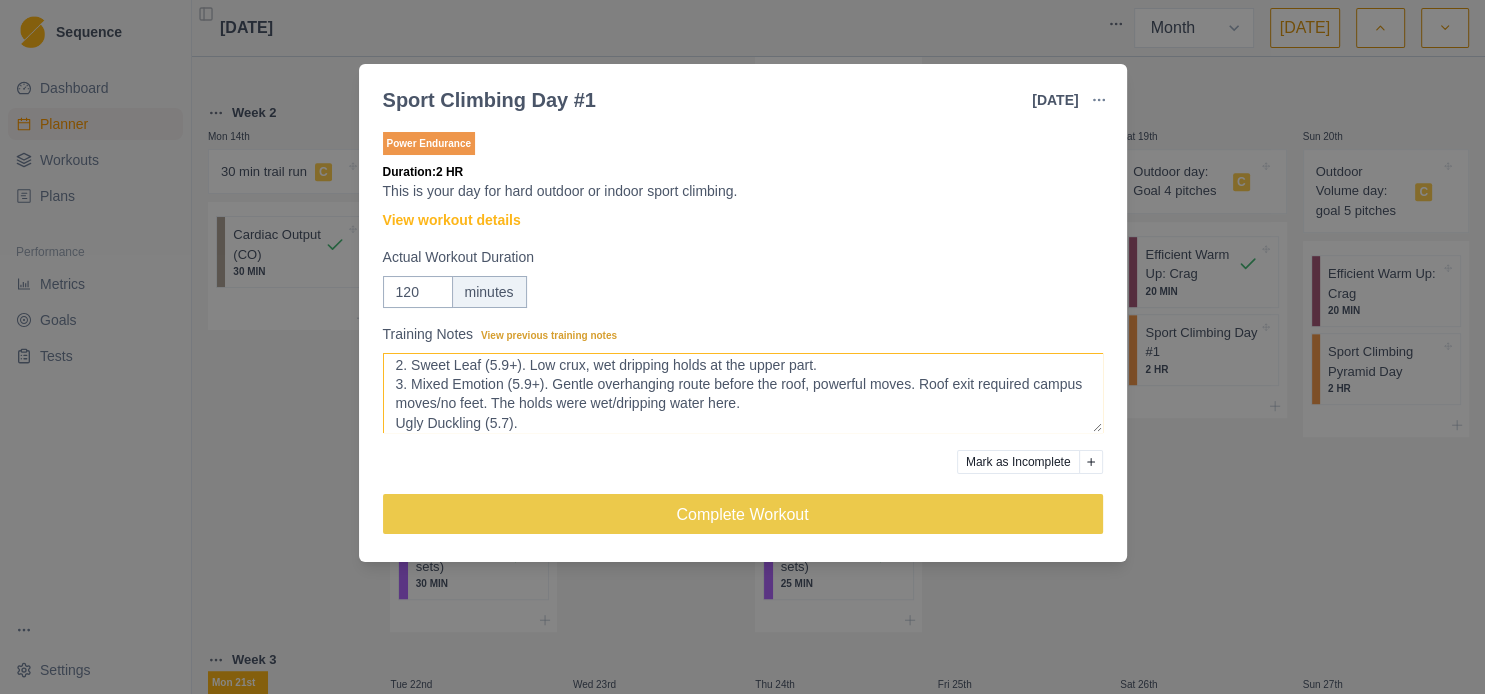 click on "Climbed at the [GEOGRAPHIC_DATA], [GEOGRAPHIC_DATA], [GEOGRAPHIC_DATA].
Did Reproduction (5.8-), Sweet Leaf (5.9+)" at bounding box center [743, 393] 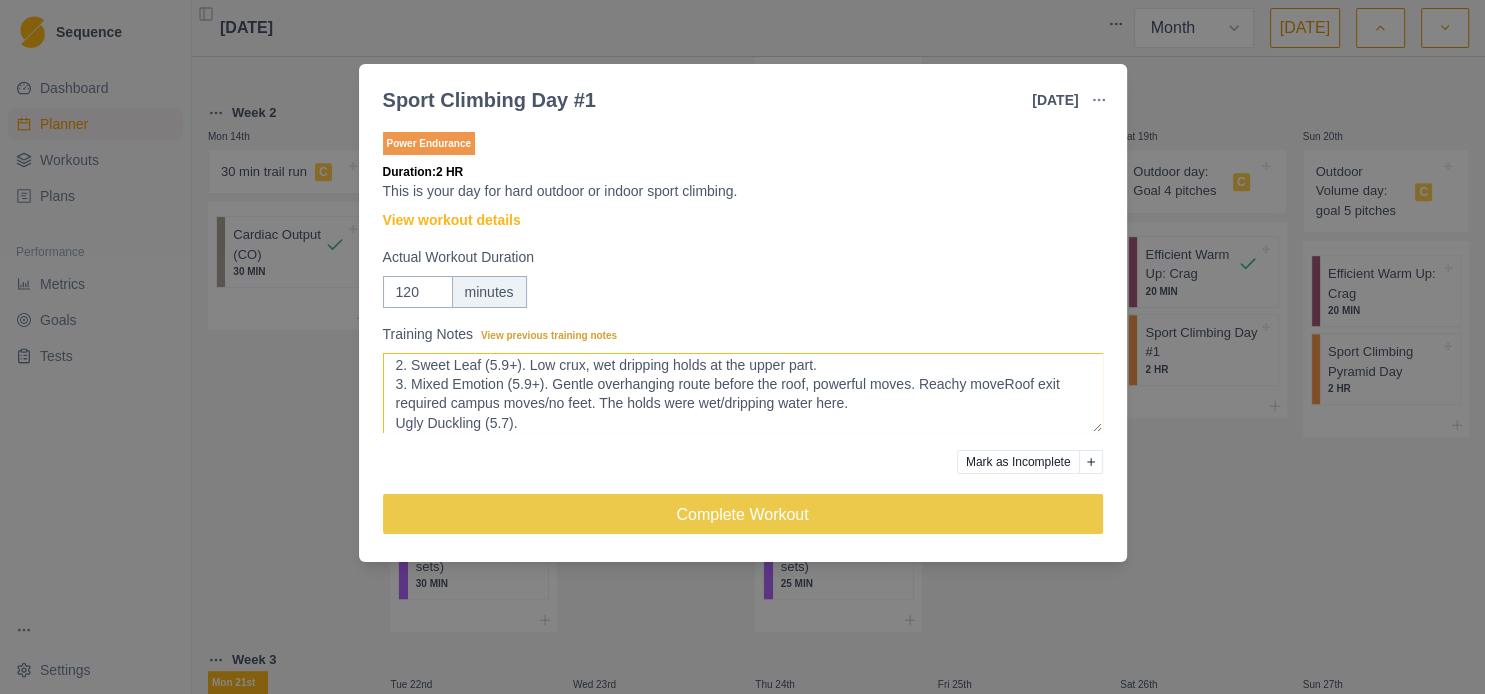 click on "Climbed at the [GEOGRAPHIC_DATA], [GEOGRAPHIC_DATA], [GEOGRAPHIC_DATA].
Did Reproduction (5.8-), Sweet Leaf (5.9+)" at bounding box center [743, 393] 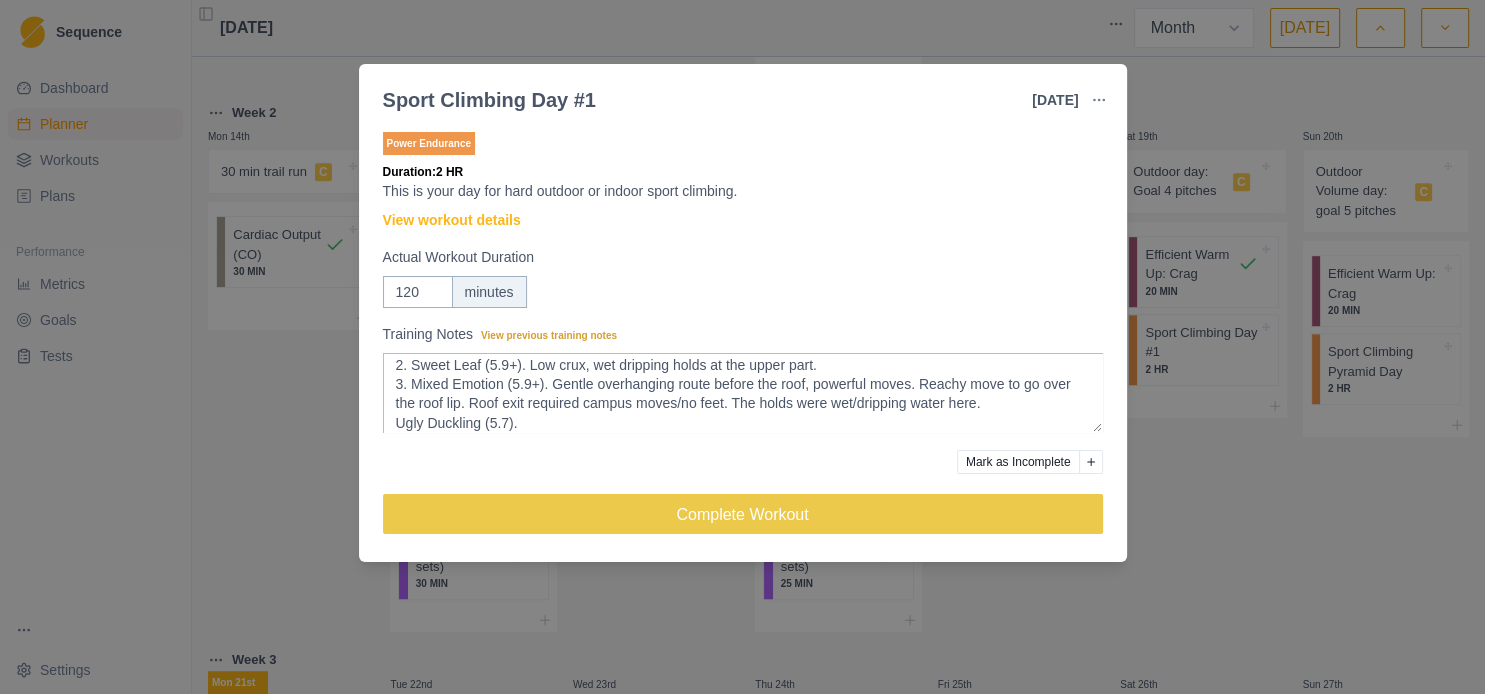 click on "Climbed at the [GEOGRAPHIC_DATA], [GEOGRAPHIC_DATA], [GEOGRAPHIC_DATA].
Did Reproduction (5.8-), Sweet Leaf (5.9+)" at bounding box center [743, 393] 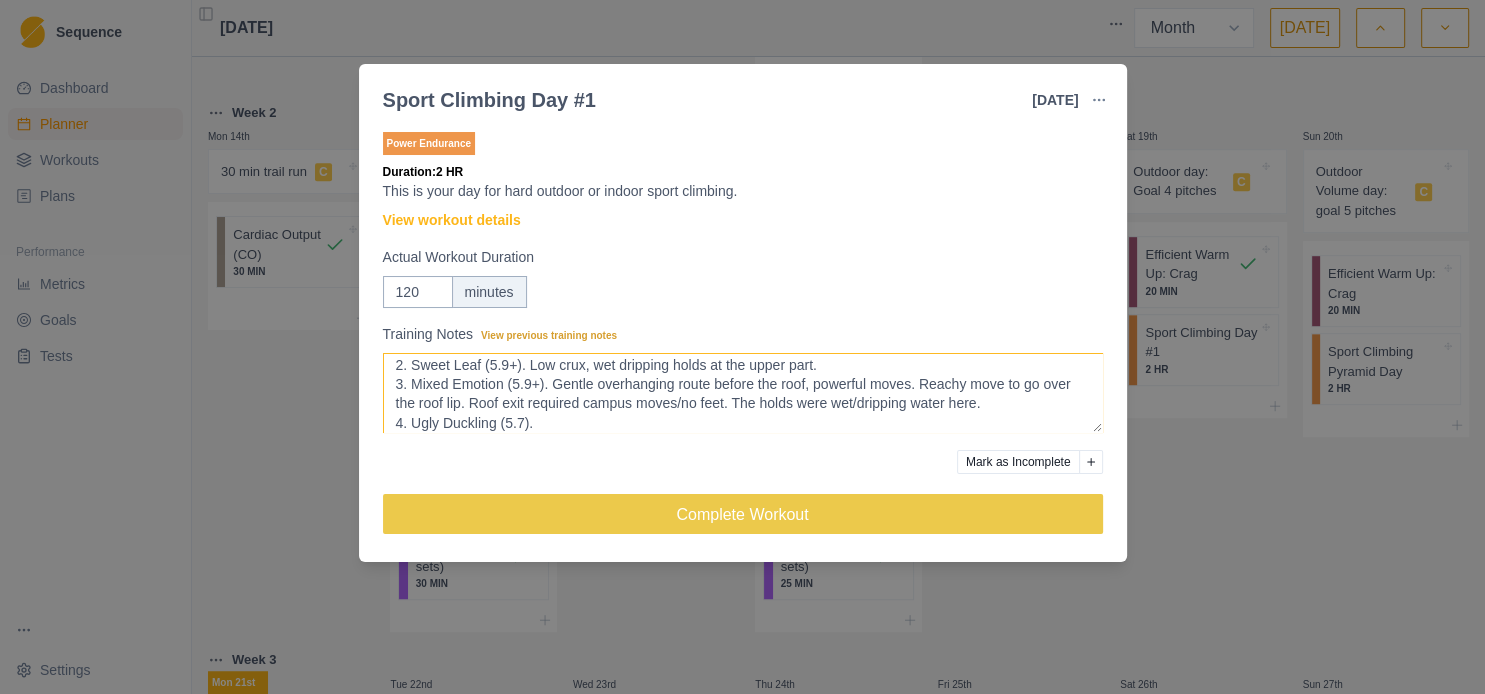 click on "Climbed at the [GEOGRAPHIC_DATA], [GEOGRAPHIC_DATA], [GEOGRAPHIC_DATA].
Did:
1. Reproduction (5.8-). [GEOGRAPHIC_DATA] gentle hanging route.
2. Sweet Leaf (5.9+). Low crux, wet dripping holds at the upper part.
3. Mixed Emotion (5.9+). Gentle overhanging route before the roof, powerful moves. Reachy move to go over the roof lip. Roof exit required campus moves/no feet. The holds were wet/dripping water here.
Ugly Duckling (5.7)." at bounding box center [743, 393] 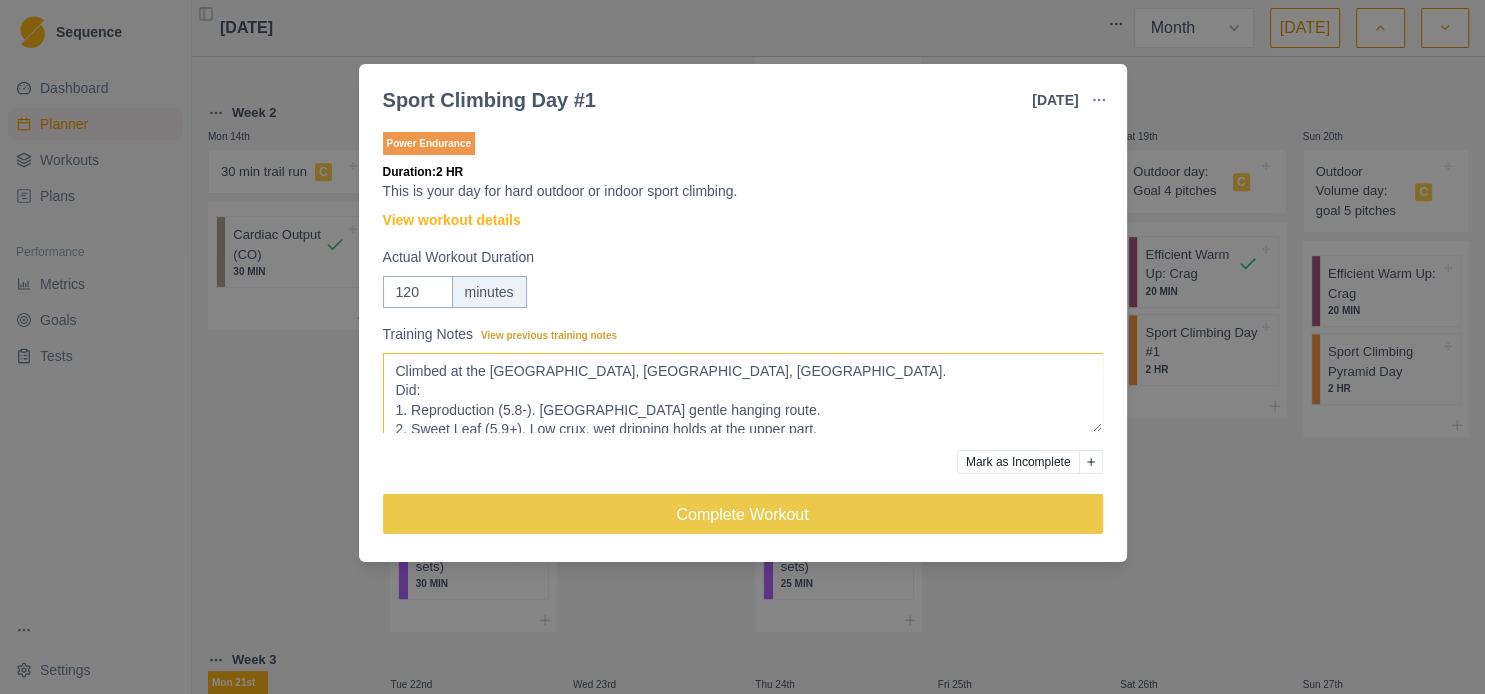 click on "Climbed at the [GEOGRAPHIC_DATA], [GEOGRAPHIC_DATA], [GEOGRAPHIC_DATA].
Did:
1. Reproduction (5.8-). [GEOGRAPHIC_DATA] gentle hanging route.
2. Sweet Leaf (5.9+). Low crux, wet dripping holds at the upper part.
3. Mixed Emotion (5.9+). Gentle overhanging route before the roof, powerful moves. Reachy move to go over the roof lip. Roof exit required campus moves/no feet. The holds were wet/dripping water here.
Ugly Duckling (5.7)." at bounding box center (743, 393) 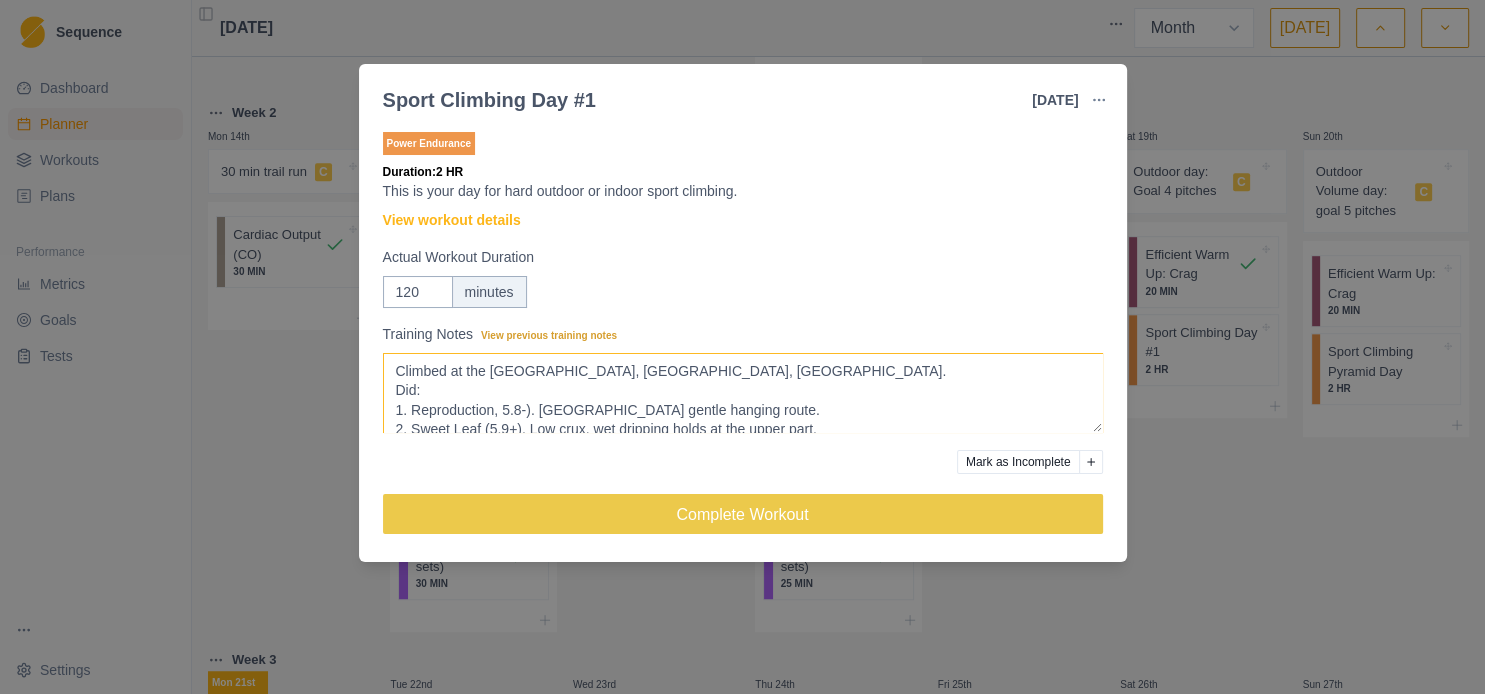 click on "Climbed at the [GEOGRAPHIC_DATA], [GEOGRAPHIC_DATA], [GEOGRAPHIC_DATA].
Did:
1. Reproduction (5.8-). [GEOGRAPHIC_DATA] gentle hanging route.
2. Sweet Leaf (5.9+). Low crux, wet dripping holds at the upper part.
3. Mixed Emotion (5.9+). Gentle overhanging route before the roof, powerful moves. Reachy move to go over the roof lip. Roof exit required campus moves/no feet. The holds were wet/dripping water here.
Ugly Duckling (5.7)." at bounding box center (743, 393) 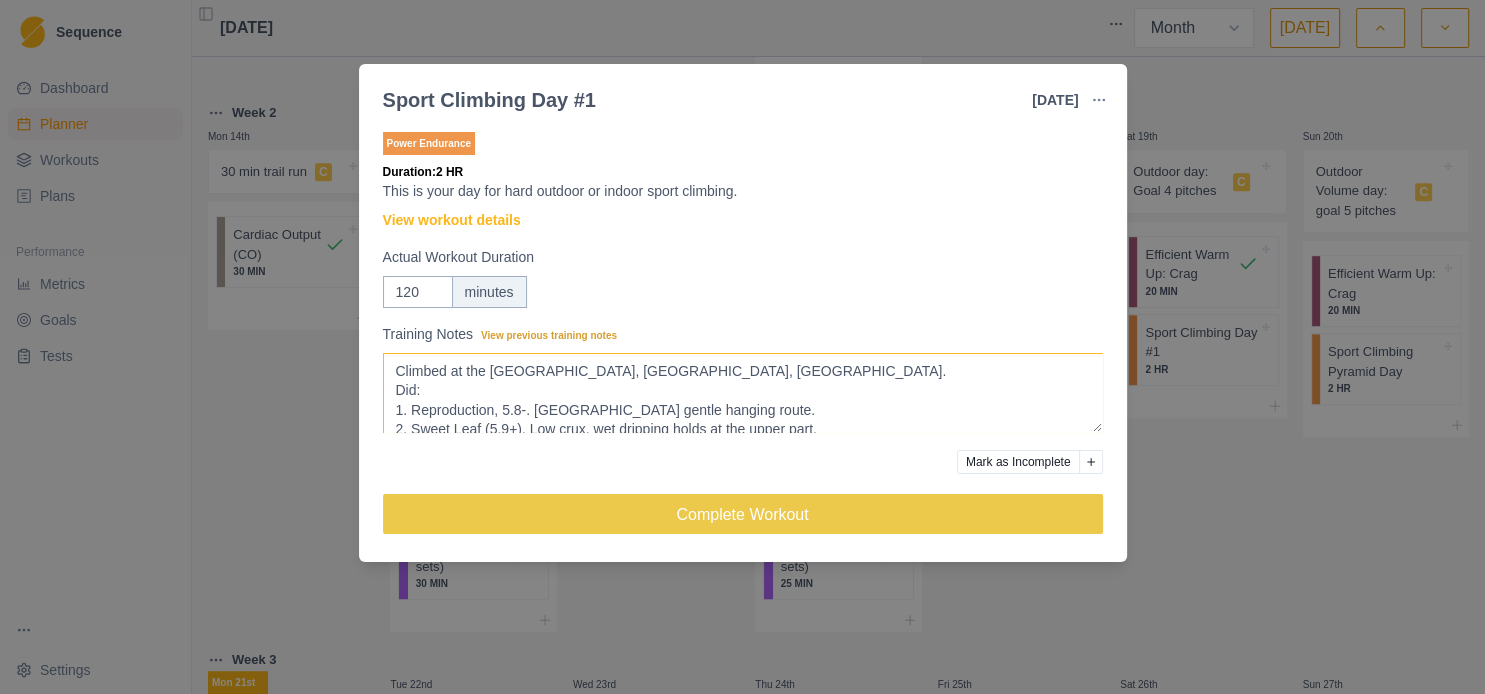 scroll, scrollTop: 70, scrollLeft: 0, axis: vertical 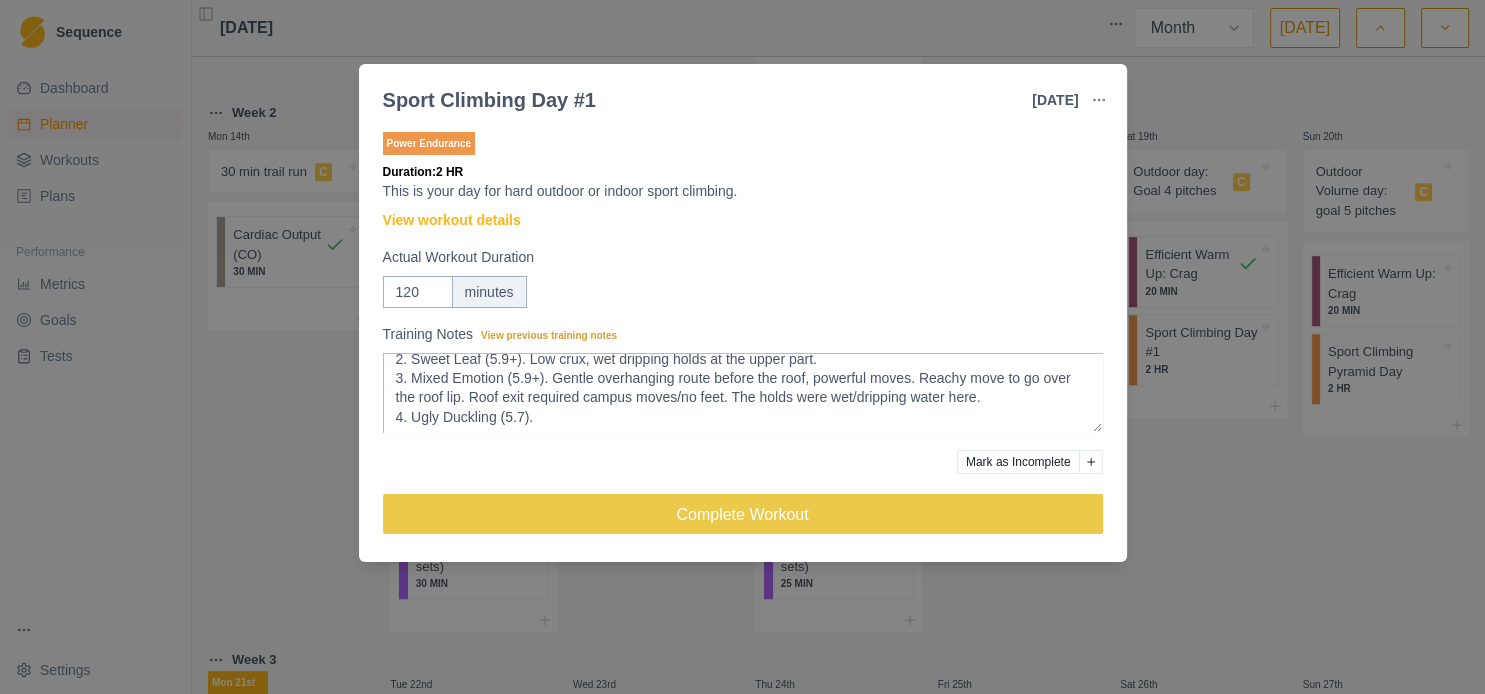 click on "Climbed at the [GEOGRAPHIC_DATA], [GEOGRAPHIC_DATA], [GEOGRAPHIC_DATA].
Did:
1. Reproduction (5.8-). [GEOGRAPHIC_DATA] gentle hanging route.
2. Sweet Leaf (5.9+). Low crux, wet dripping holds at the upper part.
3. Mixed Emotion (5.9+). Gentle overhanging route before the roof, powerful moves. Reachy move to go over the roof lip. Roof exit required campus moves/no feet. The holds were wet/dripping water here.
Ugly Duckling (5.7)." at bounding box center [743, 393] 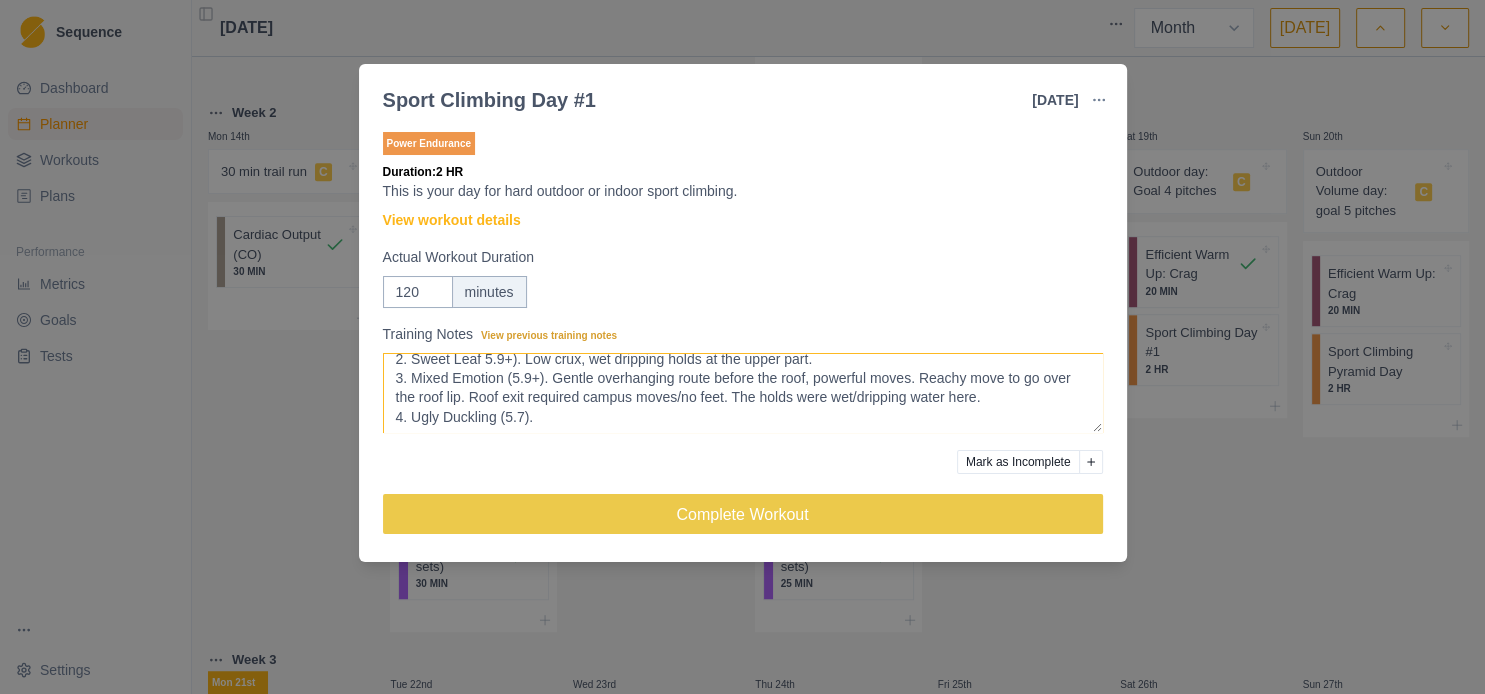 scroll, scrollTop: 66, scrollLeft: 0, axis: vertical 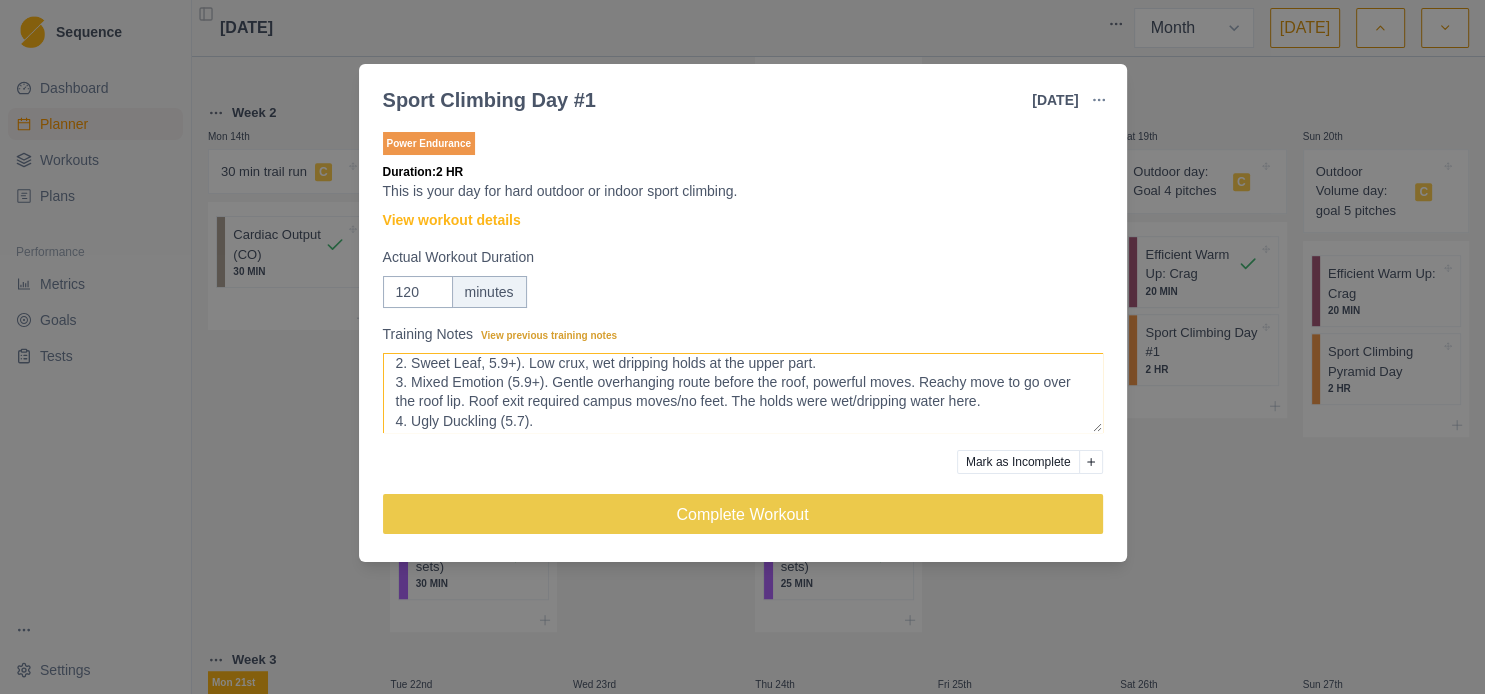 click on "Climbed at the [GEOGRAPHIC_DATA], [GEOGRAPHIC_DATA], [GEOGRAPHIC_DATA].
Did:
1. Reproduction (5.8-). [GEOGRAPHIC_DATA] gentle hanging route.
2. Sweet Leaf (5.9+). Low crux, wet dripping holds at the upper part.
3. Mixed Emotion (5.9+). Gentle overhanging route before the roof, powerful moves. Reachy move to go over the roof lip. Roof exit required campus moves/no feet. The holds were wet/dripping water here.
Ugly Duckling (5.7)." at bounding box center [743, 393] 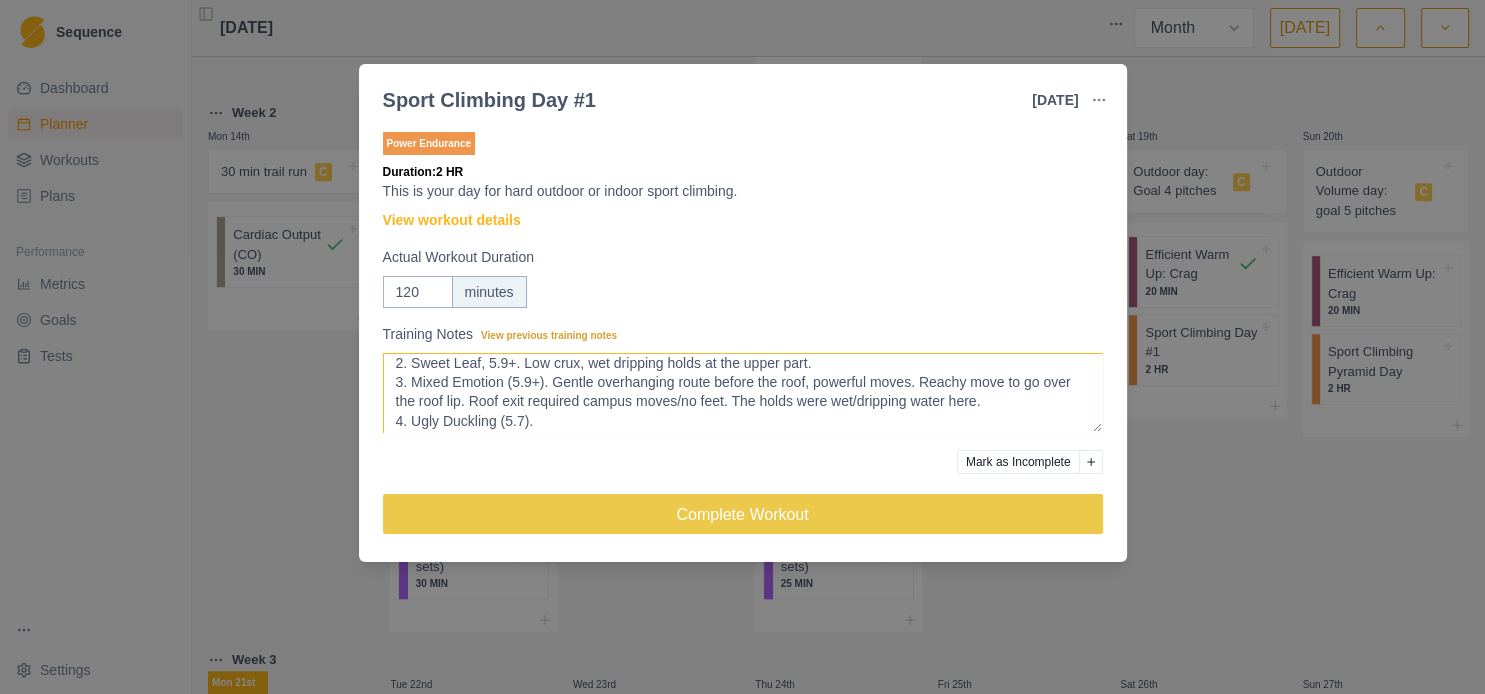 click on "Climbed at the [GEOGRAPHIC_DATA], [GEOGRAPHIC_DATA], [GEOGRAPHIC_DATA].
Did:
1. Reproduction (5.8-). [GEOGRAPHIC_DATA] gentle hanging route.
2. Sweet Leaf (5.9+). Low crux, wet dripping holds at the upper part.
3. Mixed Emotion (5.9+). Gentle overhanging route before the roof, powerful moves. Reachy move to go over the roof lip. Roof exit required campus moves/no feet. The holds were wet/dripping water here.
Ugly Duckling (5.7)." at bounding box center [743, 393] 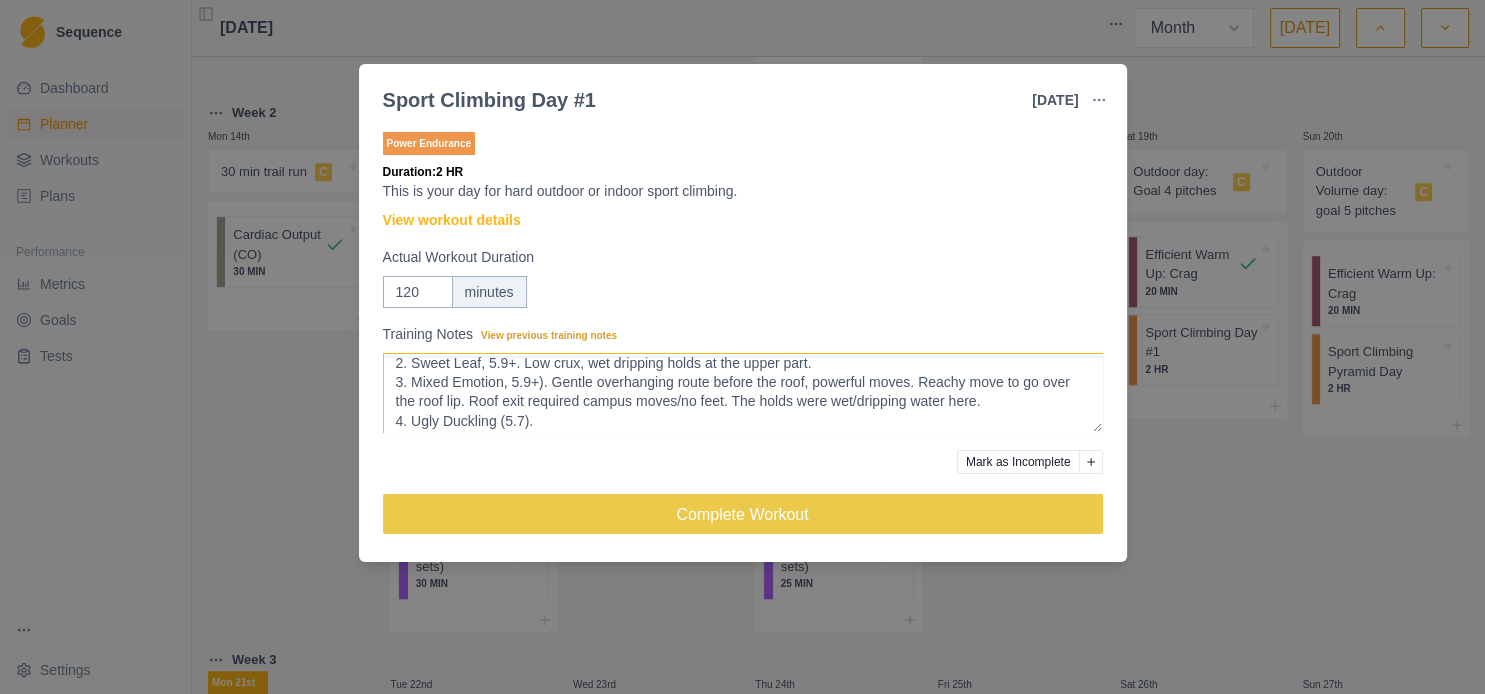 click on "Climbed at the [GEOGRAPHIC_DATA], [GEOGRAPHIC_DATA], [GEOGRAPHIC_DATA].
Did:
1. Reproduction (5.8-). [GEOGRAPHIC_DATA] gentle hanging route.
2. Sweet Leaf (5.9+). Low crux, wet dripping holds at the upper part.
3. Mixed Emotion (5.9+). Gentle overhanging route before the roof, powerful moves. Reachy move to go over the roof lip. Roof exit required campus moves/no feet. The holds were wet/dripping water here.
Ugly Duckling (5.7)." at bounding box center (743, 393) 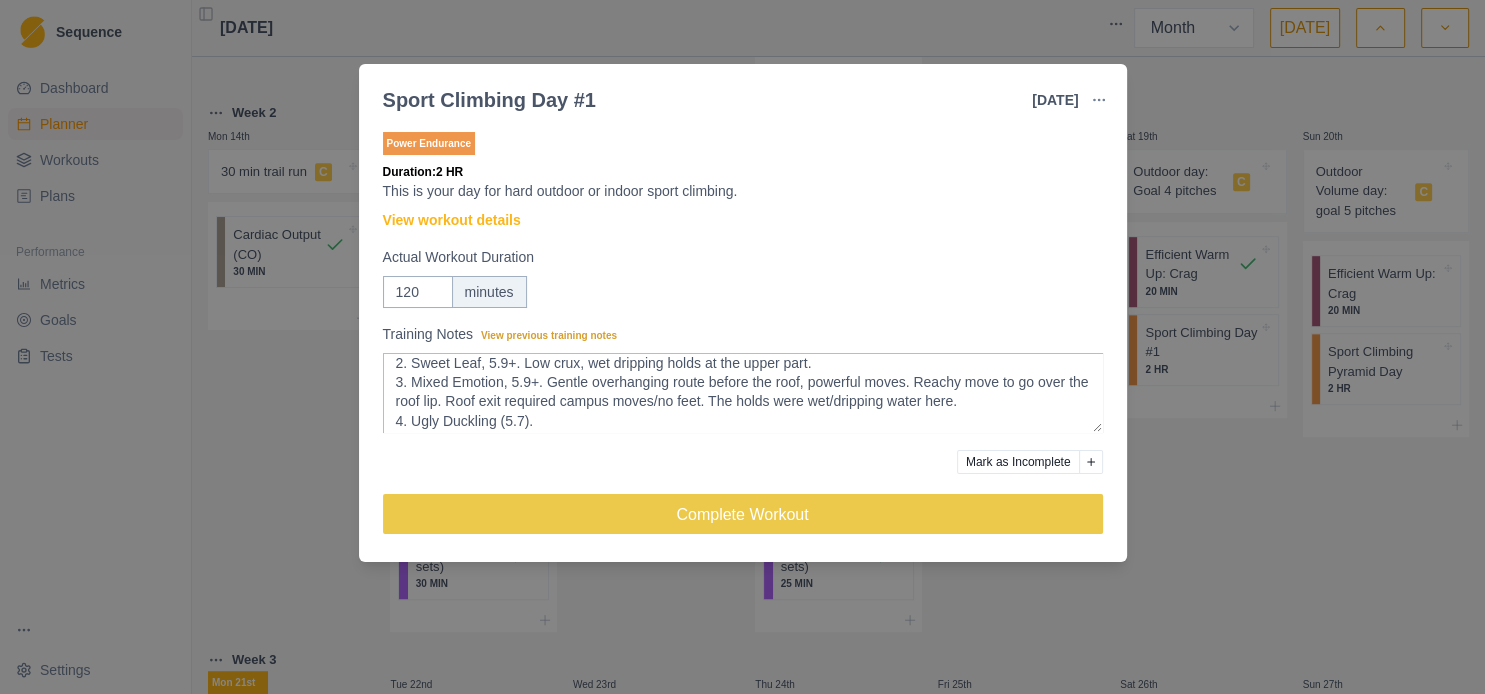 click on "Climbed at the [GEOGRAPHIC_DATA], [GEOGRAPHIC_DATA], [GEOGRAPHIC_DATA].
Did:
1. Reproduction (5.8-). [GEOGRAPHIC_DATA] gentle hanging route.
2. Sweet Leaf (5.9+). Low crux, wet dripping holds at the upper part.
3. Mixed Emotion (5.9+). Gentle overhanging route before the roof, powerful moves. Reachy move to go over the roof lip. Roof exit required campus moves/no feet. The holds were wet/dripping water here.
Ugly Duckling (5.7)." at bounding box center (743, 393) 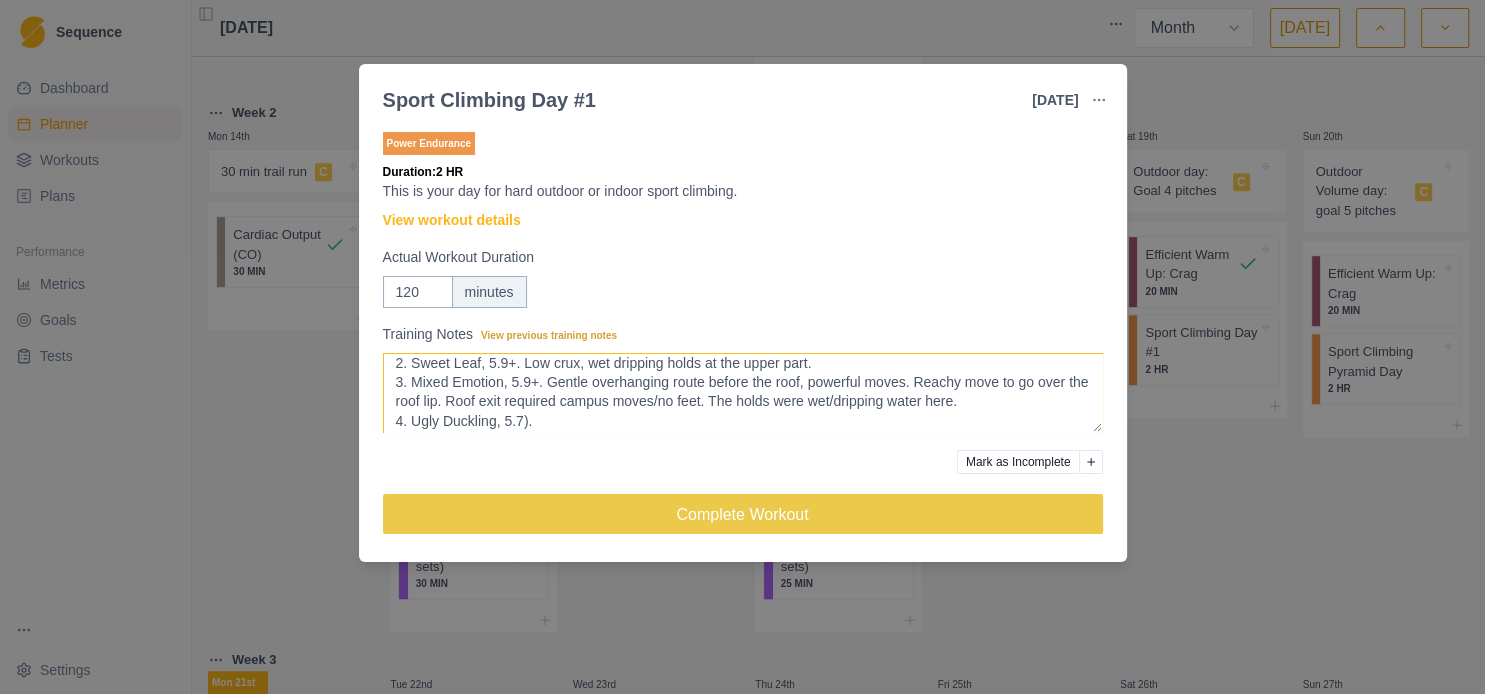 click on "Climbed at the [GEOGRAPHIC_DATA], [GEOGRAPHIC_DATA], [GEOGRAPHIC_DATA].
Did:
1. Reproduction (5.8-). [GEOGRAPHIC_DATA] gentle hanging route.
2. Sweet Leaf (5.9+). Low crux, wet dripping holds at the upper part.
3. Mixed Emotion (5.9+). Gentle overhanging route before the roof, powerful moves. Reachy move to go over the roof lip. Roof exit required campus moves/no feet. The holds were wet/dripping water here.
Ugly Duckling (5.7)." at bounding box center [743, 393] 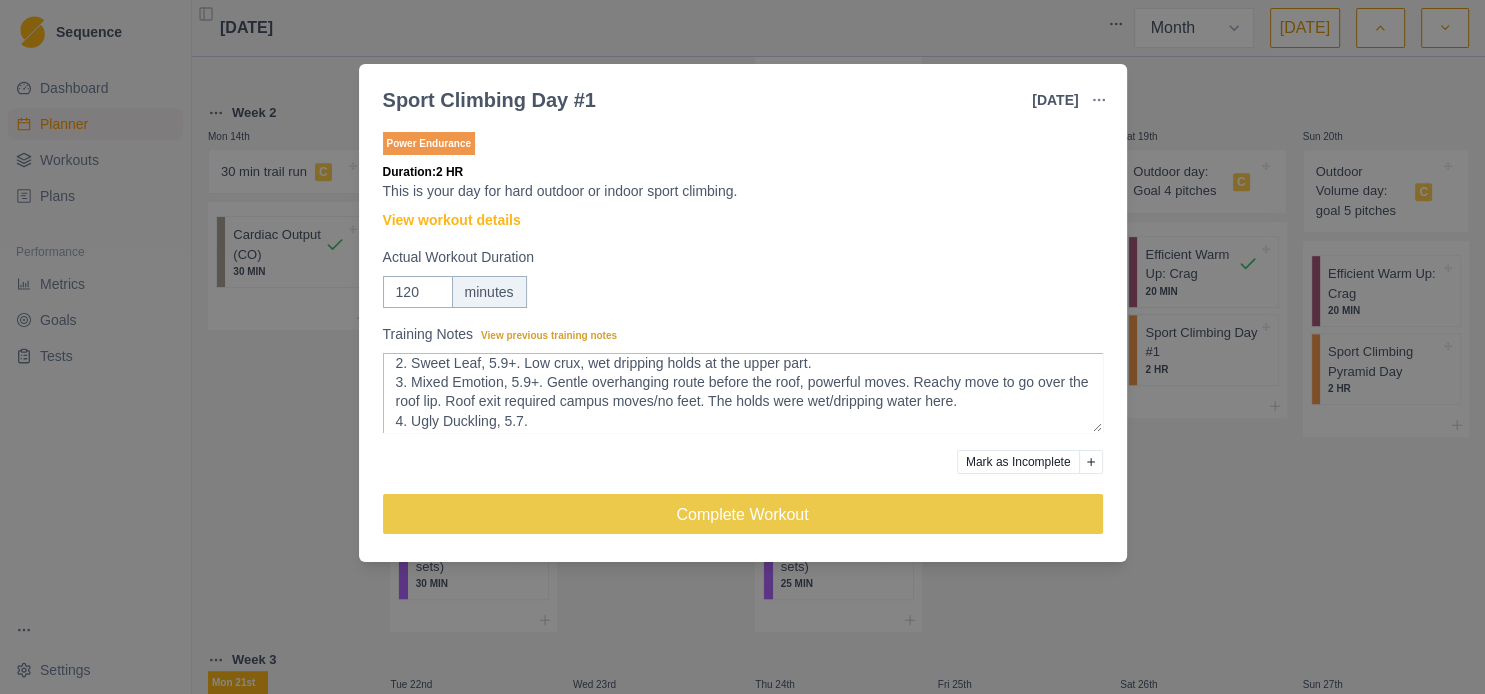 click on "Climbed at the [GEOGRAPHIC_DATA], [GEOGRAPHIC_DATA], [GEOGRAPHIC_DATA].
Did:
1. Reproduction (5.8-). [GEOGRAPHIC_DATA] gentle hanging route.
2. Sweet Leaf (5.9+). Low crux, wet dripping holds at the upper part.
3. Mixed Emotion (5.9+). Gentle overhanging route before the roof, powerful moves. Reachy move to go over the roof lip. Roof exit required campus moves/no feet. The holds were wet/dripping water here.
Ugly Duckling (5.7)." at bounding box center [743, 393] 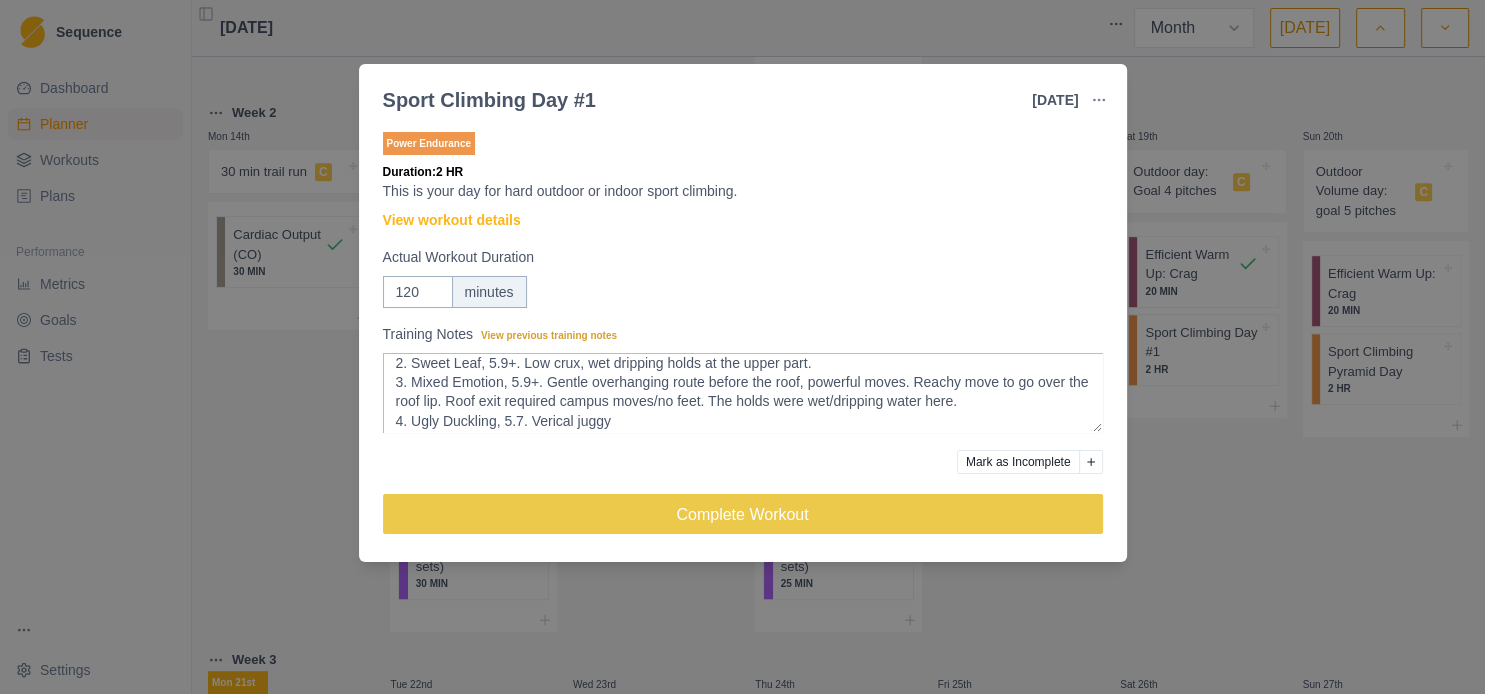 click on "Climbed at the [GEOGRAPHIC_DATA], [GEOGRAPHIC_DATA], [GEOGRAPHIC_DATA].
Did:
1. Reproduction (5.8-). [GEOGRAPHIC_DATA] gentle hanging route.
2. Sweet Leaf (5.9+). Low crux, wet dripping holds at the upper part.
3. Mixed Emotion (5.9+). Gentle overhanging route before the roof, powerful moves. Reachy move to go over the roof lip. Roof exit required campus moves/no feet. The holds were wet/dripping water here.
Ugly Duckling (5.7)." at bounding box center (743, 393) 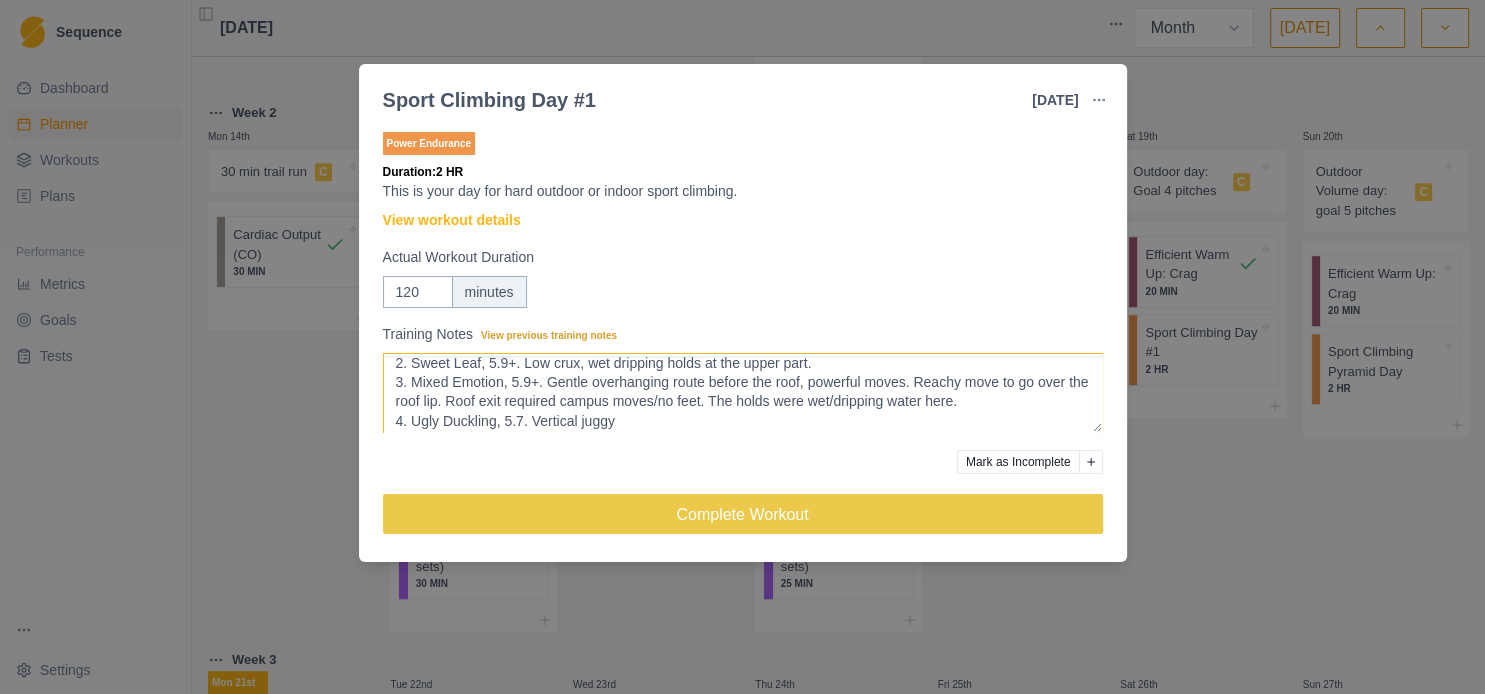 click on "Climbed at the [GEOGRAPHIC_DATA], [GEOGRAPHIC_DATA], [GEOGRAPHIC_DATA].
Did:
1. Reproduction (5.8-). [GEOGRAPHIC_DATA] gentle hanging route.
2. Sweet Leaf (5.9+). Low crux, wet dripping holds at the upper part.
3. Mixed Emotion (5.9+). Gentle overhanging route before the roof, powerful moves. Reachy move to go over the roof lip. Roof exit required campus moves/no feet. The holds were wet/dripping water here.
Ugly Duckling (5.7)." at bounding box center (743, 393) 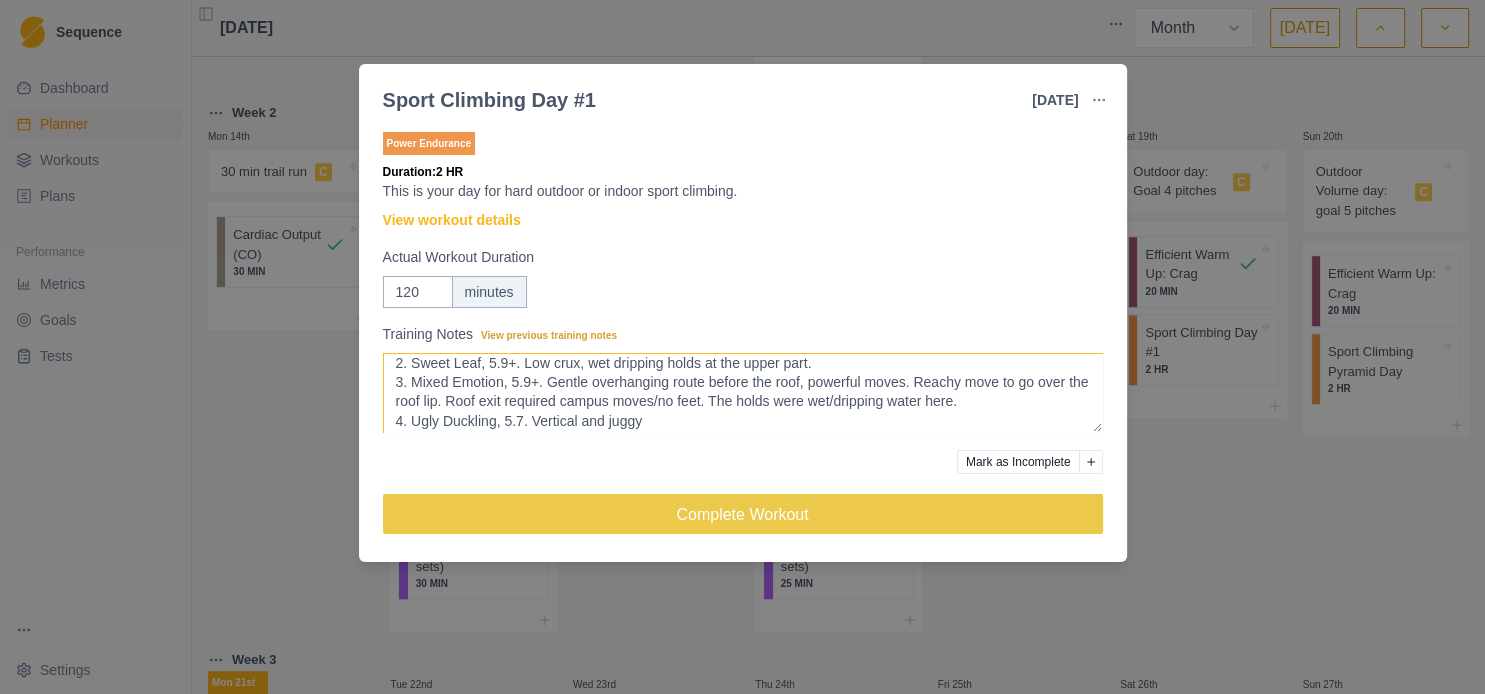 click on "Climbed at the [GEOGRAPHIC_DATA], [GEOGRAPHIC_DATA], [GEOGRAPHIC_DATA].
Did:
1. Reproduction (5.8-). [GEOGRAPHIC_DATA] gentle hanging route.
2. Sweet Leaf (5.9+). Low crux, wet dripping holds at the upper part.
3. Mixed Emotion (5.9+). Gentle overhanging route before the roof, powerful moves. Reachy move to go over the roof lip. Roof exit required campus moves/no feet. The holds were wet/dripping water here.
Ugly Duckling (5.7)." at bounding box center (743, 393) 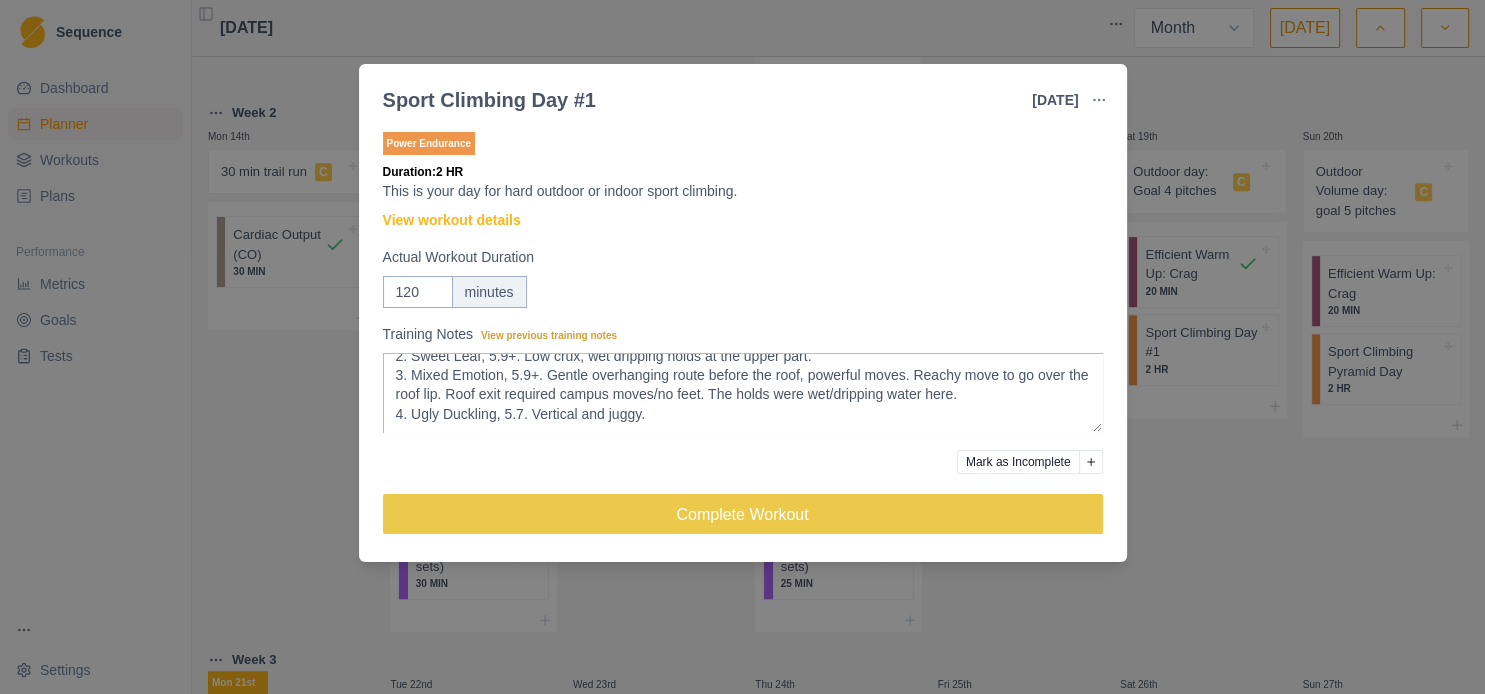 scroll, scrollTop: 92, scrollLeft: 0, axis: vertical 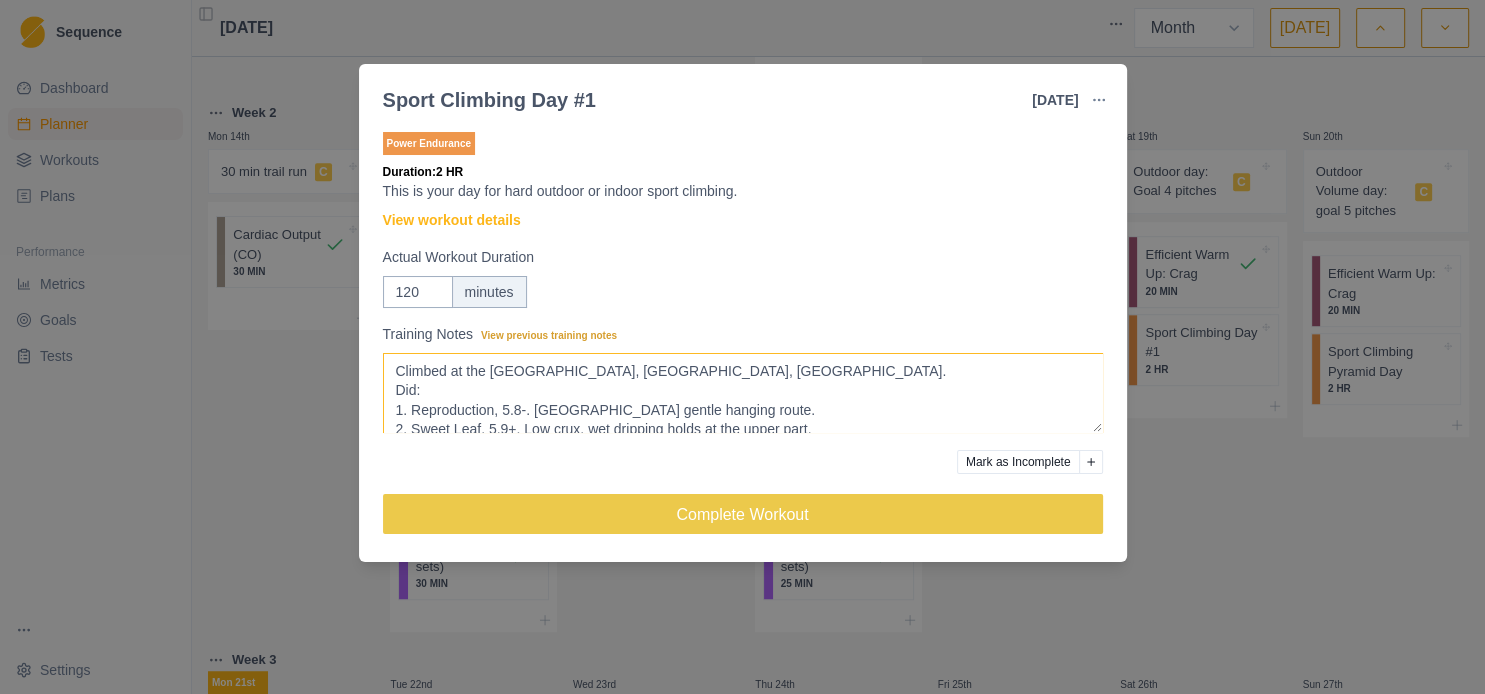 drag, startPoint x: 420, startPoint y: 394, endPoint x: 381, endPoint y: 394, distance: 39 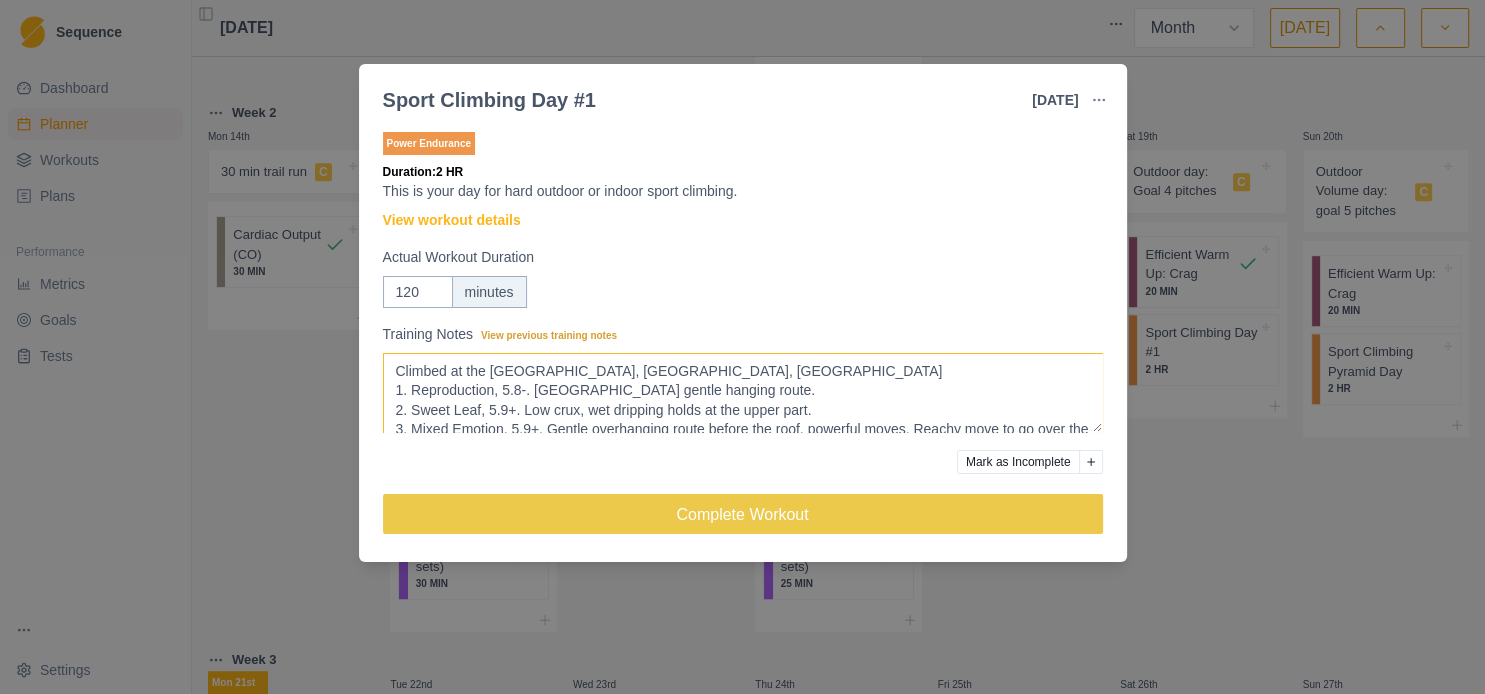 click on "Climbed at the [GEOGRAPHIC_DATA], [GEOGRAPHIC_DATA], [GEOGRAPHIC_DATA].
Did:
1. Reproduction (5.8-). [GEOGRAPHIC_DATA] gentle hanging route.
2. Sweet Leaf (5.9+). Low crux, wet dripping holds at the upper part.
3. Mixed Emotion (5.9+). Gentle overhanging route before the roof, powerful moves. Reachy move to go over the roof lip. Roof exit required campus moves/no feet. The holds were wet/dripping water here.
Ugly Duckling (5.7)." at bounding box center (743, 393) 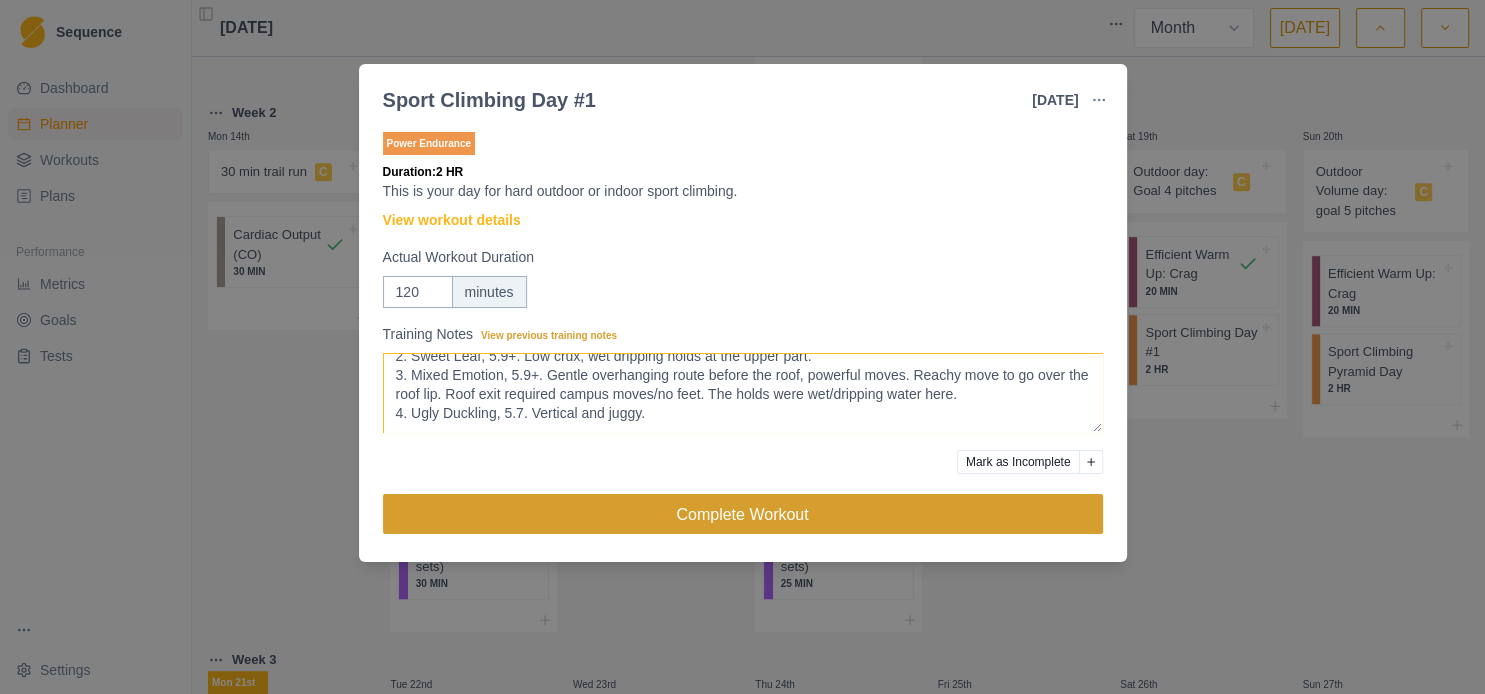 scroll, scrollTop: 73, scrollLeft: 0, axis: vertical 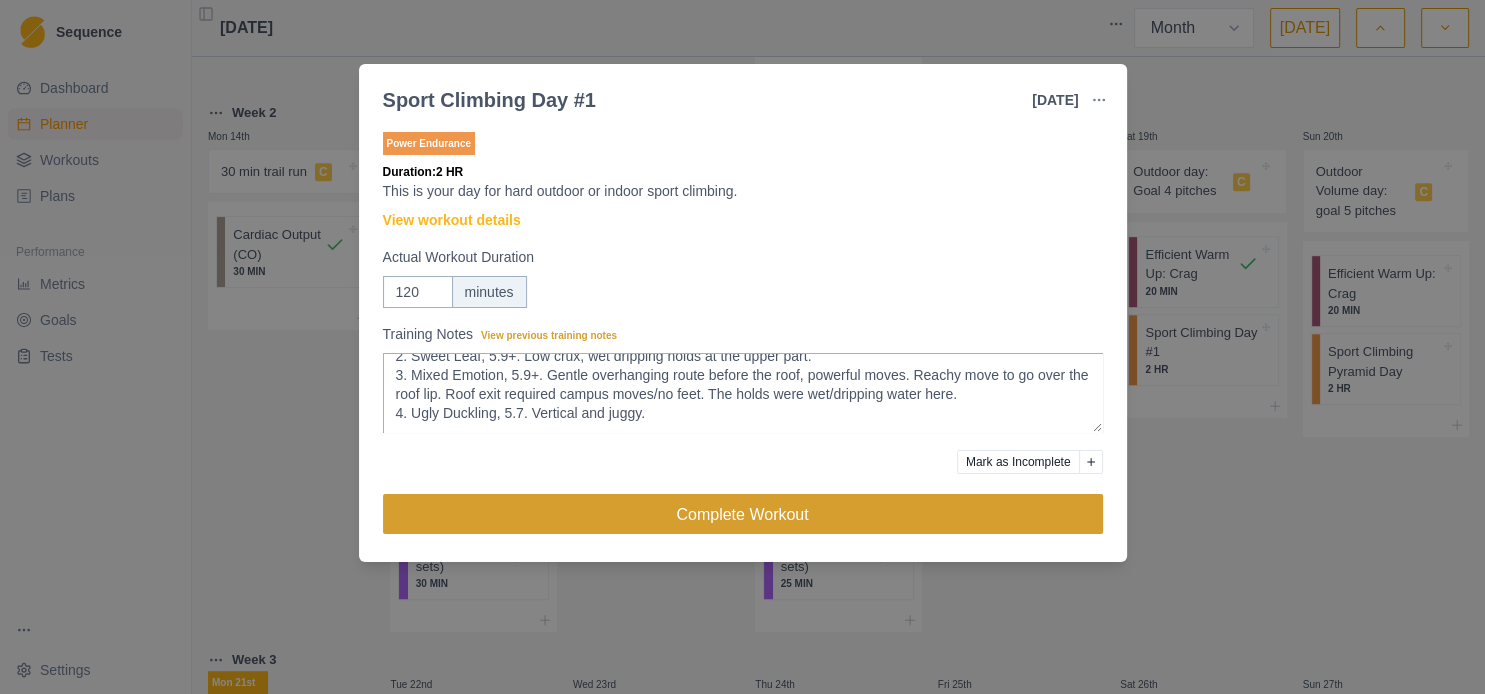 click on "Complete Workout" at bounding box center (743, 514) 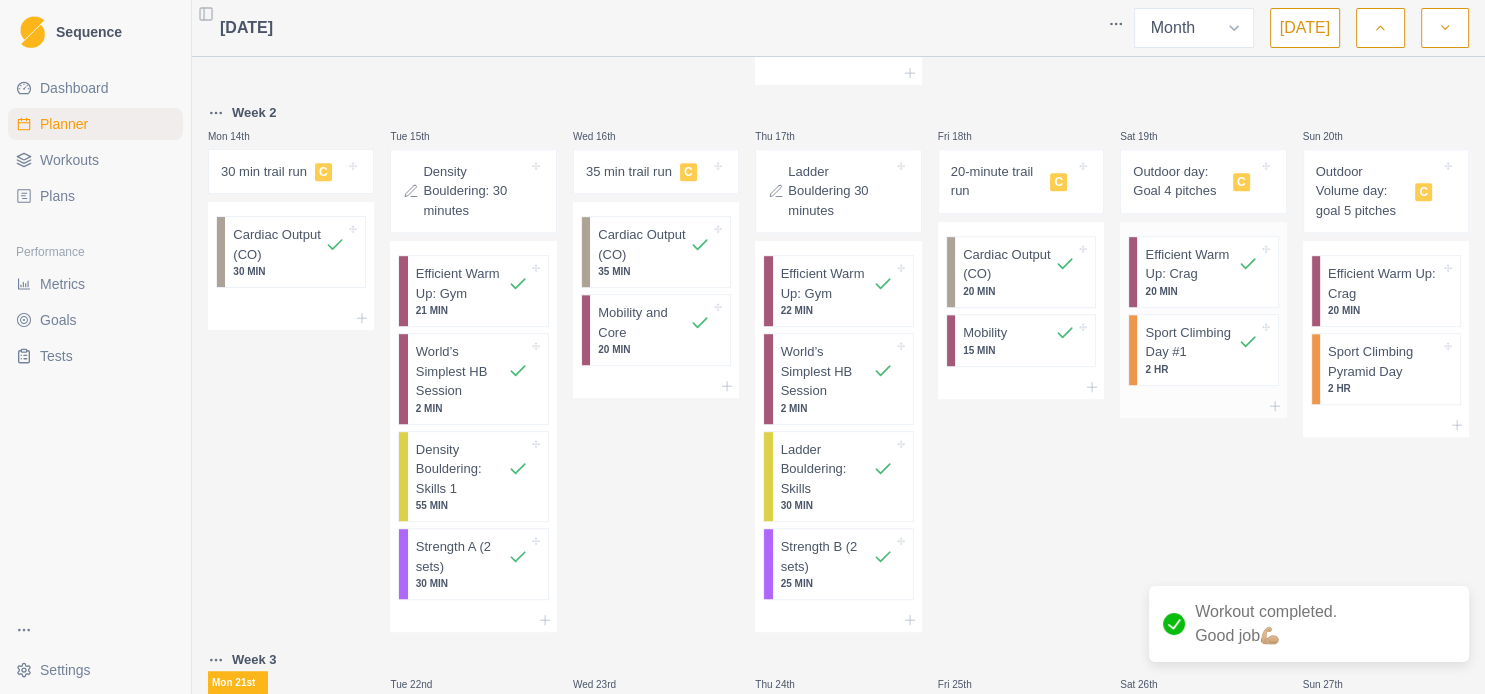 click on "Sport Climbing Day #1" at bounding box center [1191, 342] 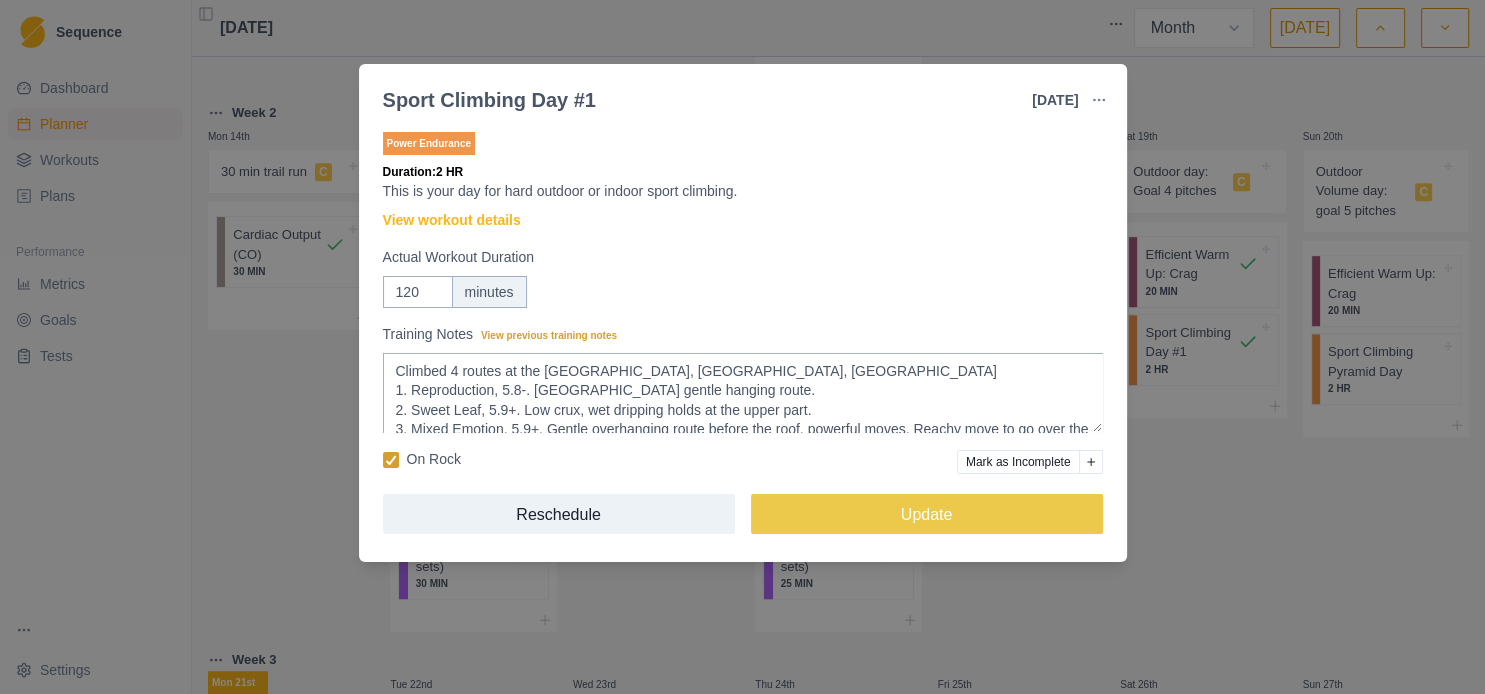 click on "Sport Climbing Day #1 [DATE] Link To Goal View Workout Metrics Edit Original Workout Reschedule Workout Remove From Schedule Power Endurance Duration:  2 HR This is your day for hard outdoor or indoor sport climbing. View workout details Actual Workout Duration 120 minutes Training Notes View previous training notes Climbed 4 routes at the [GEOGRAPHIC_DATA], [GEOGRAPHIC_DATA], [GEOGRAPHIC_DATA]
1. Reproduction, 5.8-. [GEOGRAPHIC_DATA] gentle hanging route.
2. Sweet Leaf, 5.9+. Low crux, wet dripping holds at the upper part.
3. Mixed Emotion, 5.9+. Gentle overhanging route before the roof, powerful moves. Reachy move to go over the roof lip. Roof exit required campus moves/no feet. The holds were wet/dripping water here.
4. Ugly Duckling, 5.7. Vertical and juggy.
On Rock Mark as Incomplete Reschedule Update" at bounding box center [742, 347] 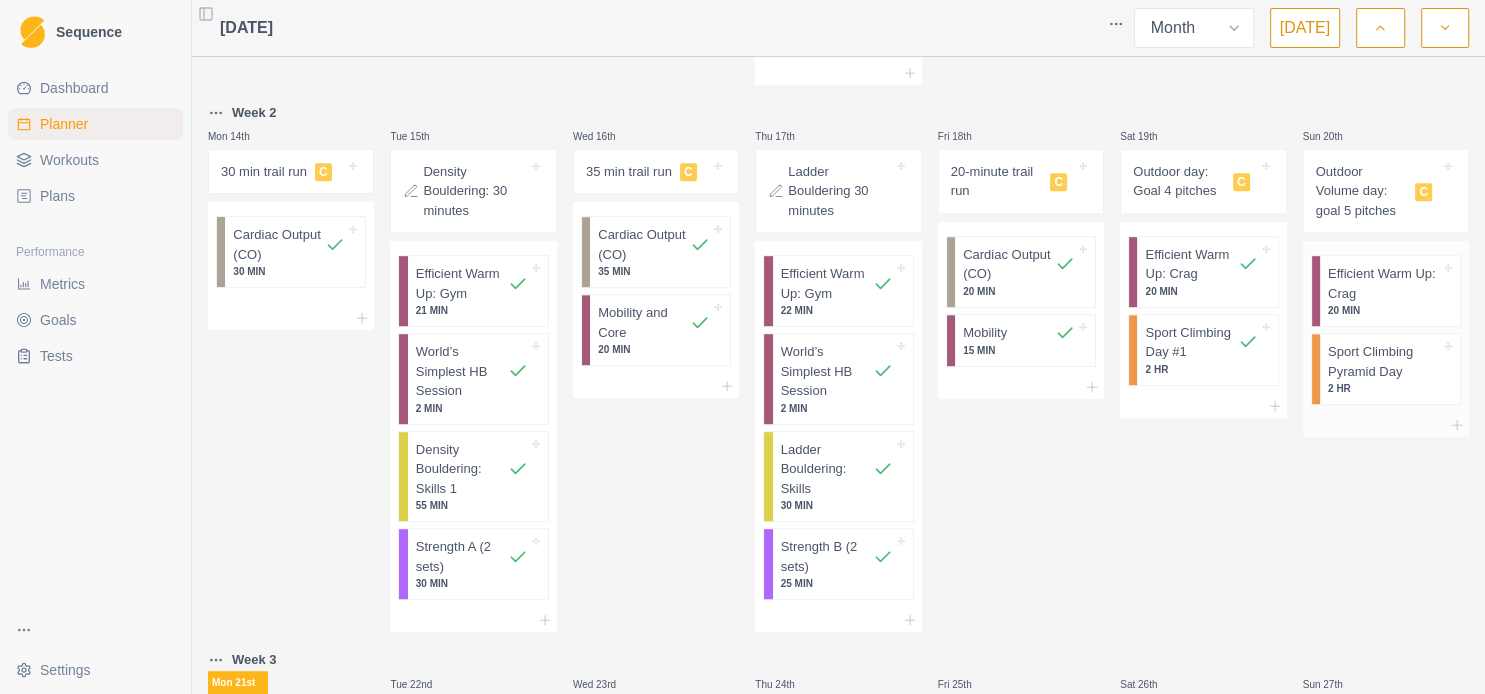 click on "Efficient Warm Up: Crag" at bounding box center [1384, 283] 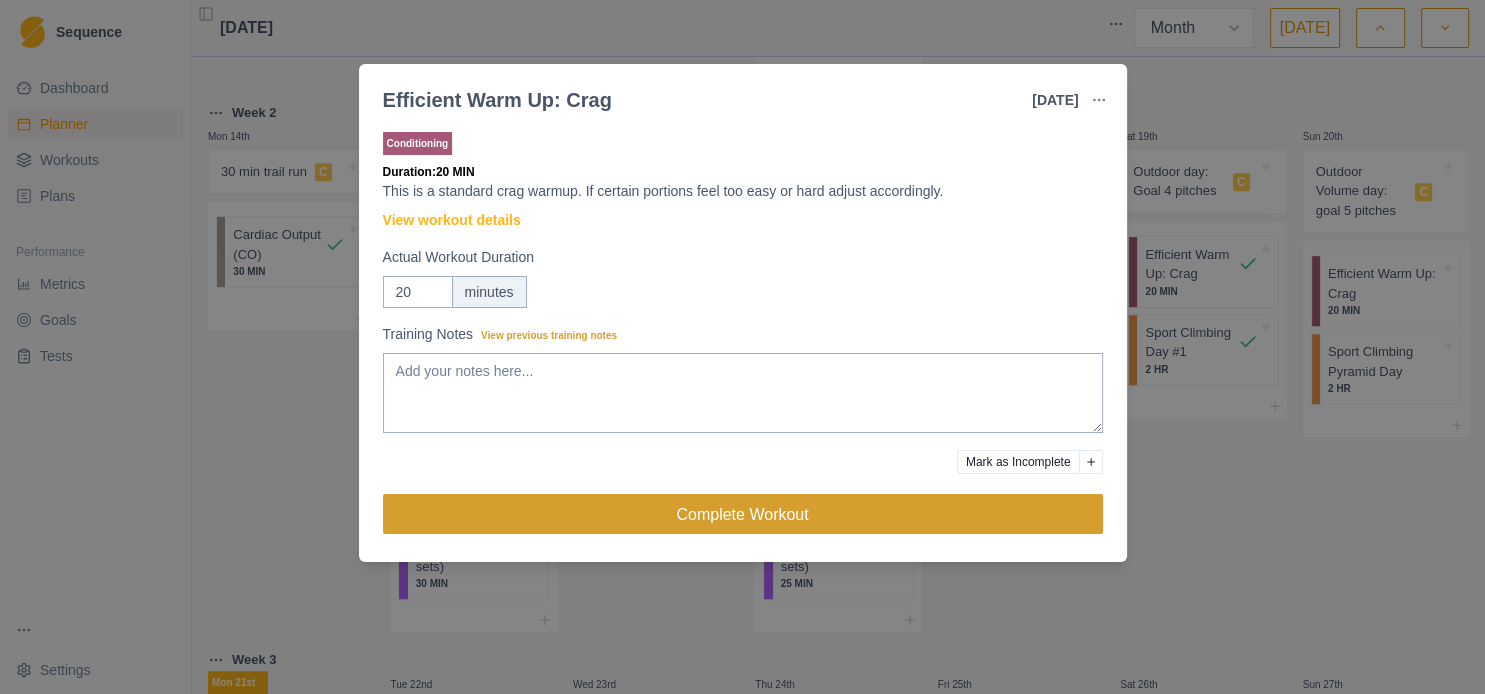 click on "Complete Workout" at bounding box center (743, 514) 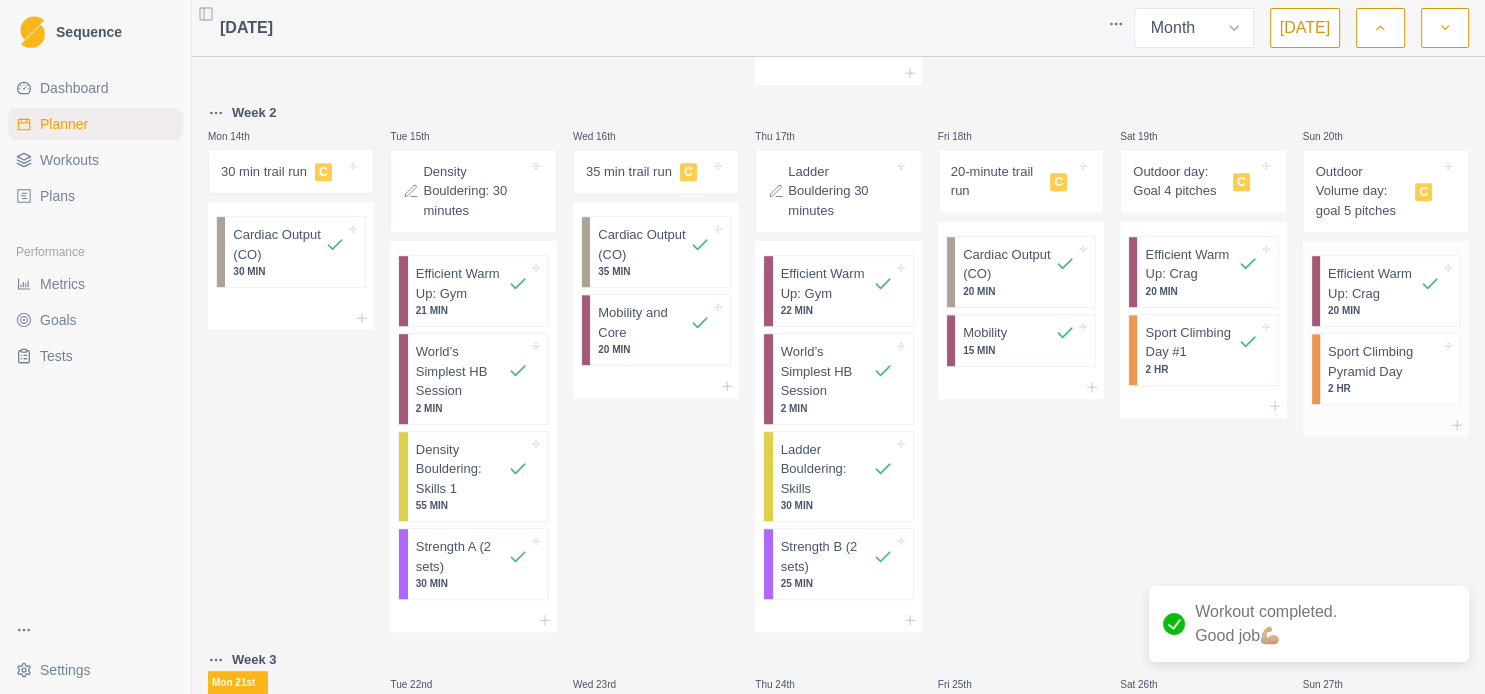 click on "Sport Climbing Pyramid Day" at bounding box center (1384, 361) 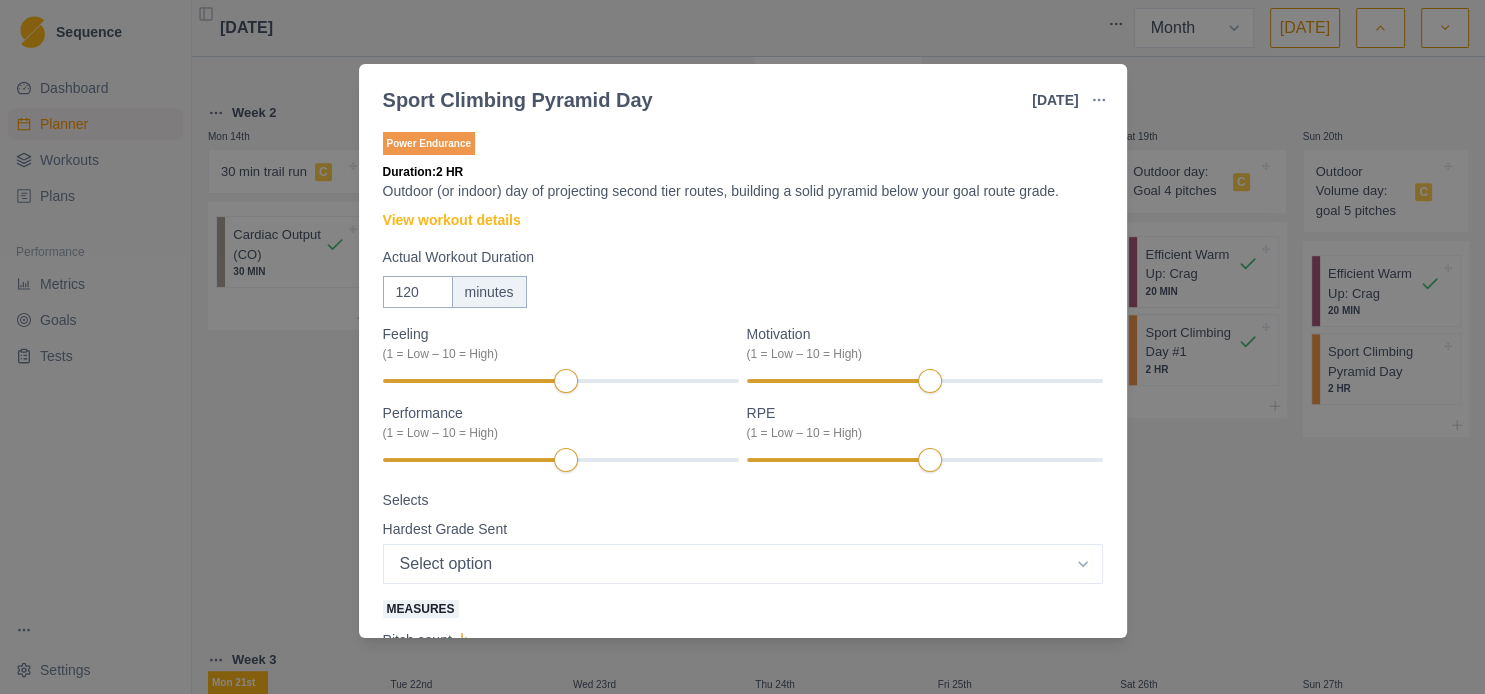 click on "Sport Climbing Pyramid Day [DATE] Link To Goal View Workout Metrics Edit Original Workout Reschedule Workout Remove From Schedule Power Endurance Duration:  2 HR Outdoor (or indoor) day of projecting second tier routes, building a solid pyramid below your goal route grade. View workout details Actual Workout Duration 120 minutes Feeling (1 = Low – 10 = High) Motivation (1 = Low – 10 = High) Performance (1 = Low – 10 = High) RPE (1 = Low – 10 = High) Selects Hardest Grade Sent Select option 5.4 5.5 5.6 5.7 5.8 5.9 5.10a 5.10b 5.10c 5.10d 5.11a 5.11b 5.11c 5.11d 5.12a 5.12b 5.12c 5.12d 5.13a 5.13b 5.13c 5.13d 5.14a 5.14b 5.14c 5.14d 5.15a 5.15b 5.15c 5.15d Measures Pitch count 6 number Training Notes View previous training notes On Rock Mark as Incomplete Complete Workout" at bounding box center (742, 347) 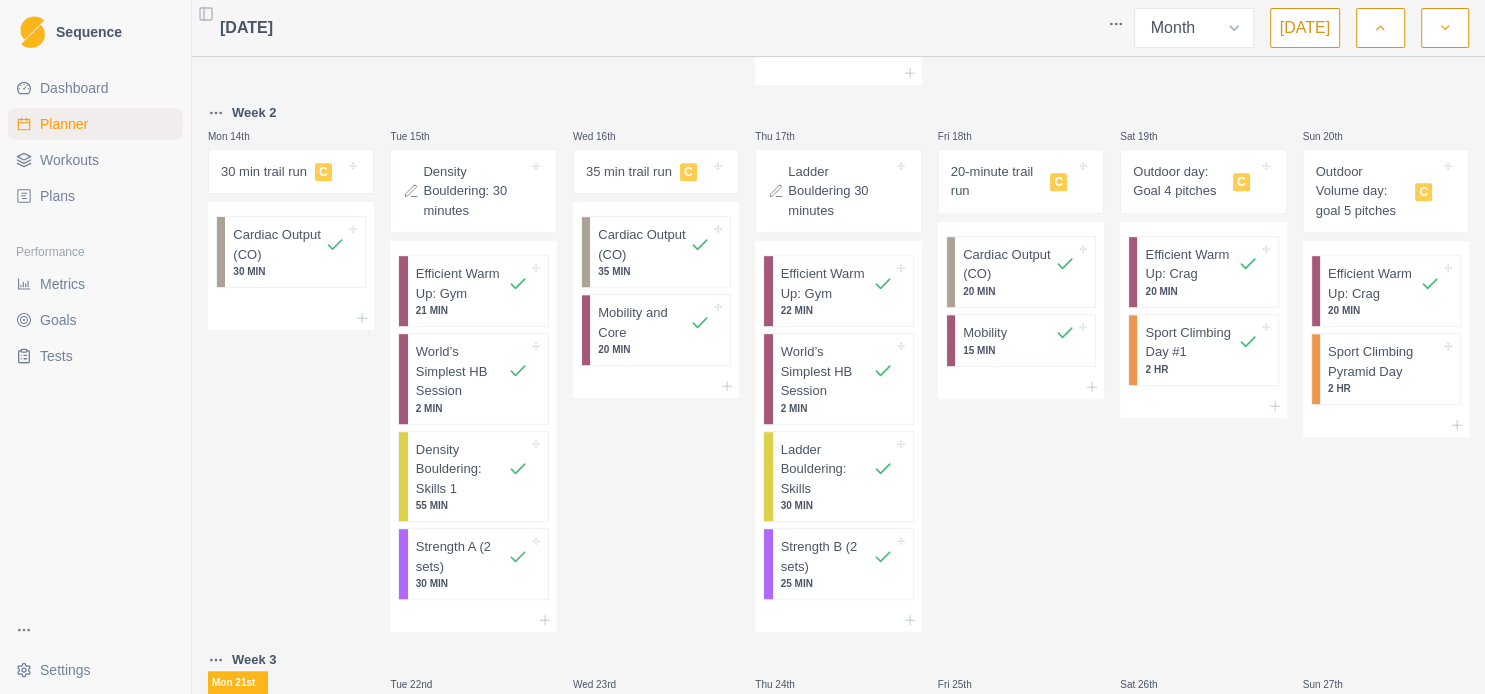 click on "Outdoor Volume day: goal 5 pitches" at bounding box center (1362, 191) 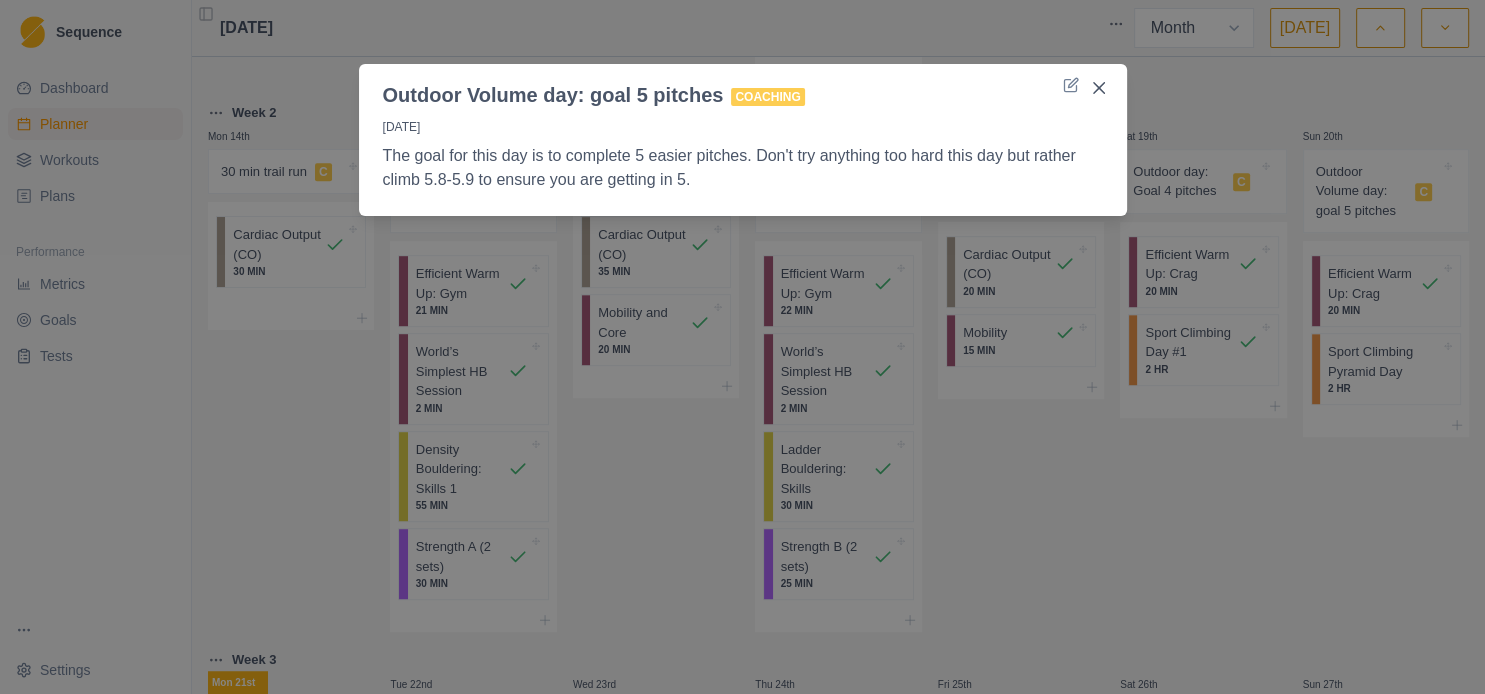 click on "Outdoor Volume day: goal 5 pitches Coaching [DATE] The goal for this day is to complete 5 easier pitches.  Don't try anything too hard this day but rather climb 5.8-5.9 to ensure you are getting in 5." at bounding box center (742, 347) 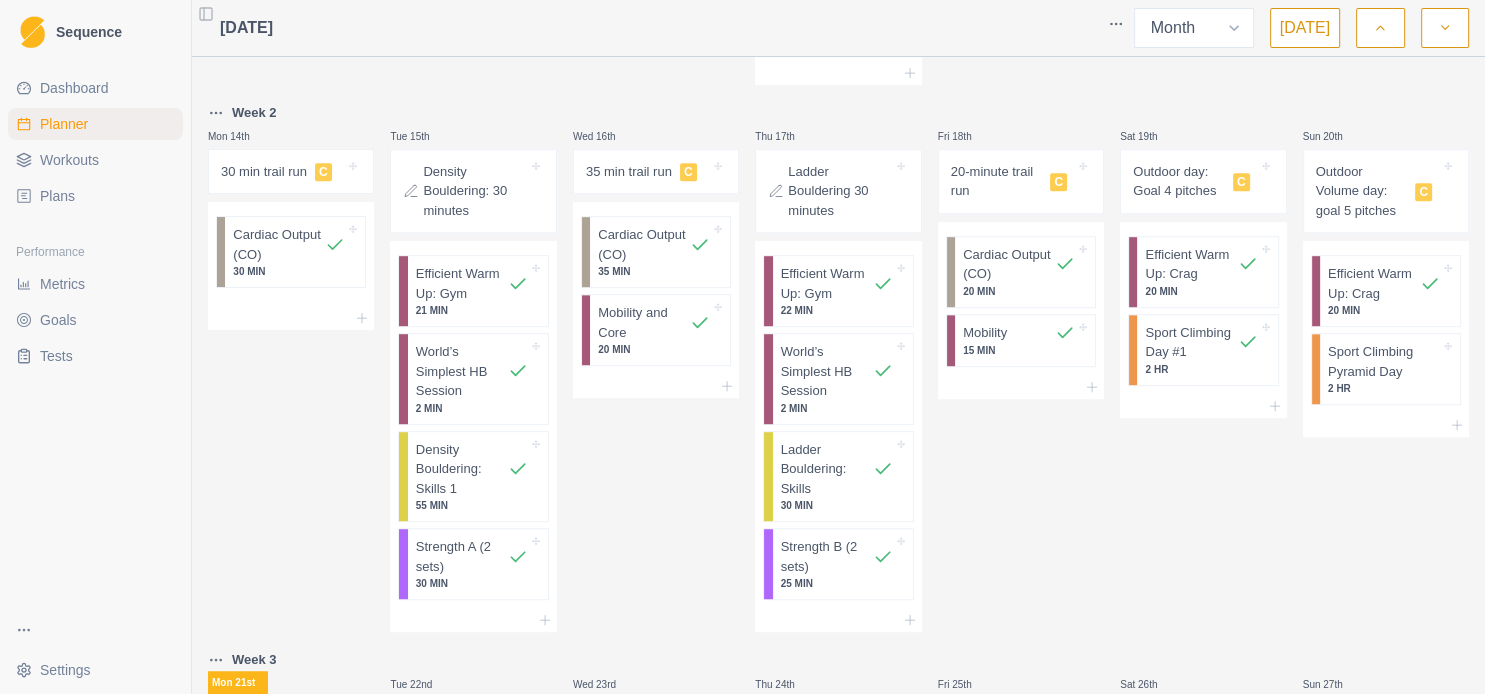 click on "Sport Climbing Pyramid Day" at bounding box center (1384, 361) 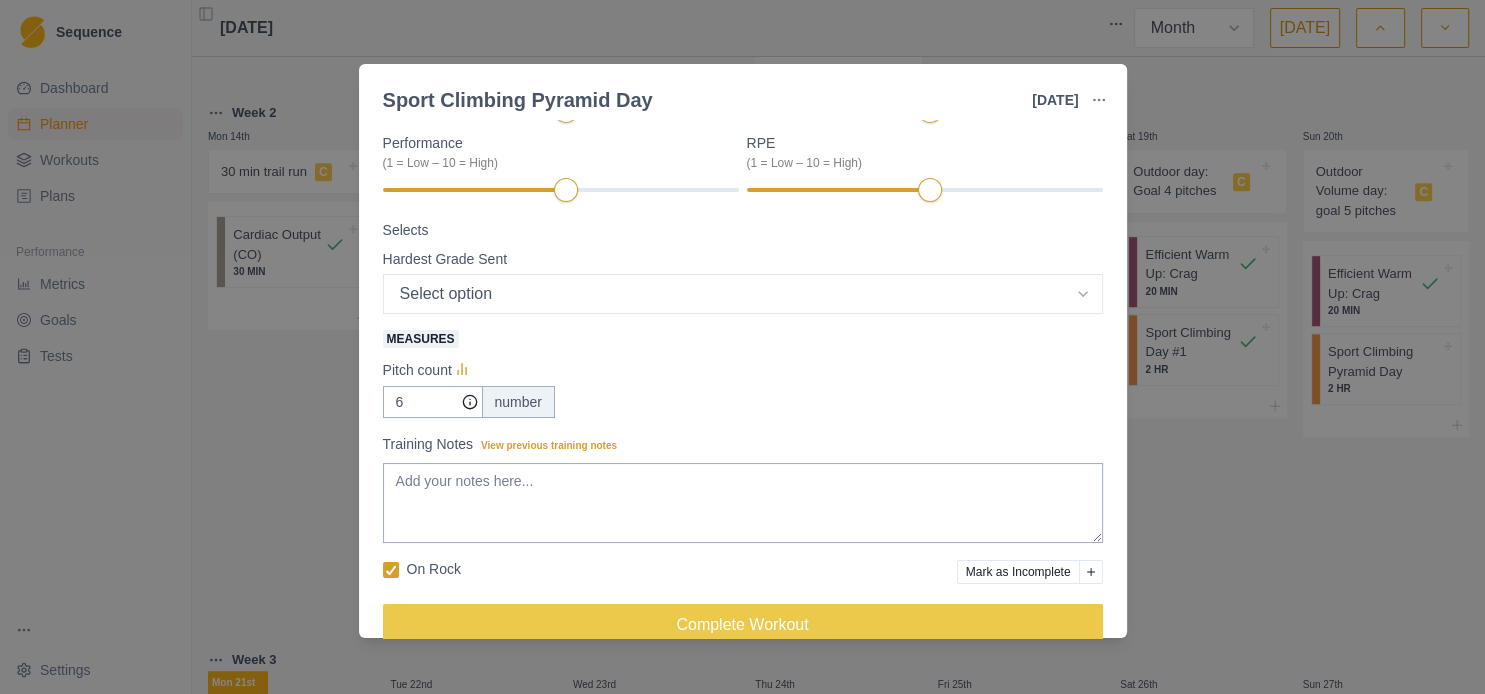 scroll, scrollTop: 275, scrollLeft: 0, axis: vertical 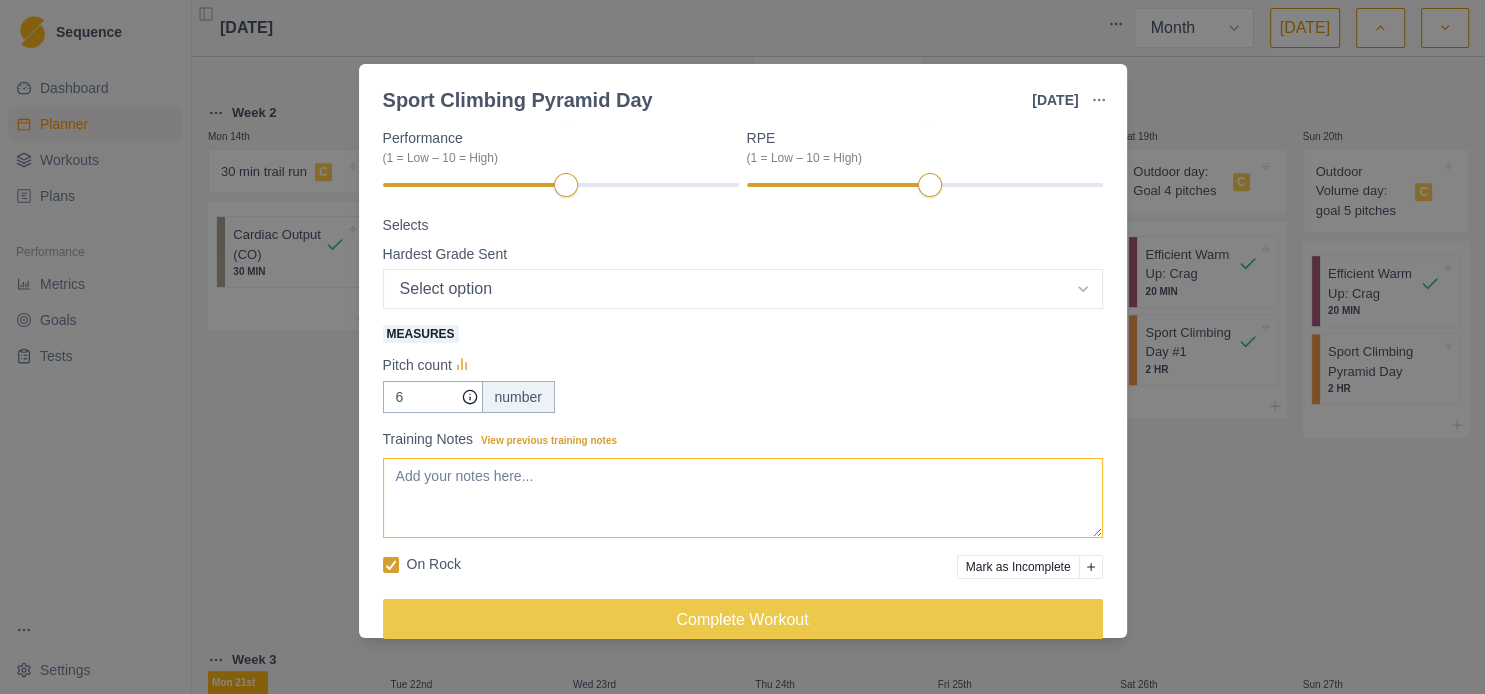 click on "Training Notes View previous training notes" at bounding box center (743, 498) 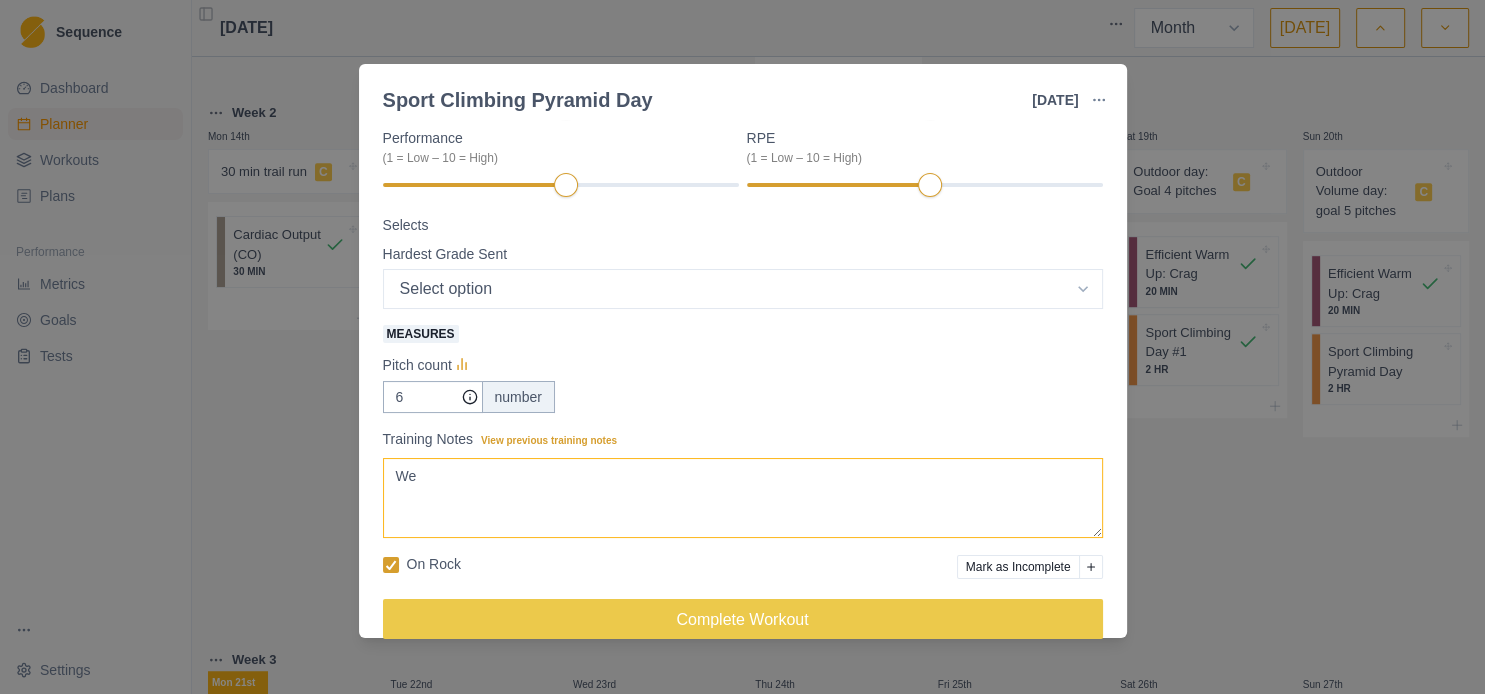 type on "W" 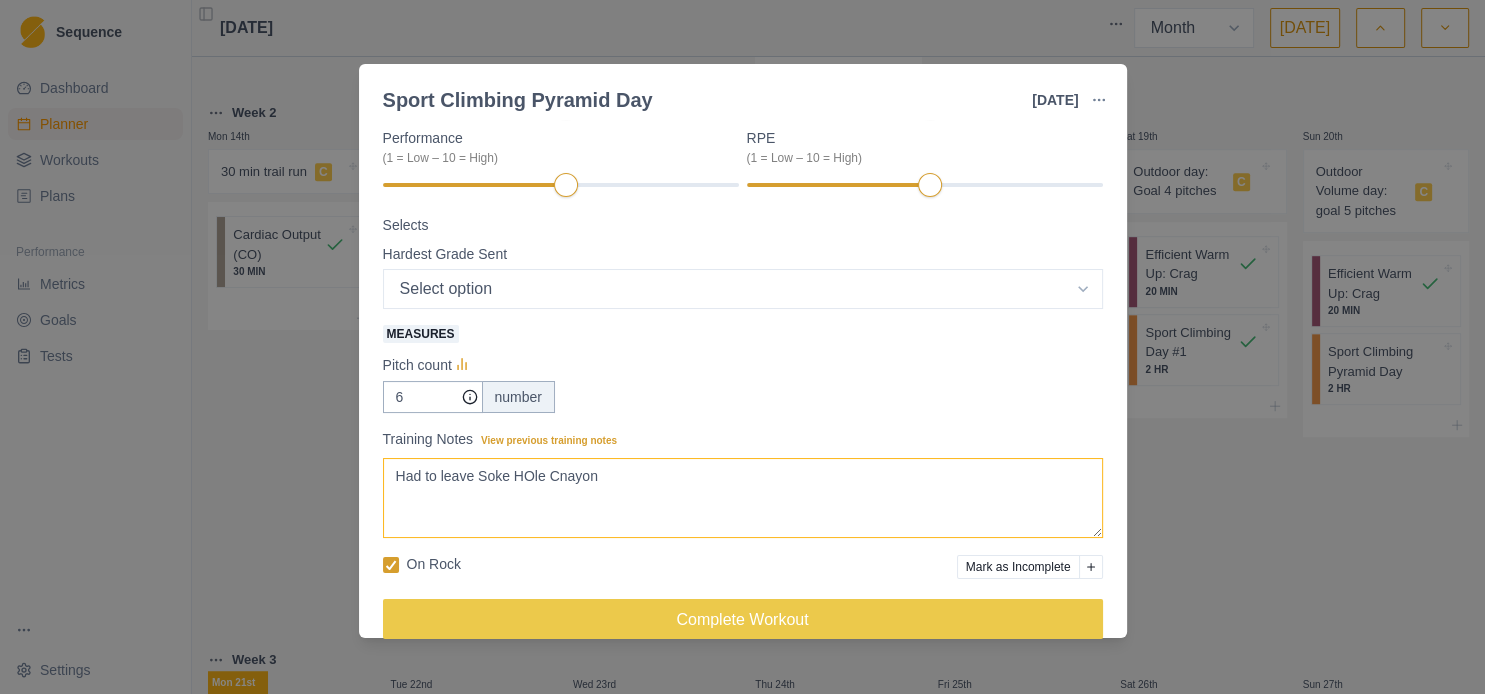 click on "Had to leave Soke HOle Cnayon" at bounding box center [743, 498] 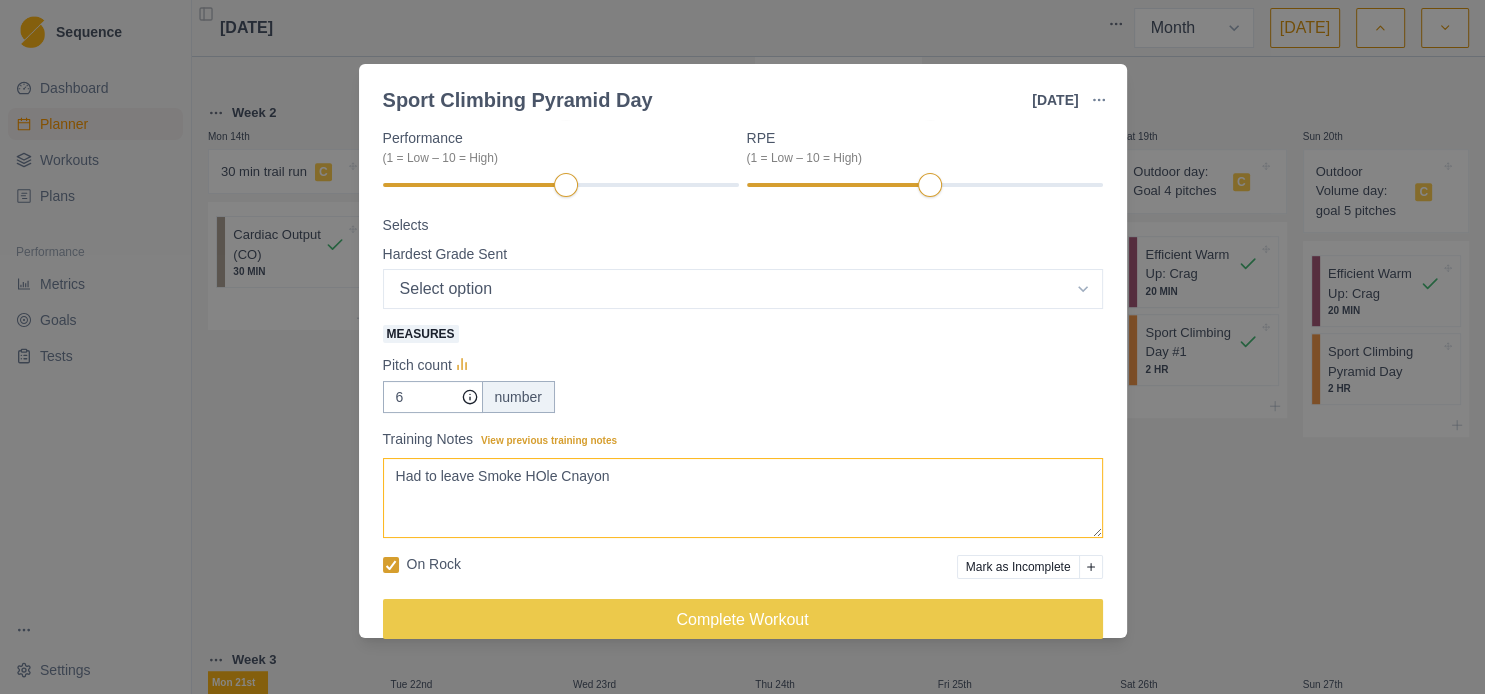 click on "Had to leave Smoke HOle Cnayon" at bounding box center (743, 498) 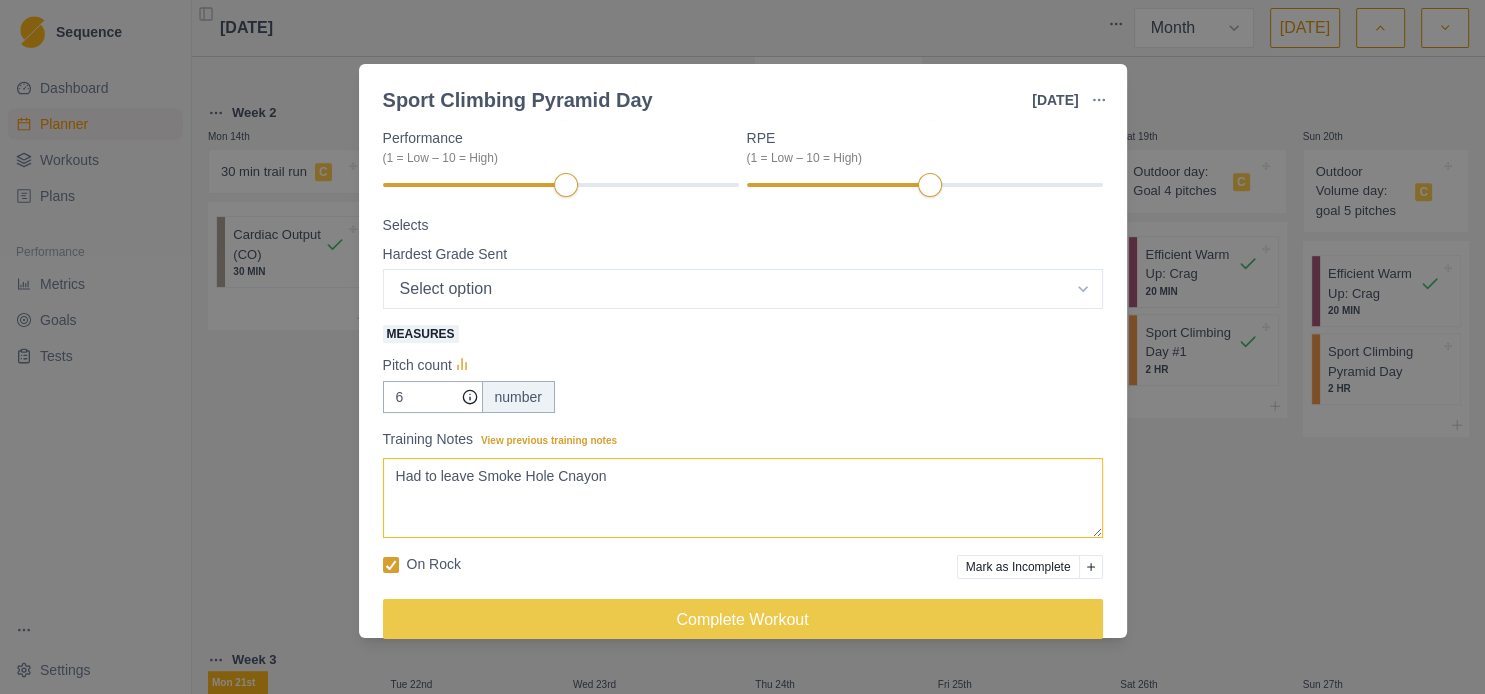 click on "Had to leave Smoke Hole Cnayon" at bounding box center (743, 498) 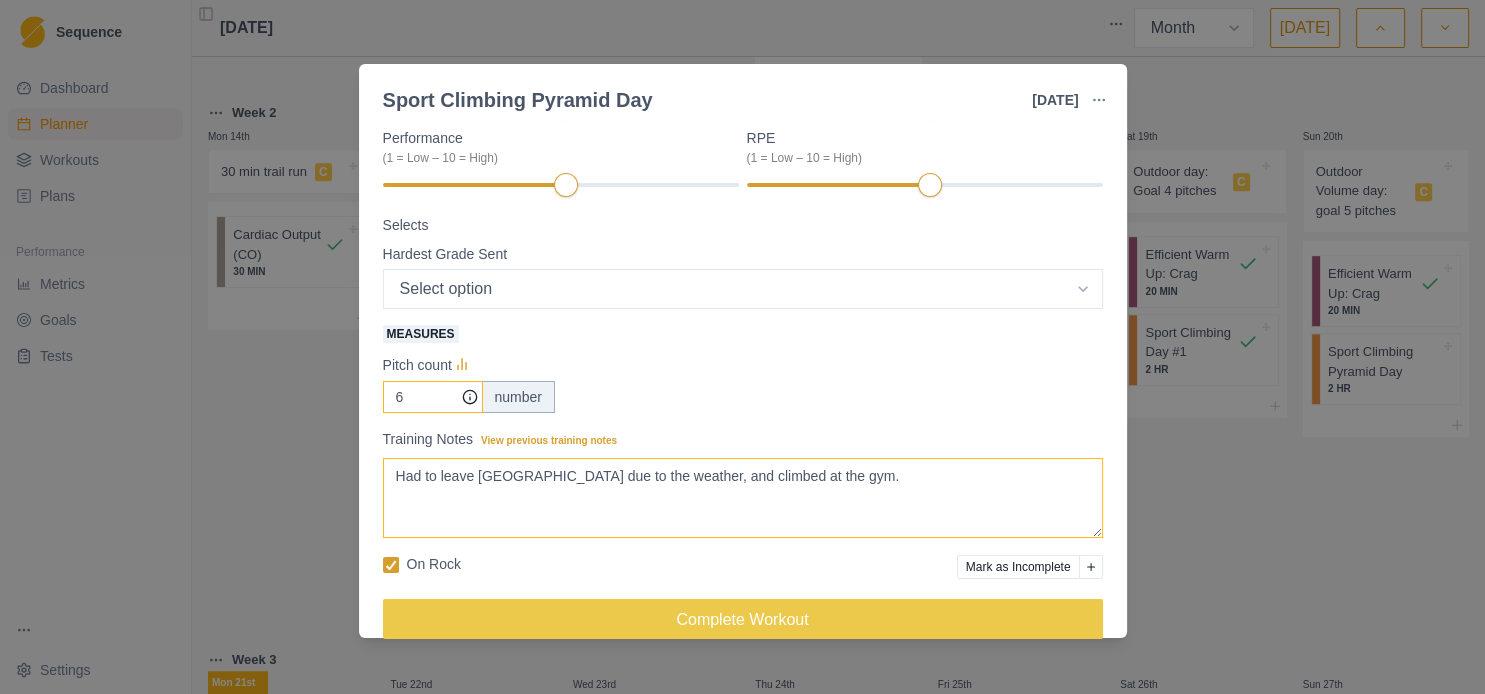 type on "Had to leave [GEOGRAPHIC_DATA] due to the weather, and climbed at the gym." 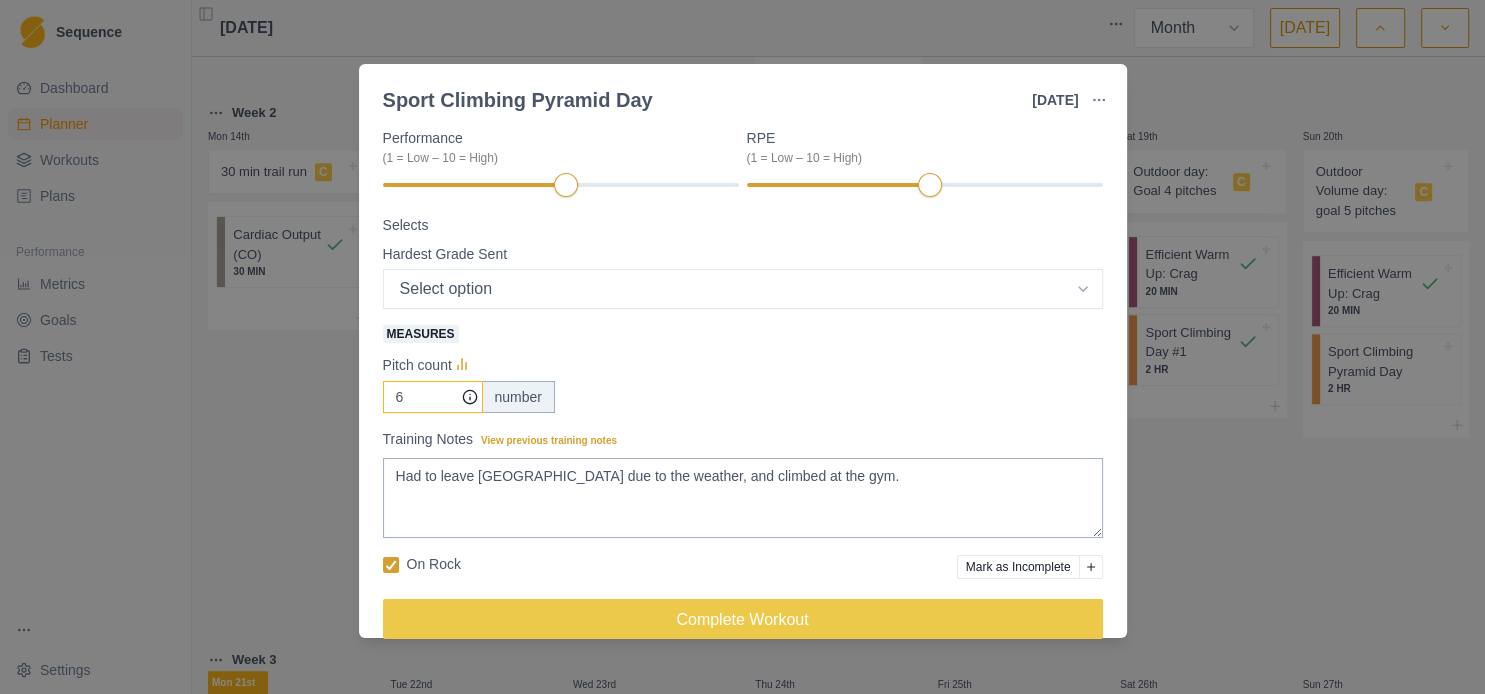 click on "6" at bounding box center [433, 397] 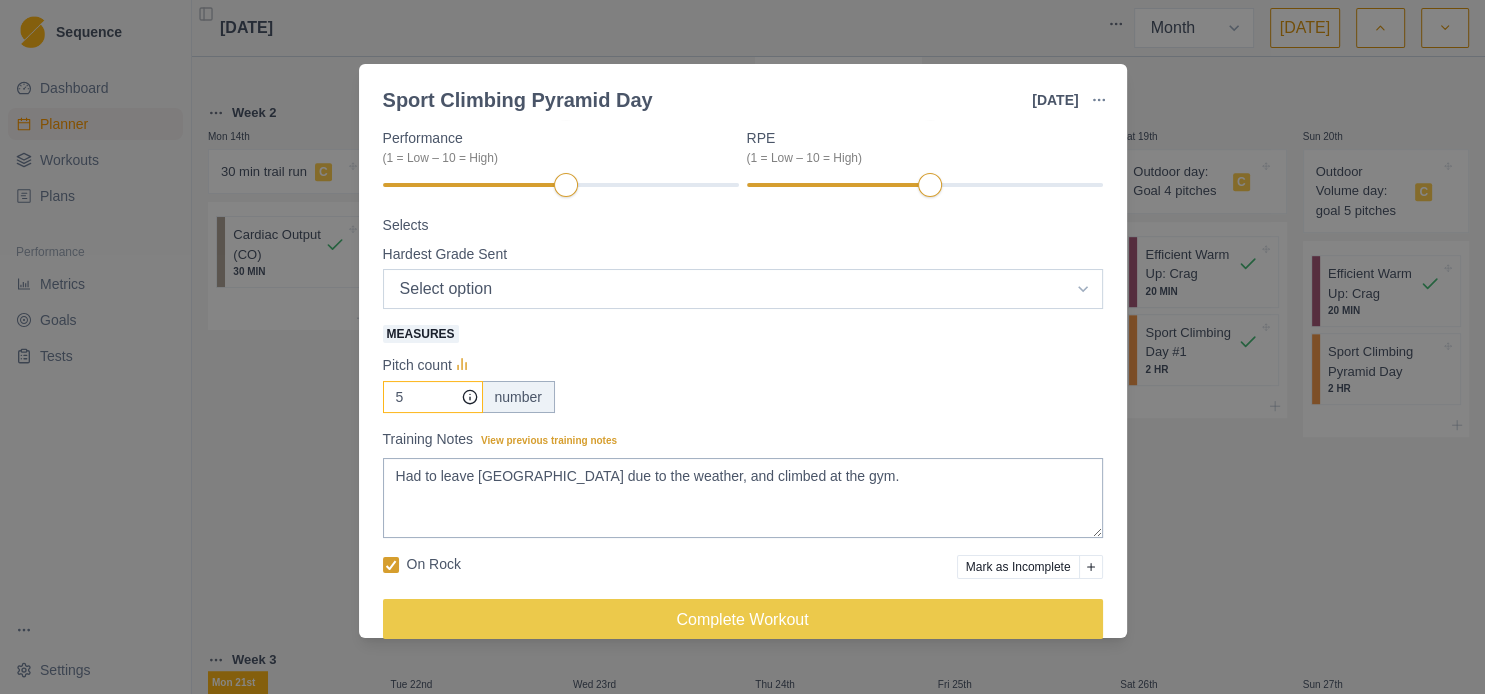 type on "5" 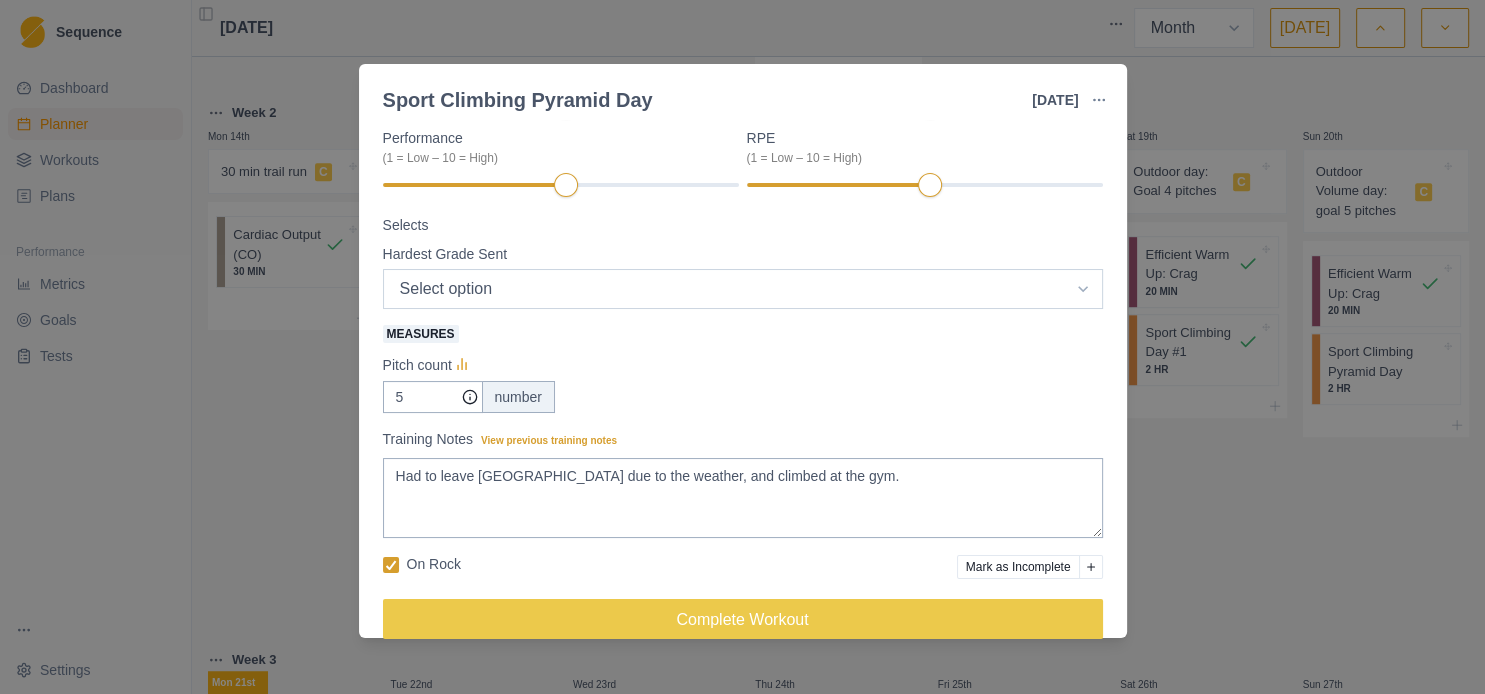 click on "Select option 5.4 5.5 5.6 5.7 5.8 5.9 5.10a 5.10b 5.10c 5.10d 5.11a 5.11b 5.11c 5.11d 5.12a 5.12b 5.12c 5.12d 5.13a 5.13b 5.13c 5.13d 5.14a 5.14b 5.14c 5.14d 5.15a 5.15b 5.15c 5.15d" at bounding box center [743, 289] 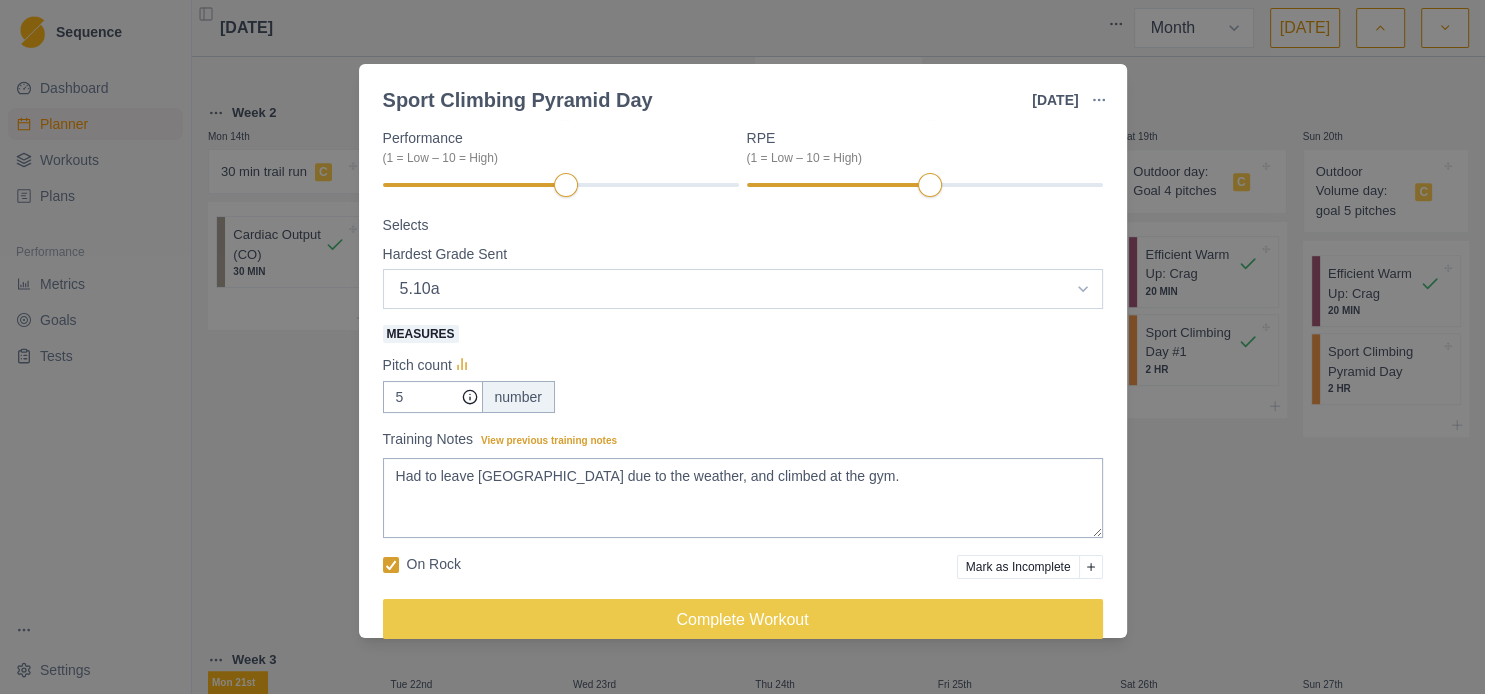 click on "5.10a" at bounding box center [0, 0] 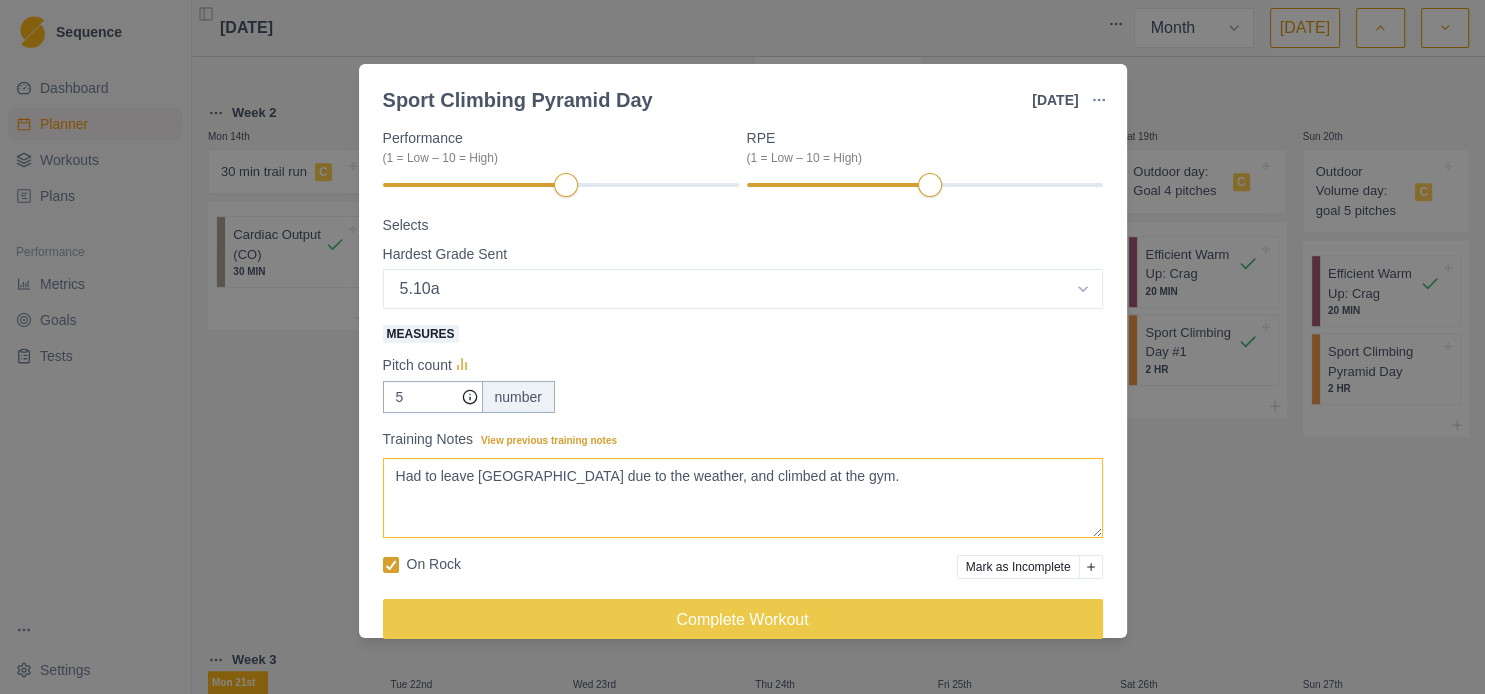 click on "Had to leave [GEOGRAPHIC_DATA] due to the weather, and climbed at the gym." at bounding box center (743, 498) 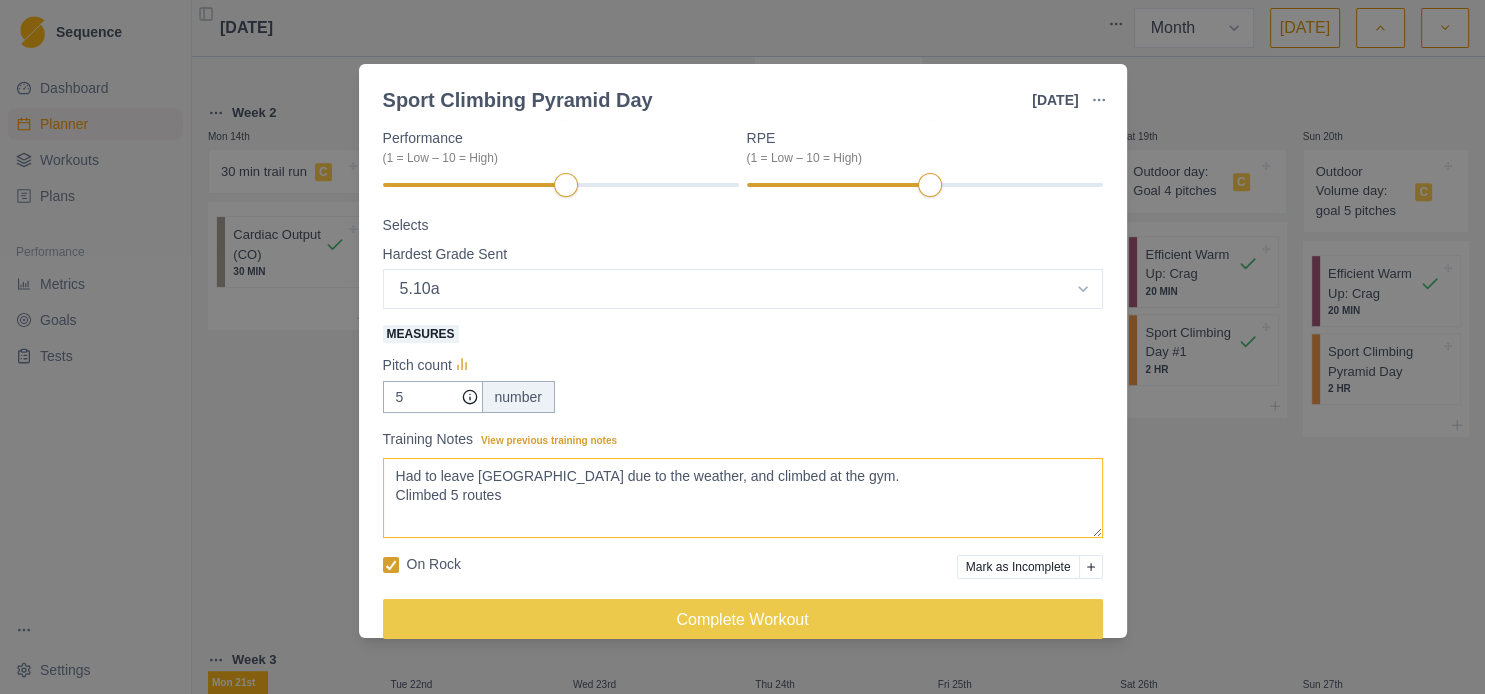 click on "Had to leave [GEOGRAPHIC_DATA] due to the weather, and climbed at the gym." at bounding box center (743, 498) 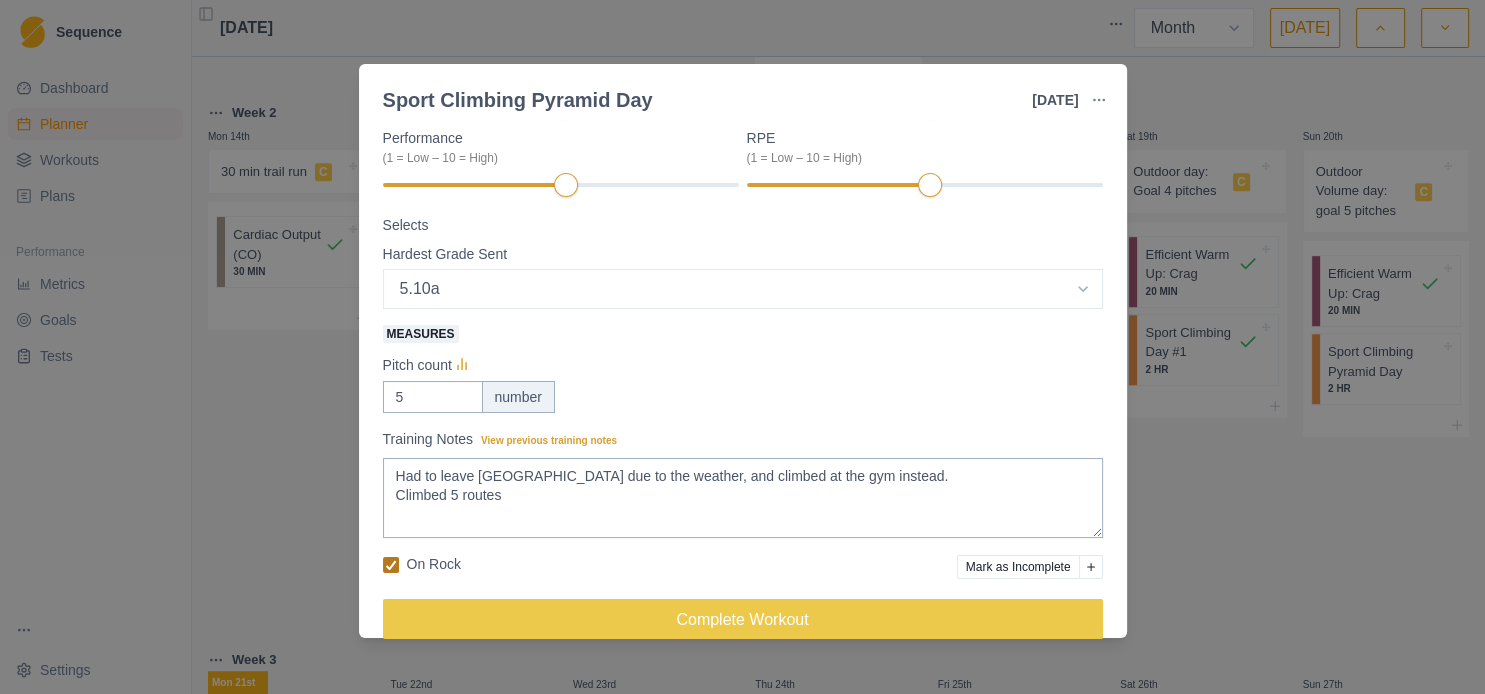 click at bounding box center (391, 565) 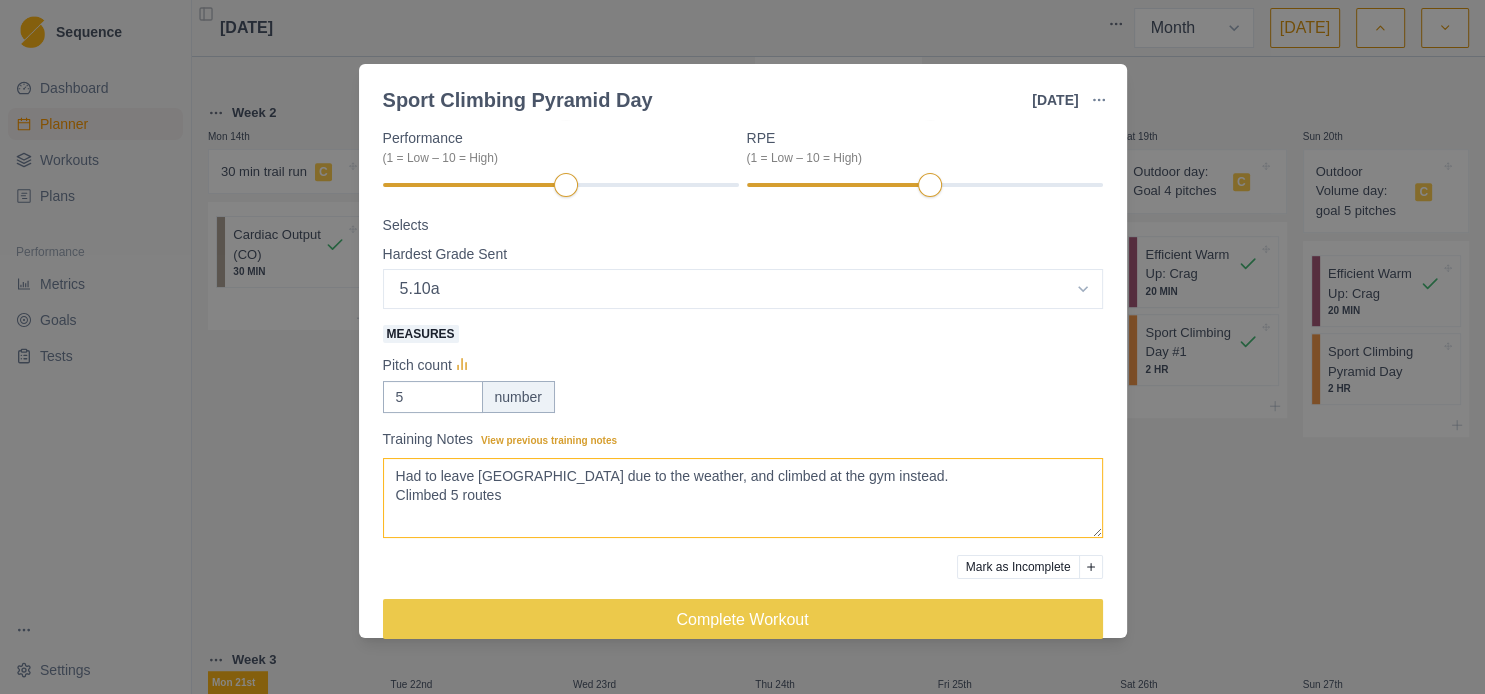 click on "Had to leave [GEOGRAPHIC_DATA] due to the weather, and climbed at the gym instead.
Climbed 5 routes" at bounding box center (743, 498) 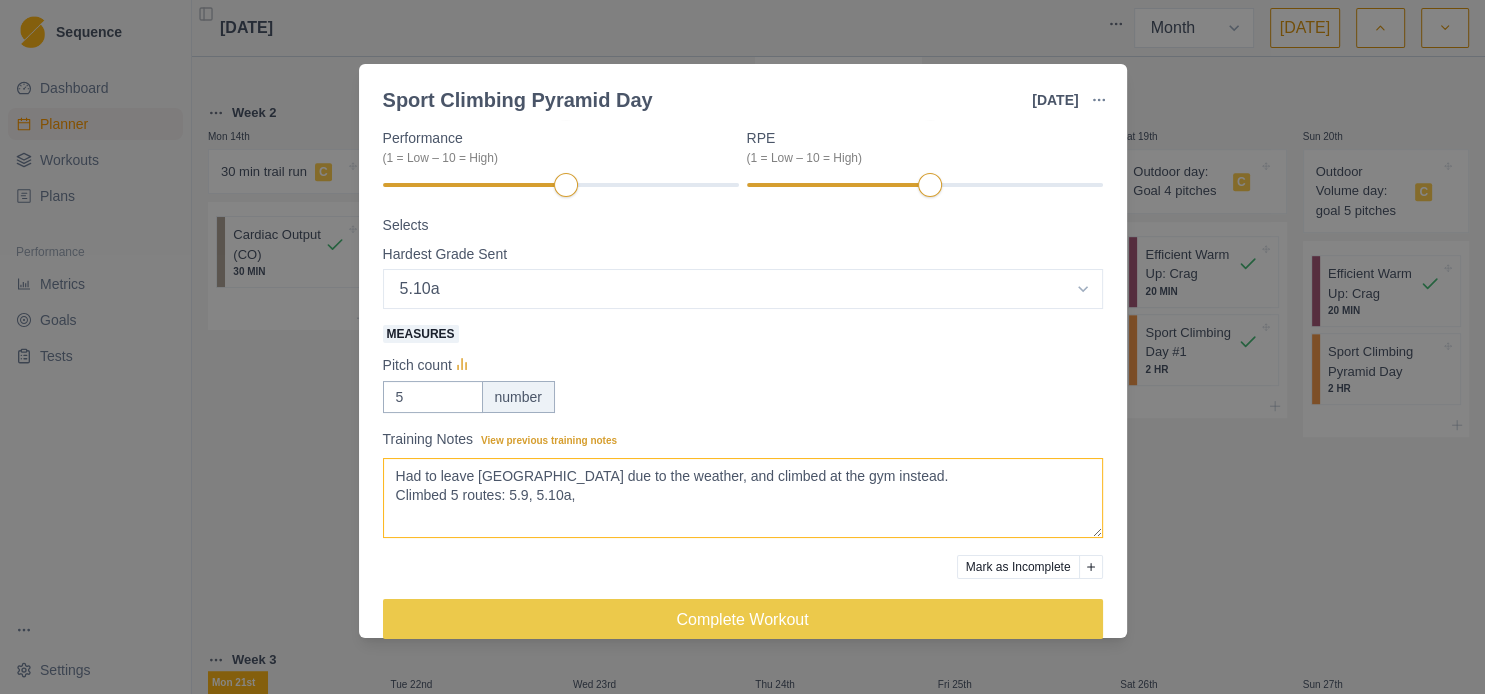 drag, startPoint x: 509, startPoint y: 498, endPoint x: 573, endPoint y: 496, distance: 64.03124 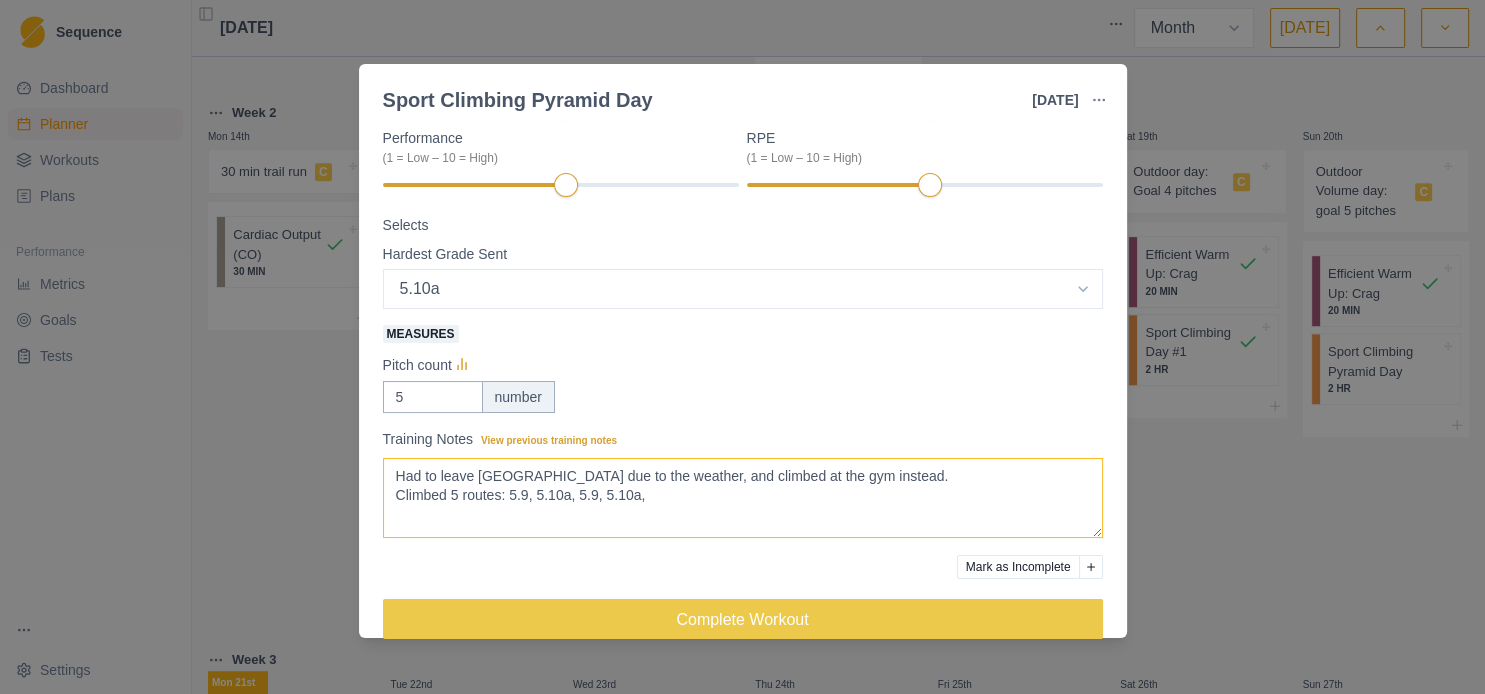 click on "Had to leave [GEOGRAPHIC_DATA] due to the weather, and climbed at the gym instead.
Climbed 5 routes" at bounding box center (743, 498) 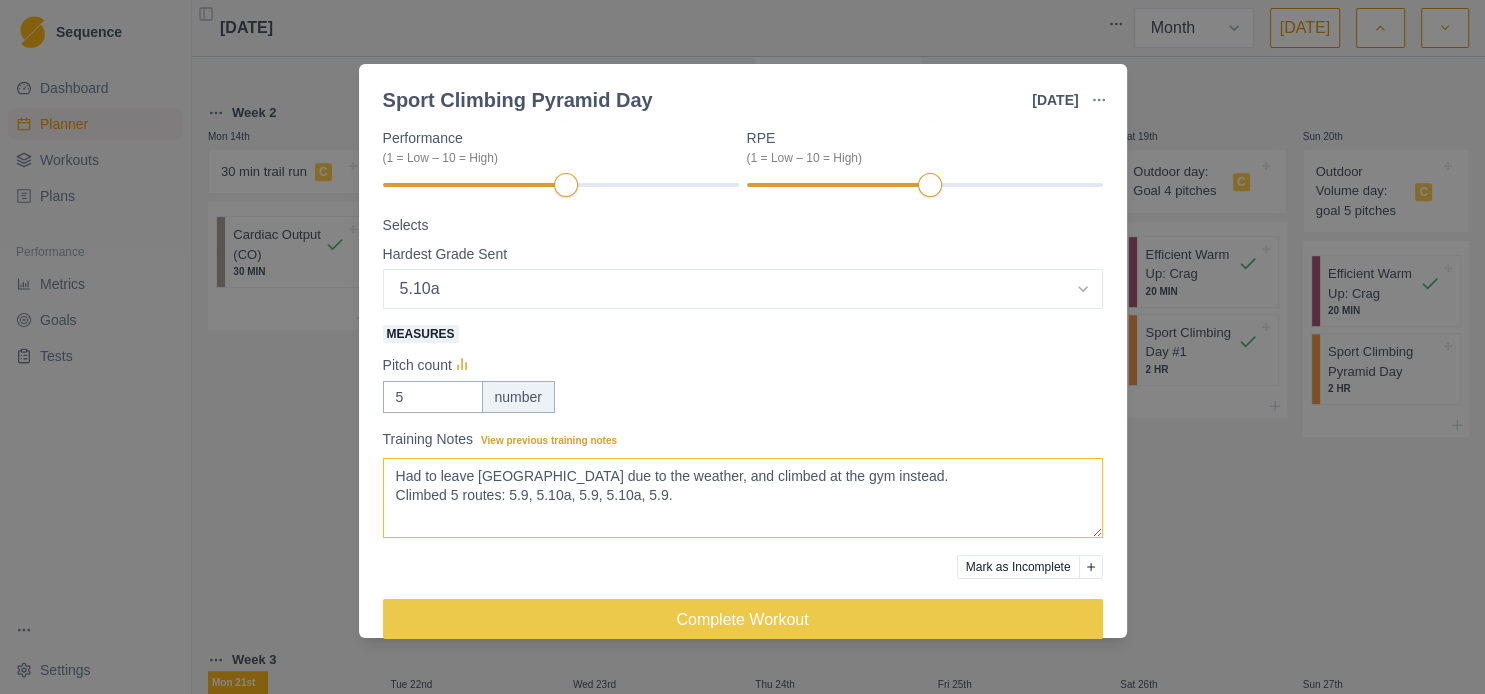 click on "Had to leave [GEOGRAPHIC_DATA] due to the weather, and climbed at the gym instead.
Climbed 5 routes" at bounding box center (743, 498) 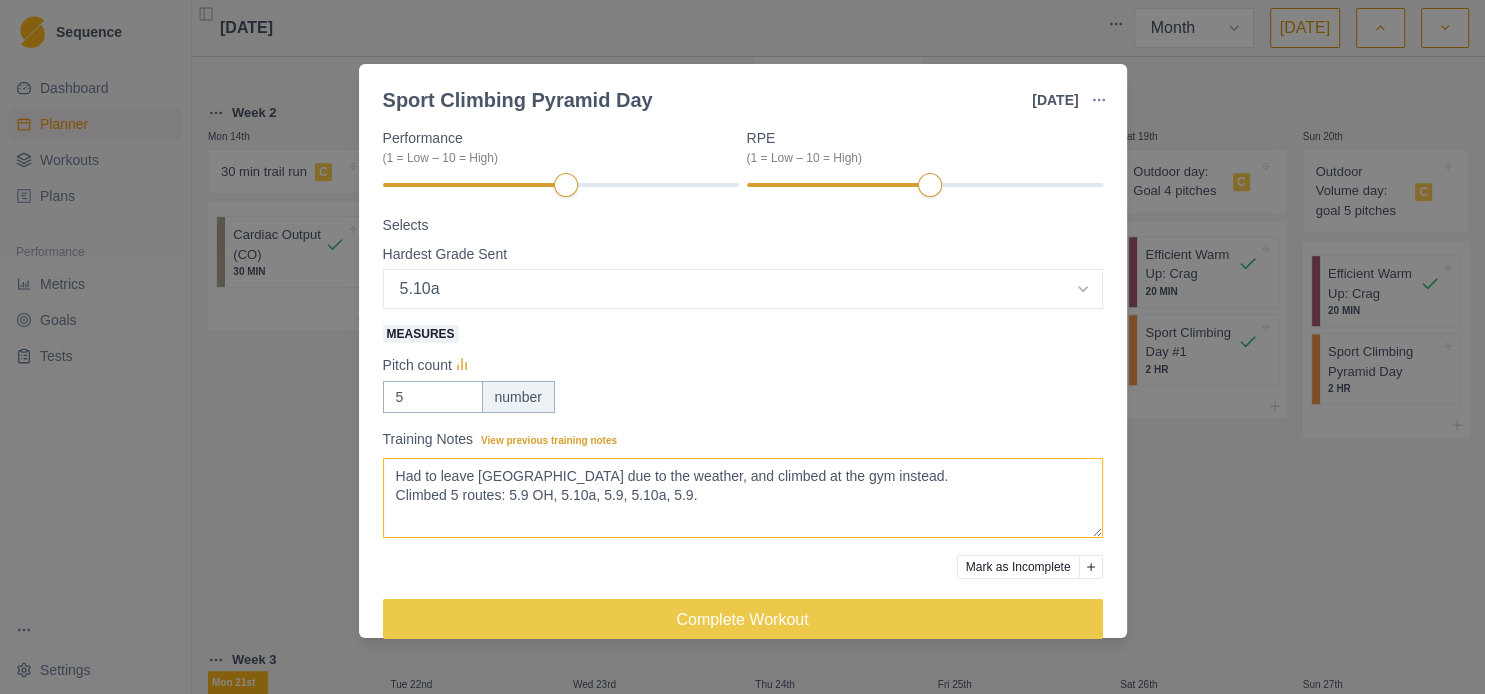 click on "Had to leave [GEOGRAPHIC_DATA] due to the weather, and climbed at the gym instead.
Climbed 5 routes" at bounding box center [743, 498] 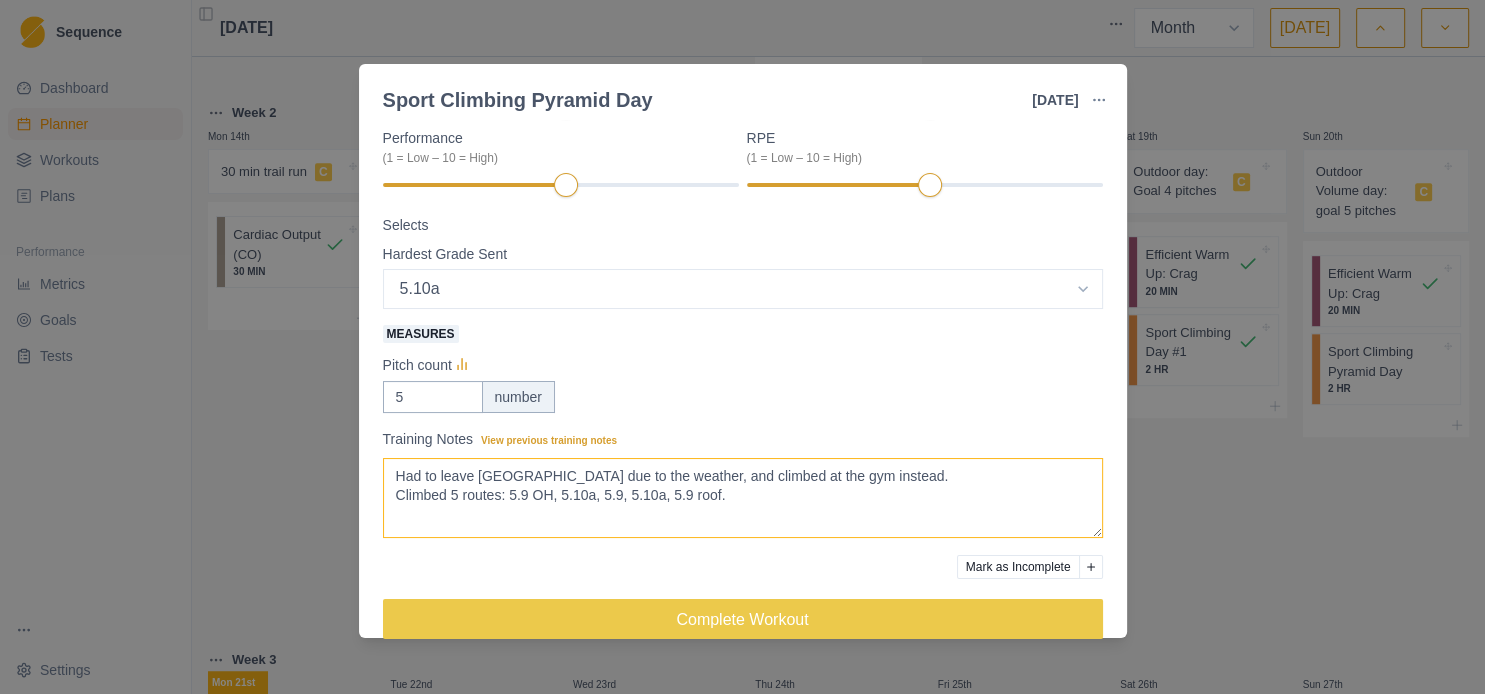 click on "Had to leave [GEOGRAPHIC_DATA] due to the weather, and climbed at the gym instead.
Climbed 5 routes" at bounding box center (743, 498) 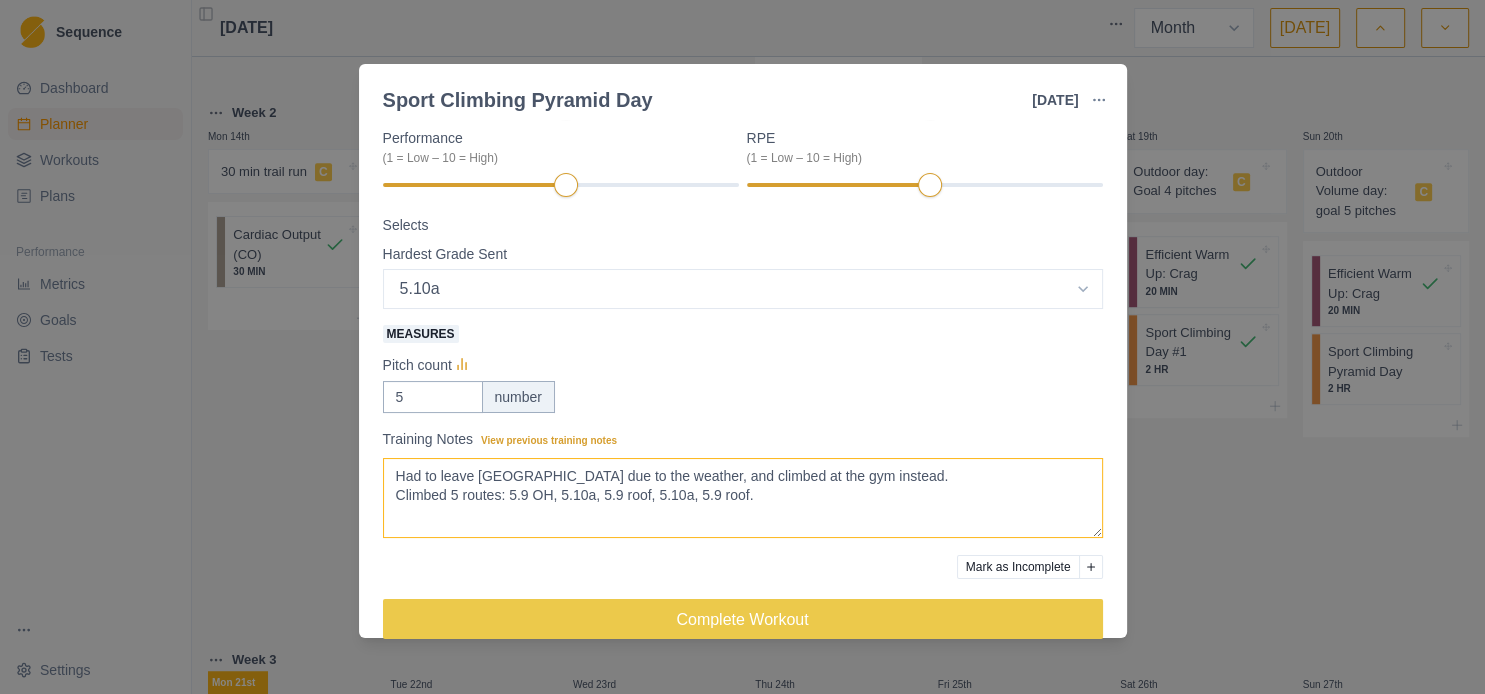 click on "Had to leave [GEOGRAPHIC_DATA] due to the weather, and climbed at the gym instead.
Climbed 5 routes" at bounding box center [743, 498] 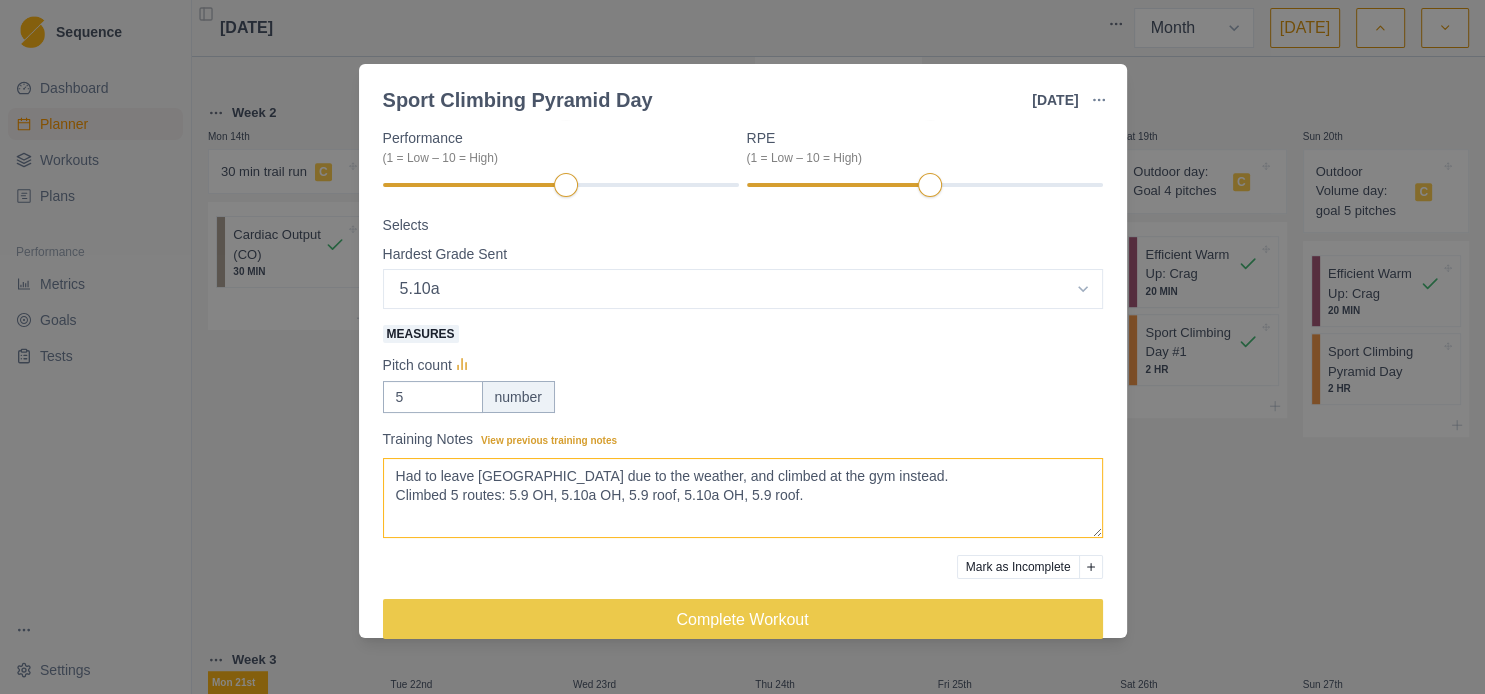 click on "Had to leave [GEOGRAPHIC_DATA] due to the weather, and climbed at the gym instead.
Climbed 5 routes" at bounding box center [743, 498] 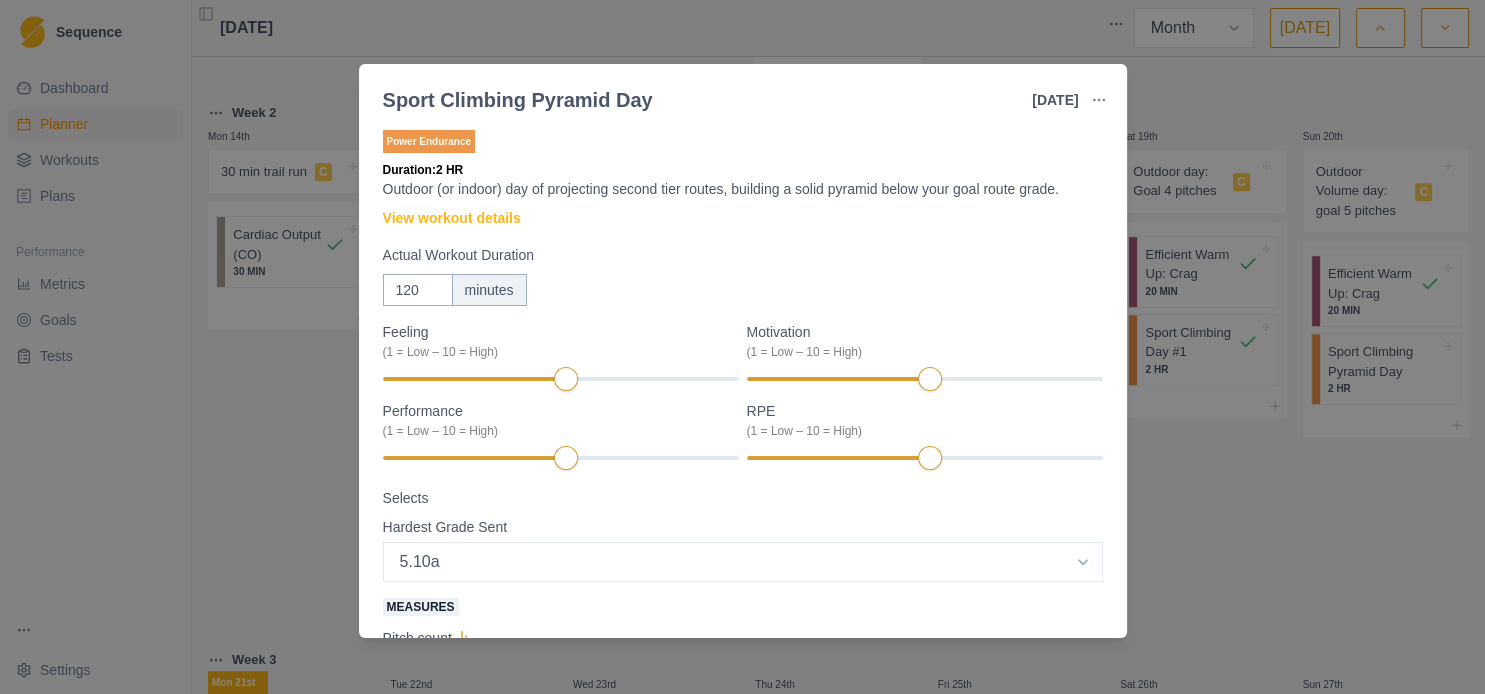 scroll, scrollTop: 0, scrollLeft: 0, axis: both 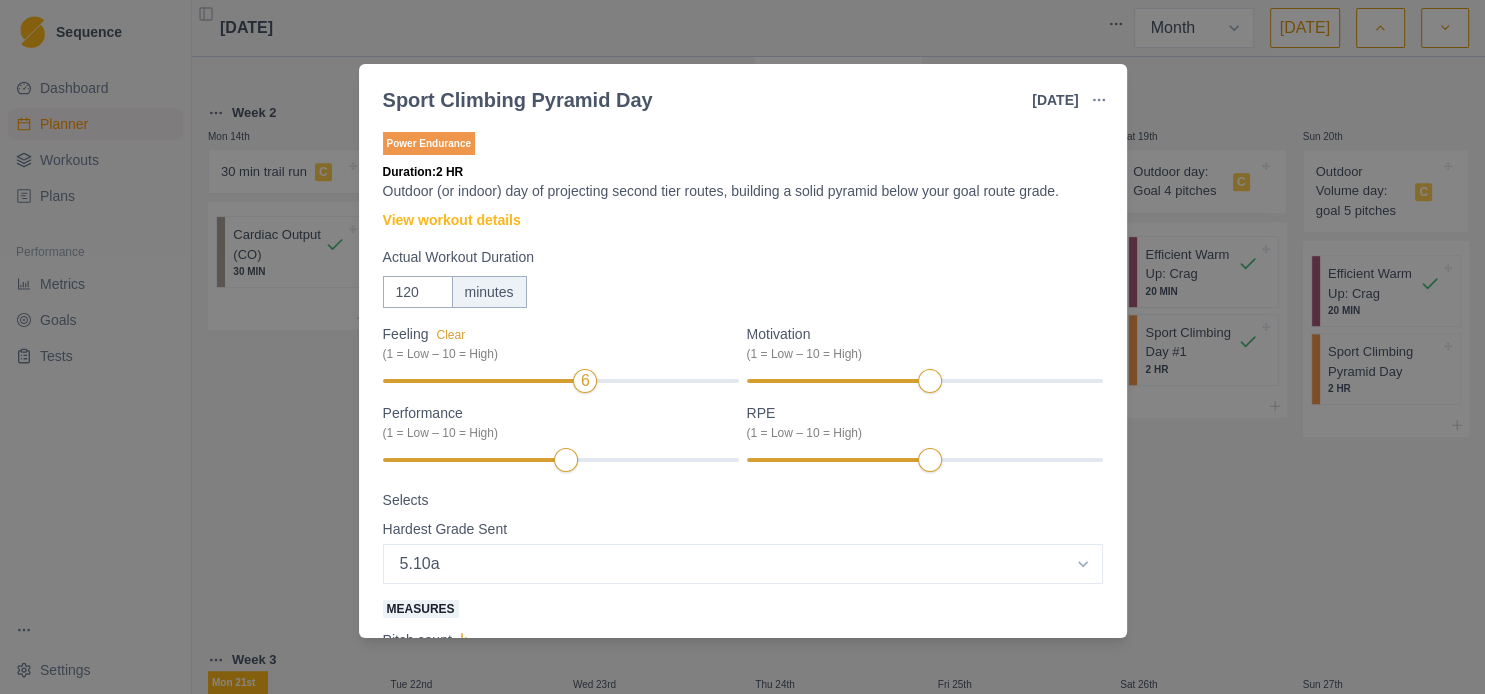 click on "Feeling Clear (1 = Low – 10 = High) 6 Motivation (1 = Low – 10 = High) Performance (1 = Low – 10 = High) RPE (1 = Low – 10 = High)" at bounding box center (743, 399) 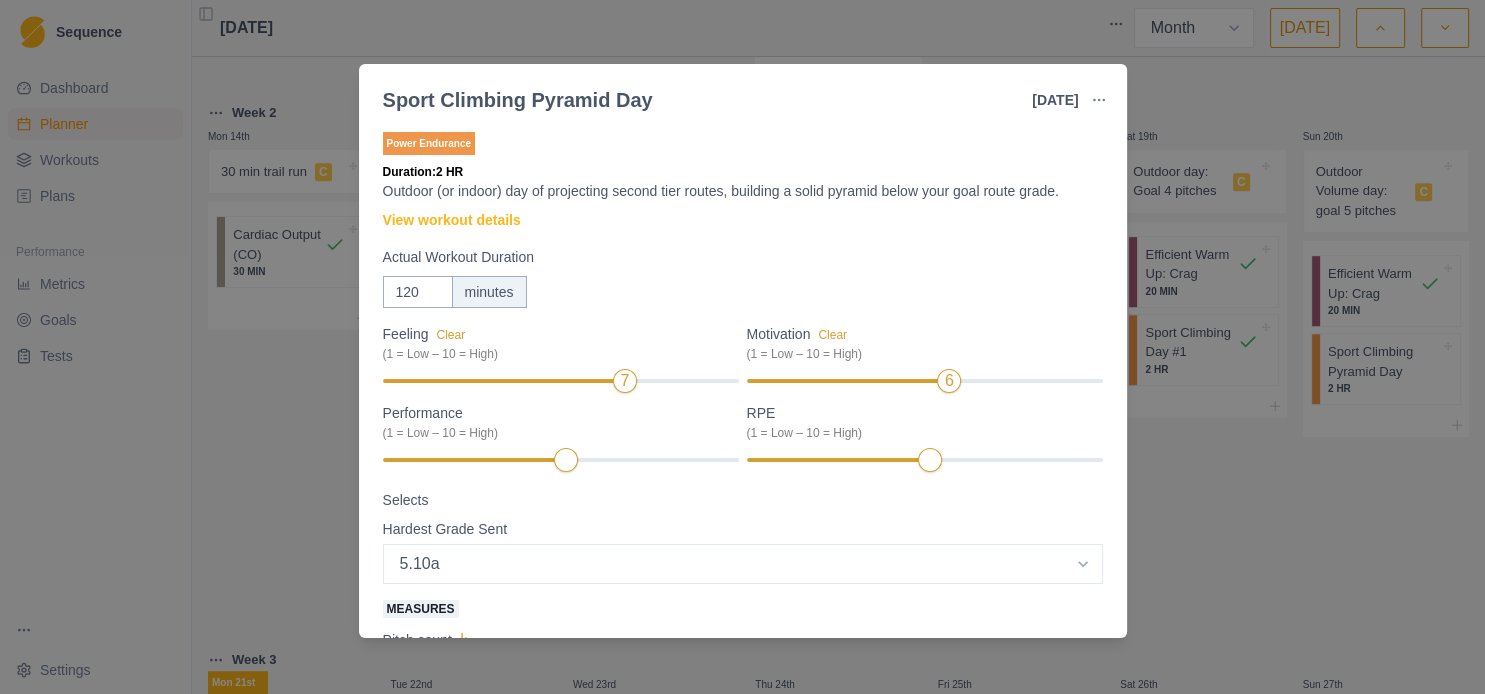 click on "Feeling Clear (1 = Low – 10 = High) 7 Motivation Clear (1 = Low – 10 = High) 6 Performance (1 = Low – 10 = High) RPE (1 = Low – 10 = High)" at bounding box center [743, 399] 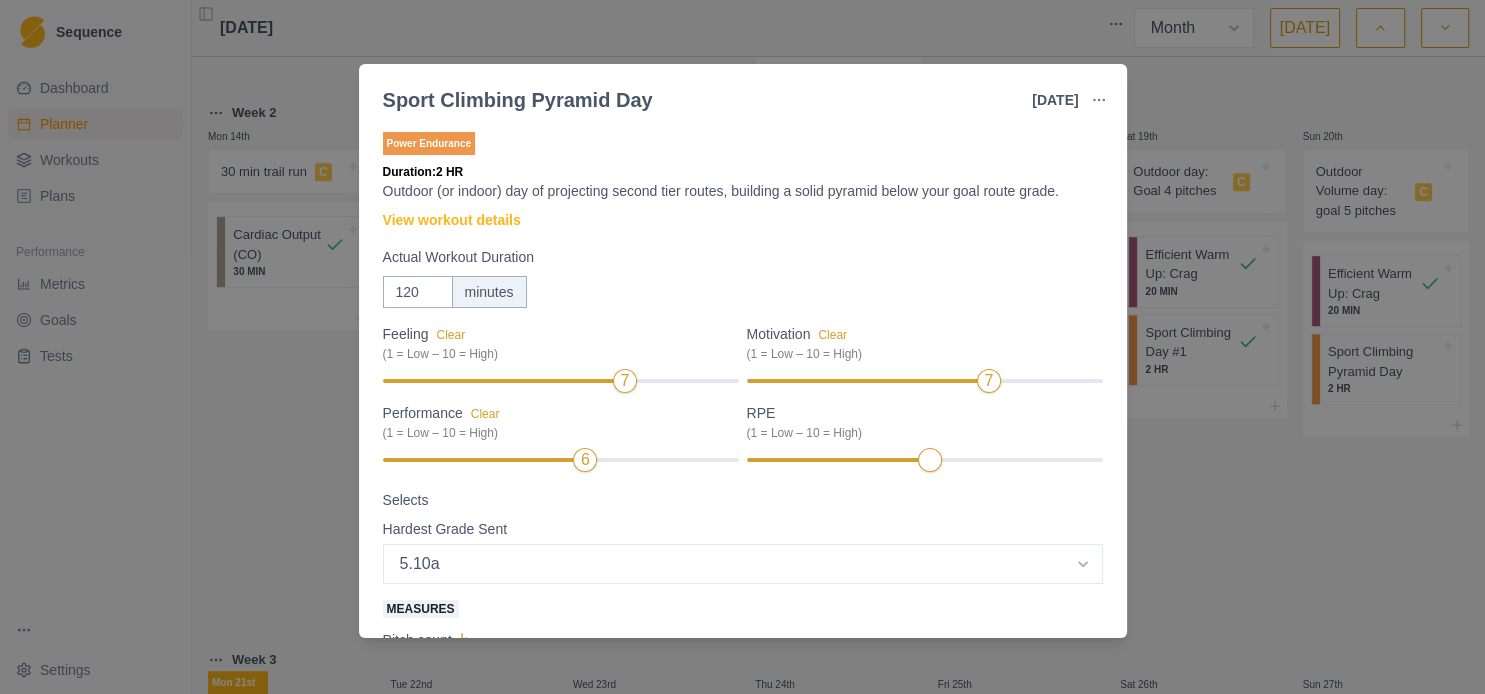 click on "Feeling Clear (1 = Low – 10 = High) 7 Motivation Clear (1 = Low – 10 = High) 7 Performance Clear (1 = Low – 10 = High) 6 RPE (1 = Low – 10 = High)" at bounding box center [743, 399] 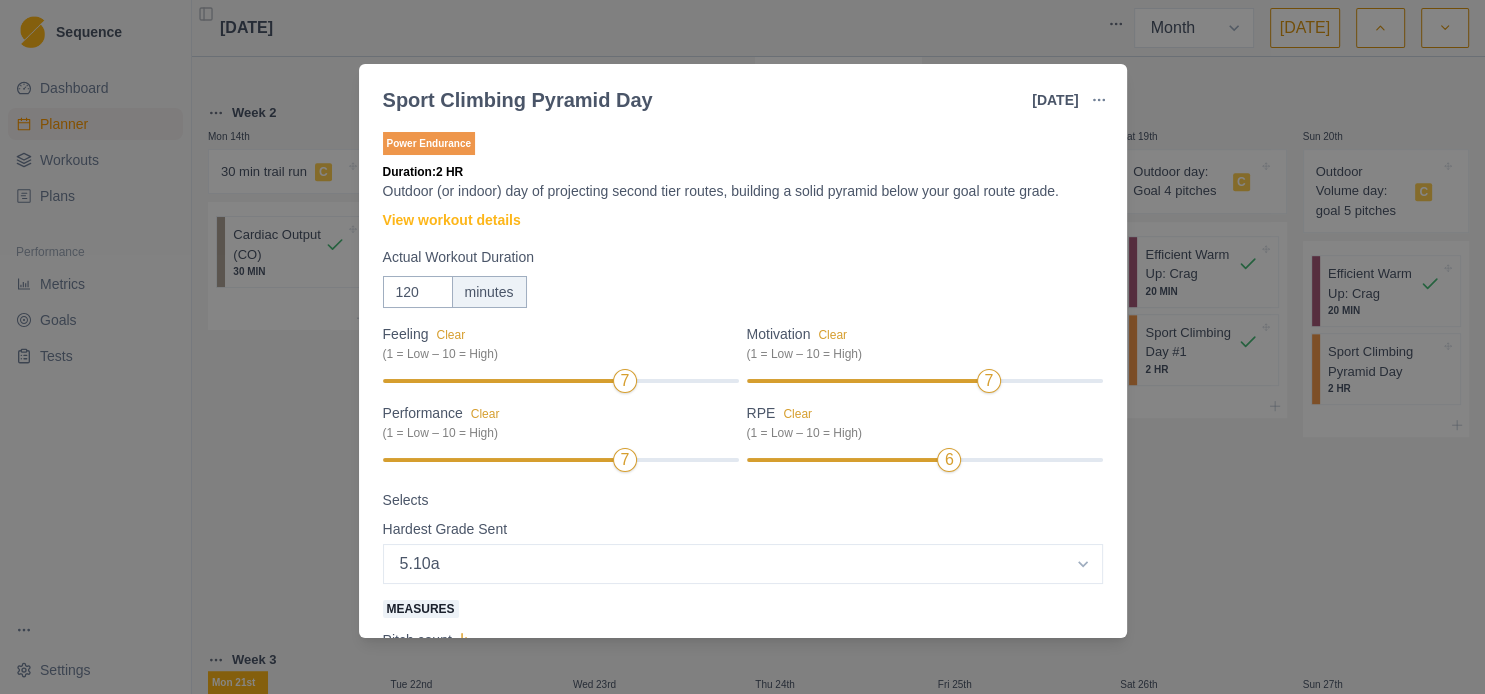 click on "Feeling Clear (1 = Low – 10 = High) 7 Motivation Clear (1 = Low – 10 = High) 7 Performance Clear (1 = Low – 10 = High) 7 RPE Clear (1 = Low – 10 = High) 6" at bounding box center (743, 399) 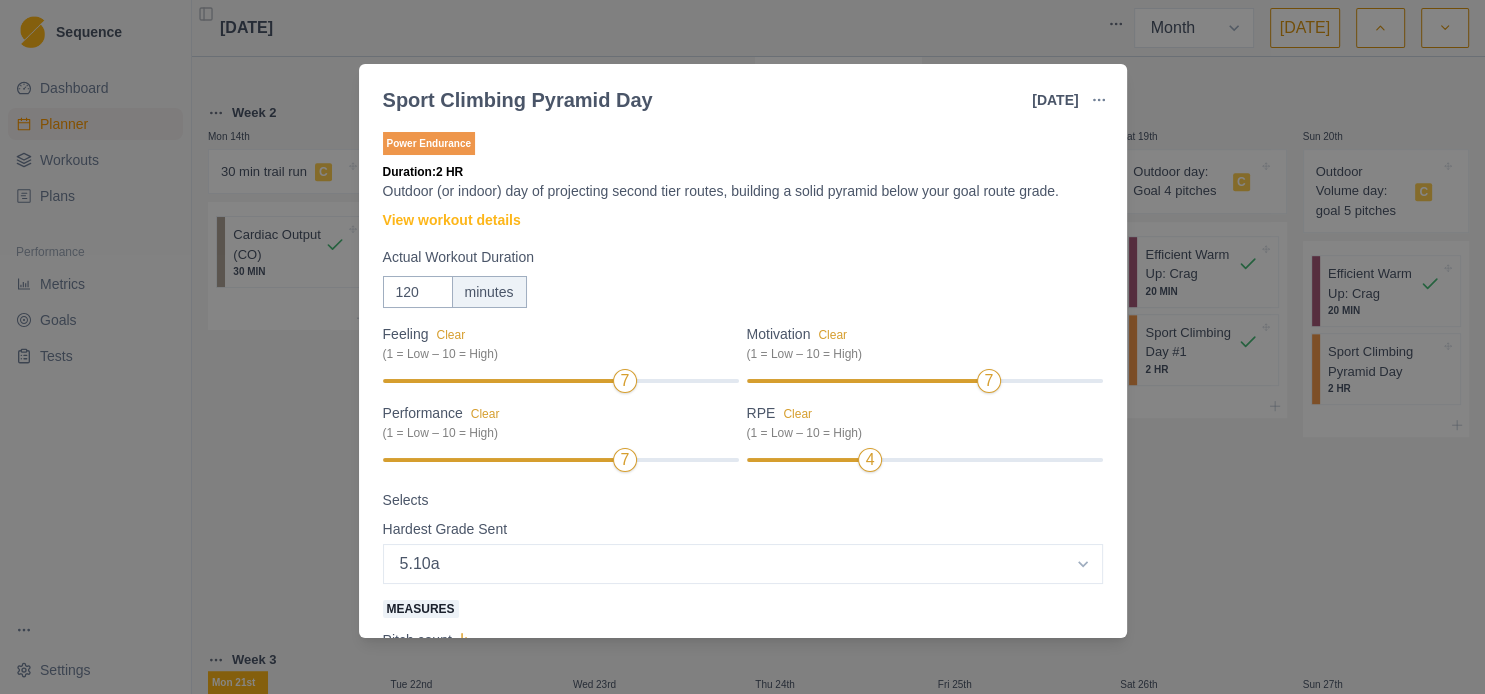 click on "Feeling Clear (1 = Low – 10 = High) 7 Motivation Clear (1 = Low – 10 = High) 7 Performance Clear (1 = Low – 10 = High) 7 RPE Clear (1 = Low – 10 = High) 4" at bounding box center (743, 399) 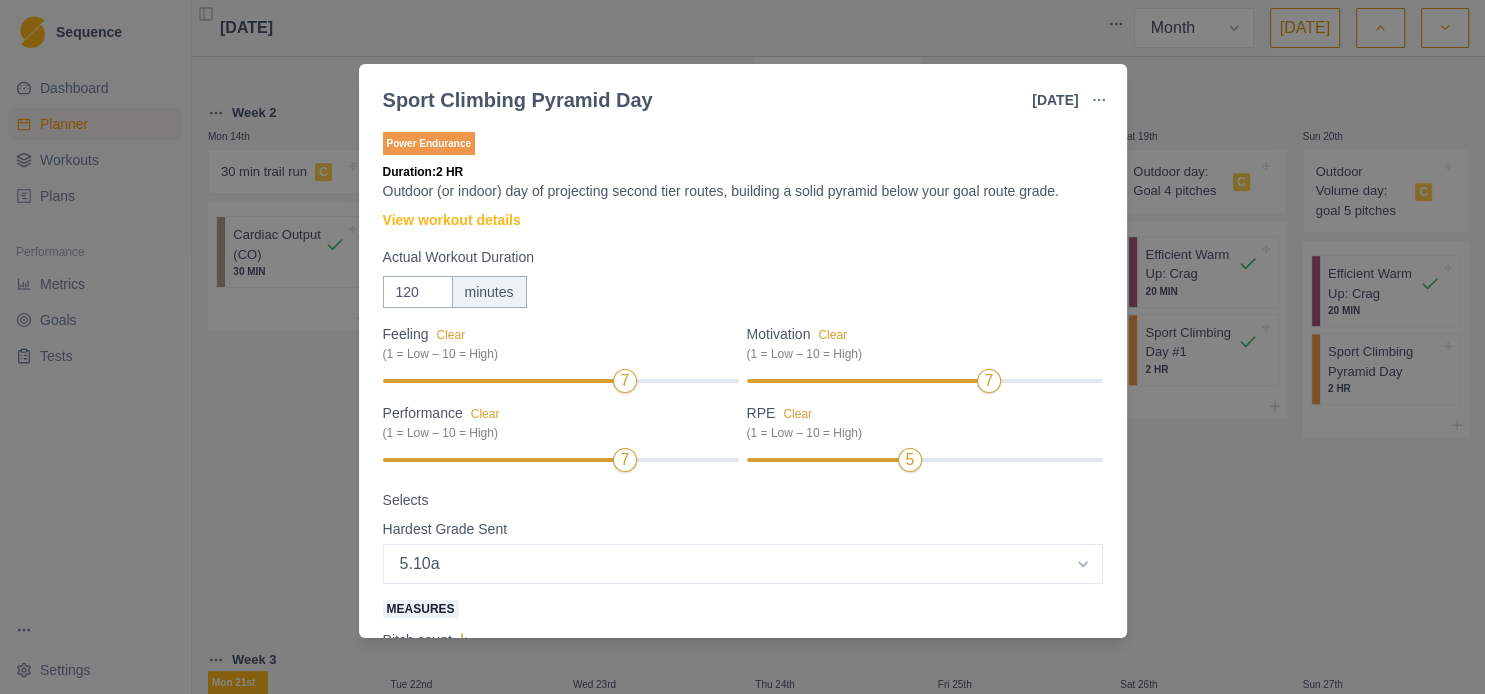 type on "Had to leave [GEOGRAPHIC_DATA] due to the weather, and climbed at the gym instead.
Climbed 5 routes: 5.9 OH, 5.10a OH, 5.9 roof, 5.10a OH, 5.9 roof." 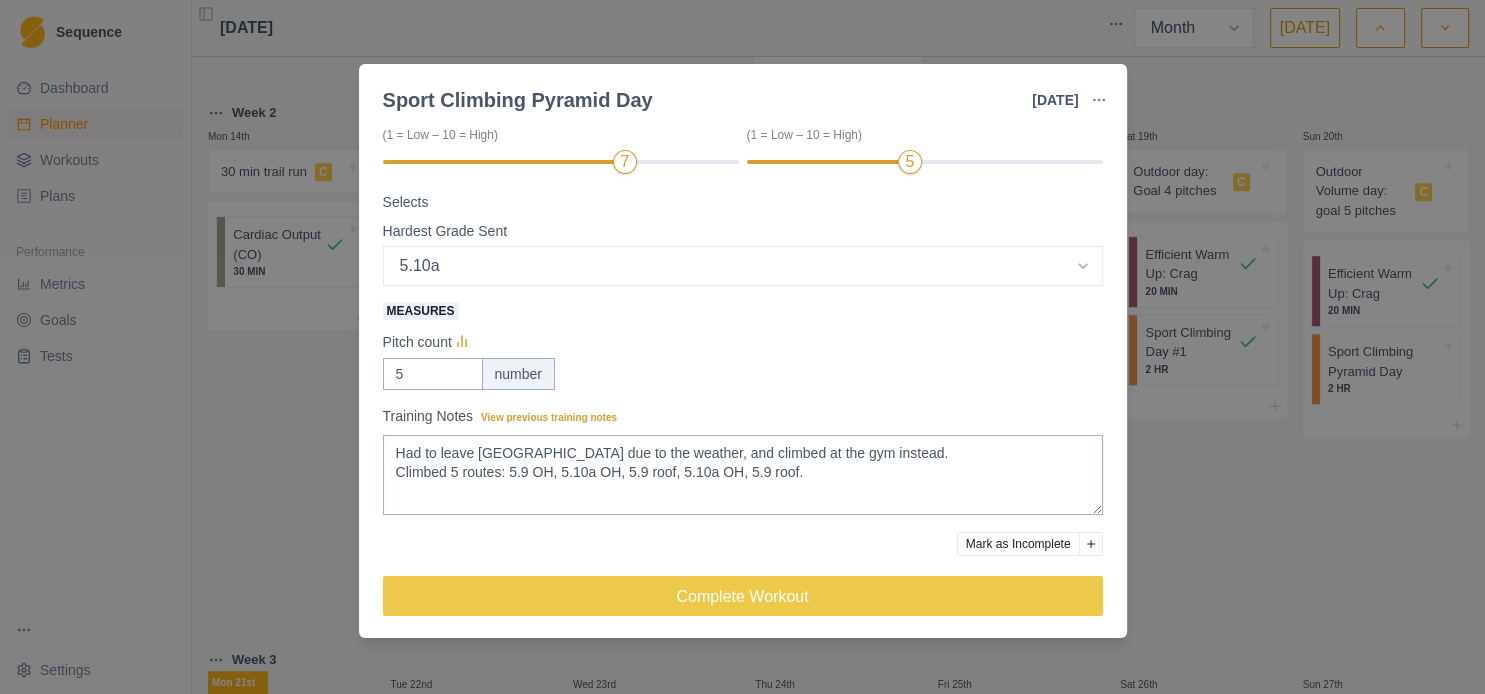 scroll, scrollTop: 302, scrollLeft: 0, axis: vertical 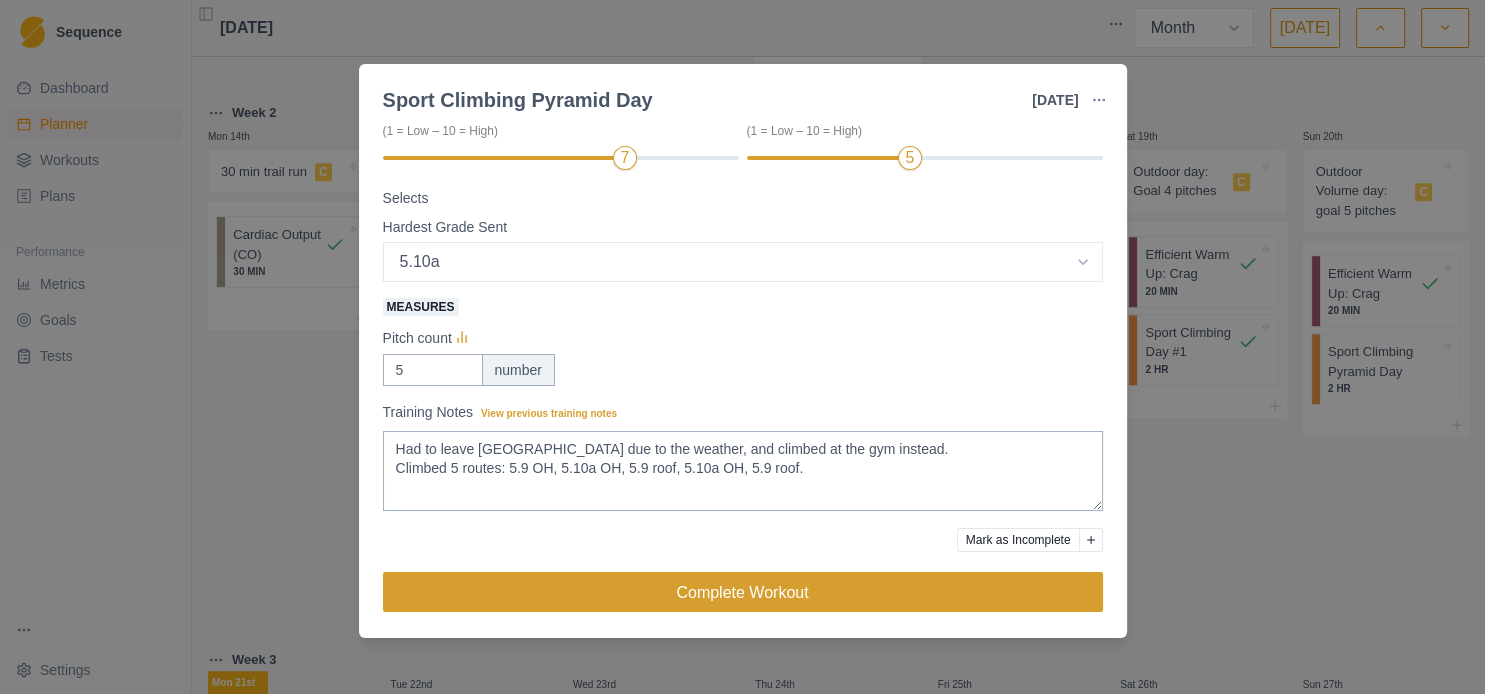 click on "Complete Workout" at bounding box center [743, 592] 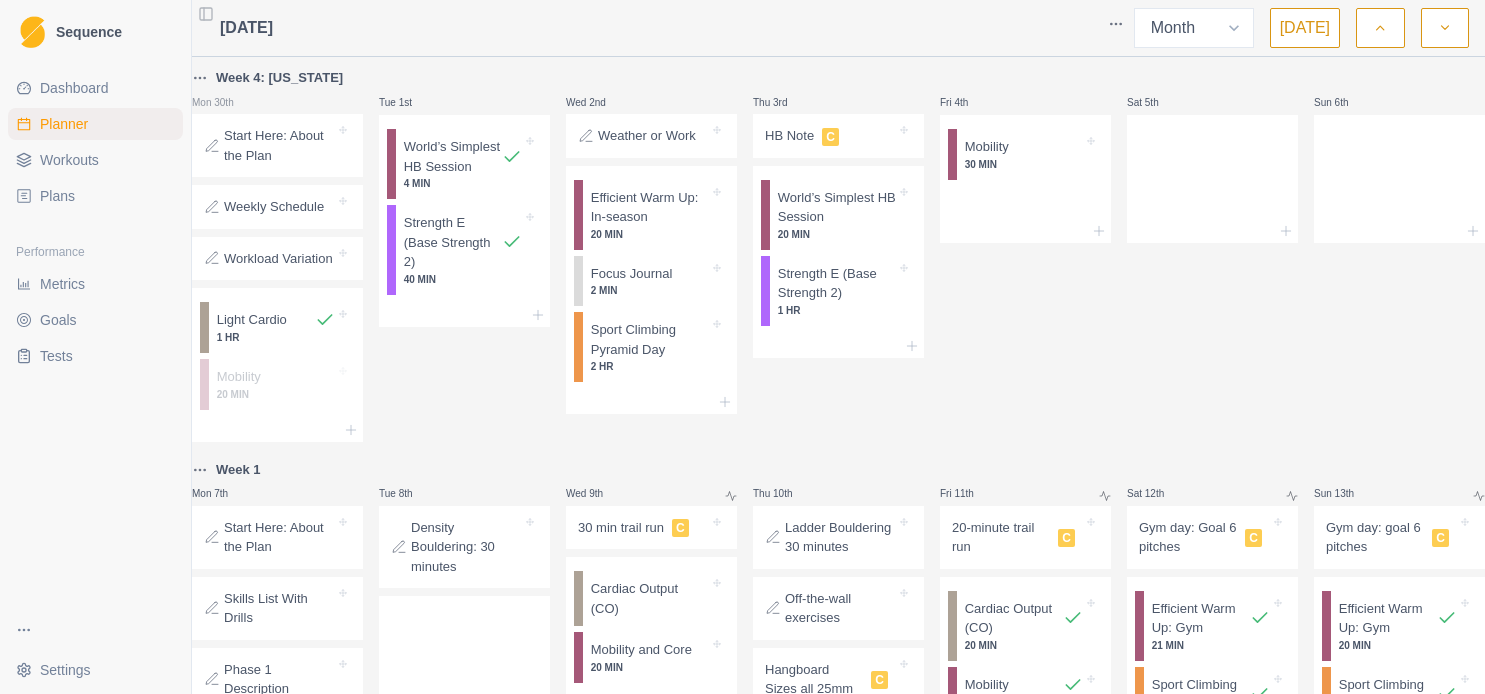 select on "month" 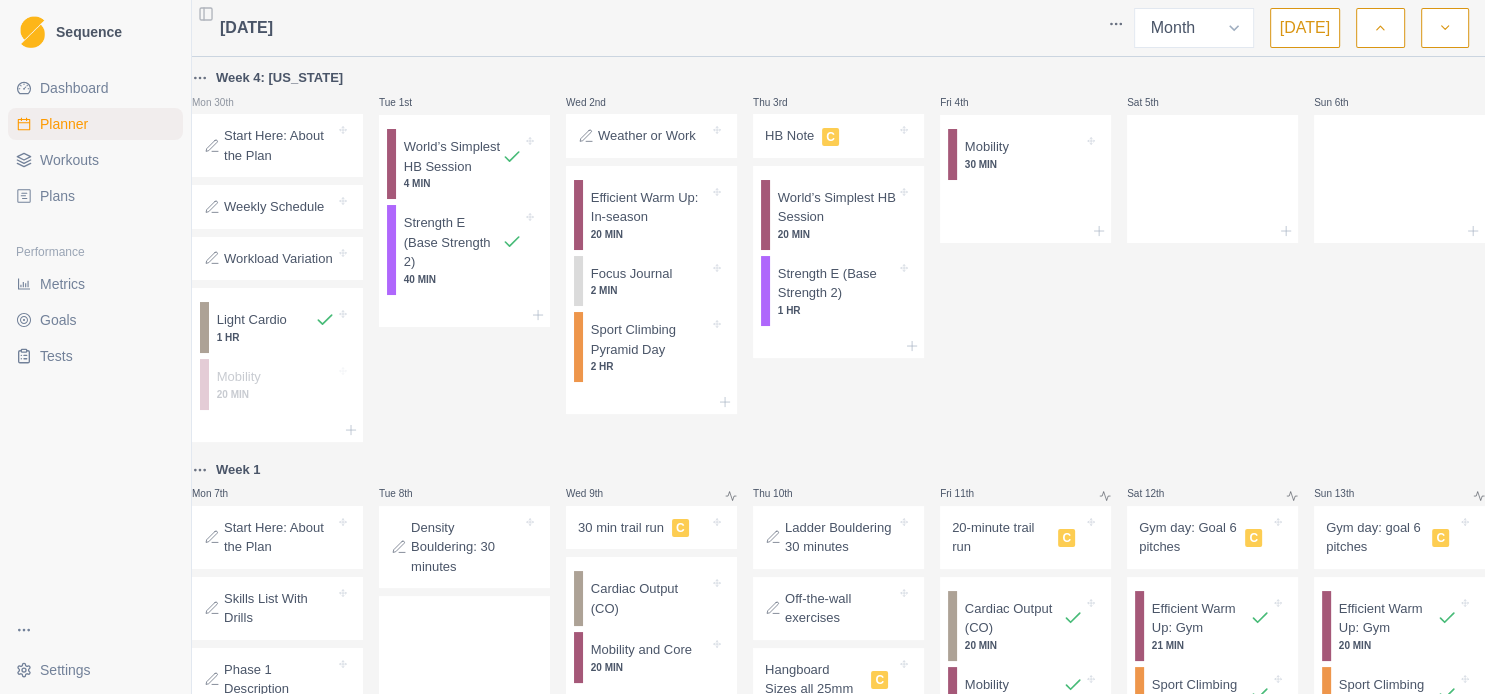 scroll, scrollTop: 1080, scrollLeft: 0, axis: vertical 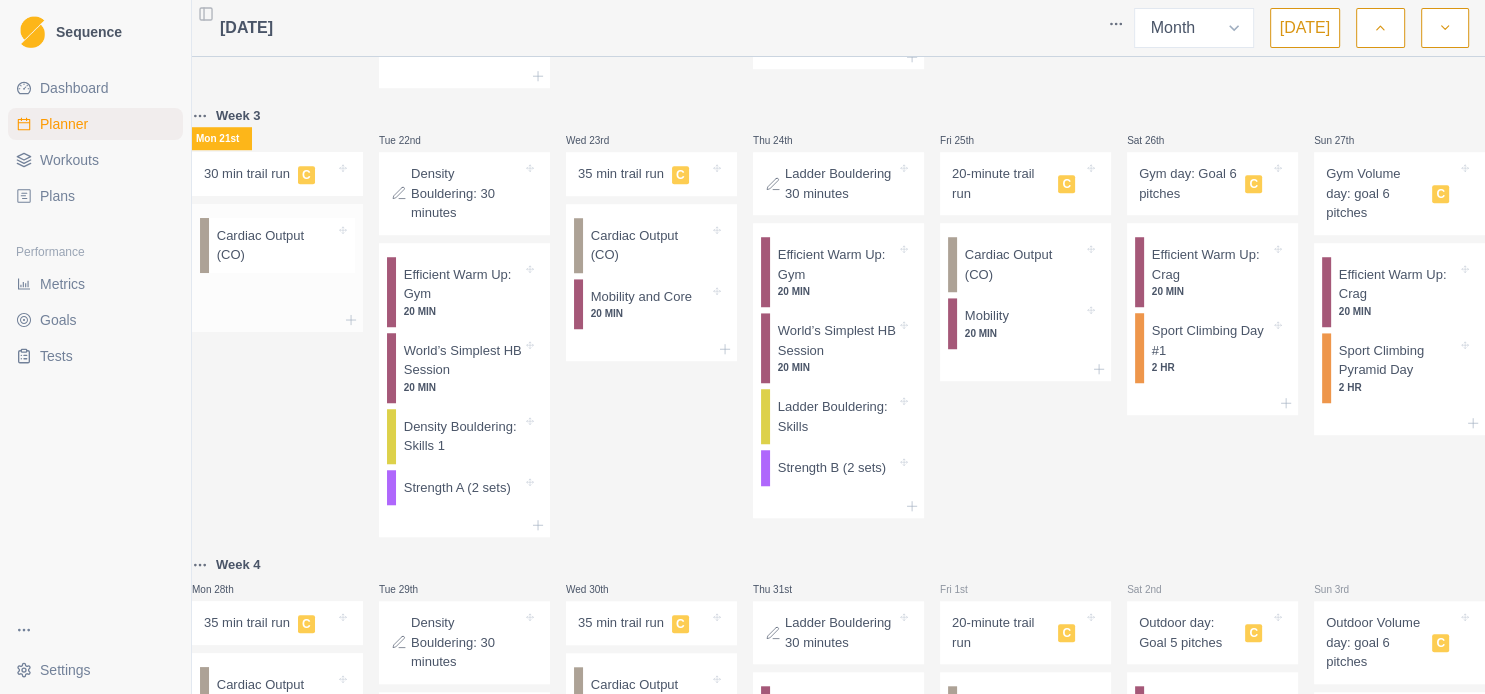 click on "Cardiac Output (CO)" at bounding box center [276, 245] 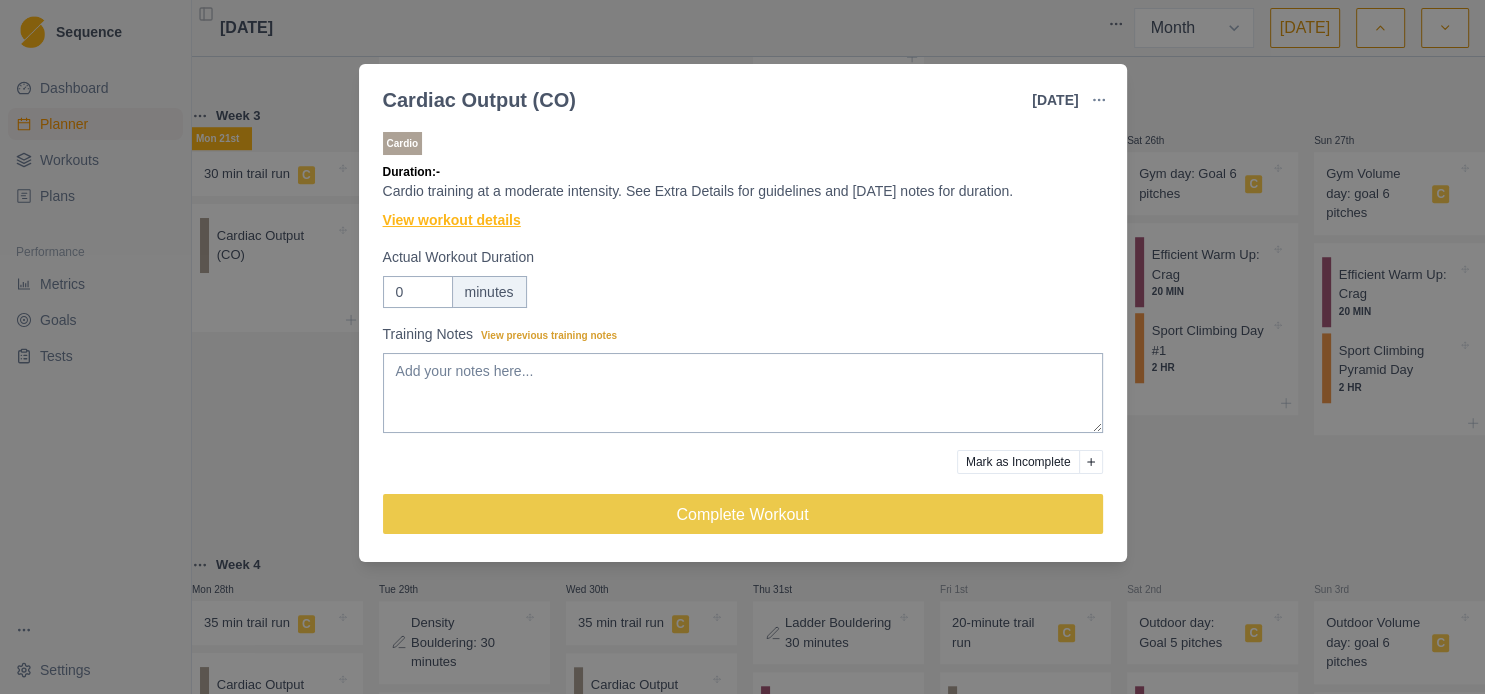 click on "View workout details" at bounding box center [452, 220] 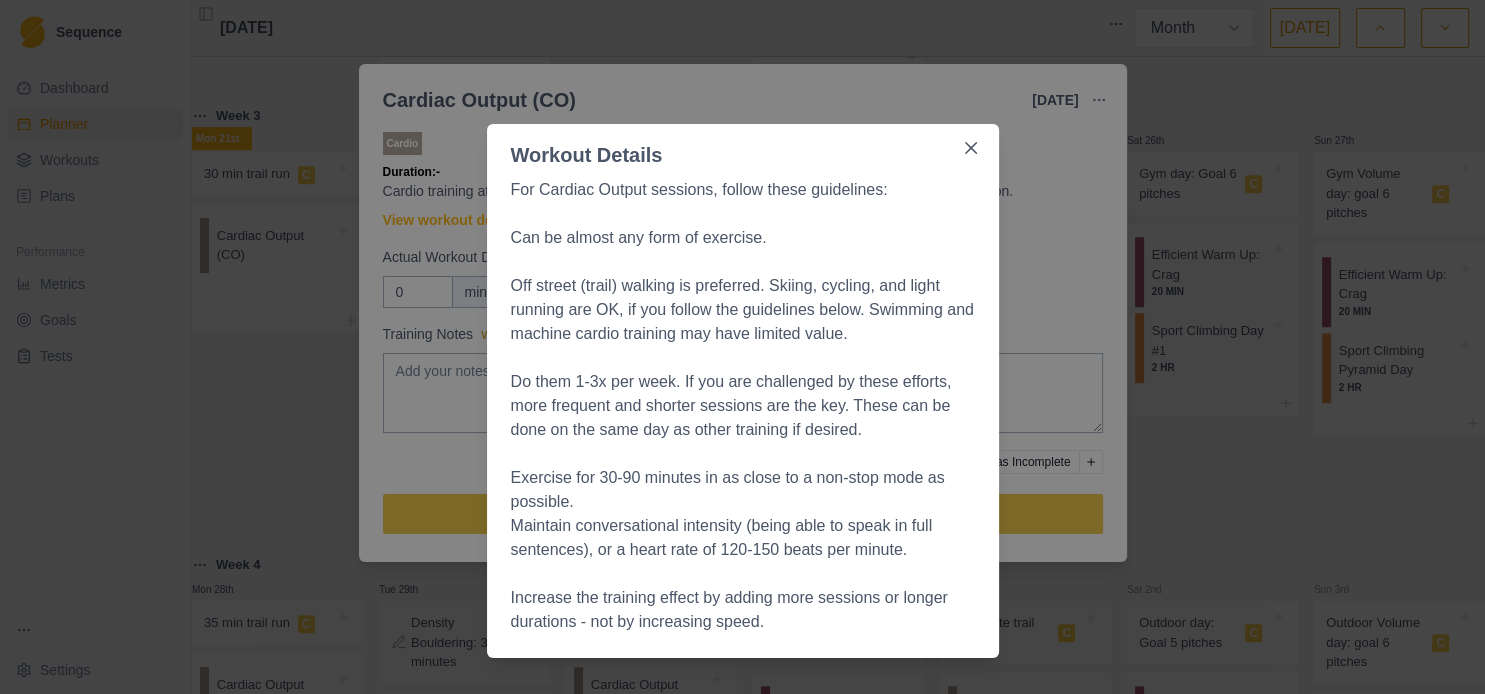click on "Workout Details For Cardiac Output sessions, follow these guidelines: Can be almost any form of exercise. Off street (trail) walking is preferred. Skiing, cycling, and light running are OK, if you follow the guidelines below. Swimming and machine cardio training may have limited value. Do them 1-3x per week. If you are challenged by these efforts, more frequent and shorter sessions are the key. These can be done on the same day as other training if desired. Exercise for 30-90 minutes in as close to a non-stop mode as possible. Maintain conversational intensity (being able to speak in full sentences), or a heart rate of 120-150 beats per minute. Increase the training effect by adding more sessions or longer durations - not by increasing speed." at bounding box center [742, 347] 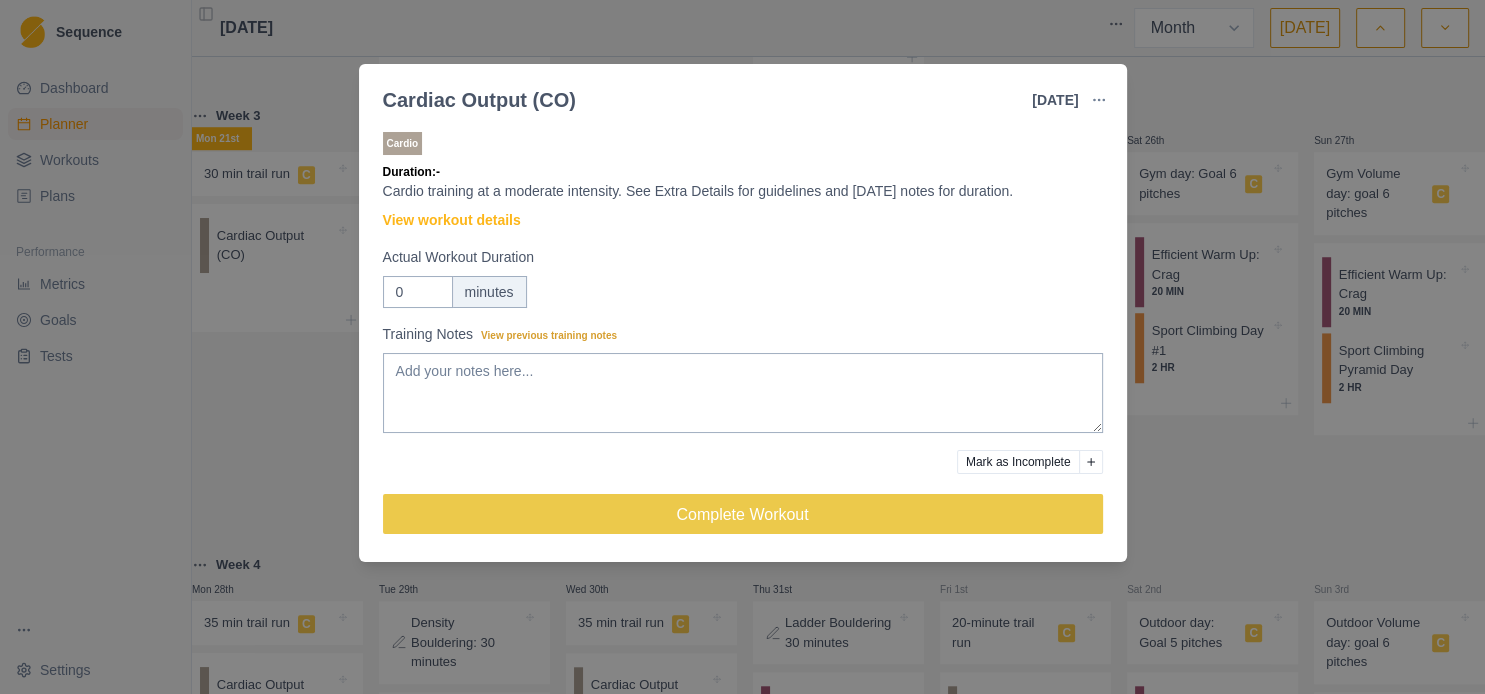 click on "Cardiac Output (CO) 21 Jul 2025 Link To Goal View Workout Metrics Edit Original Workout Reschedule Workout Remove From Schedule Cardio Duration:  - Cardio training at a moderate intensity.  See Extra Details for guidelines and today's notes for duration. View workout details Actual Workout Duration 0 minutes Training Notes View previous training notes Mark as Incomplete Complete Workout" at bounding box center (742, 347) 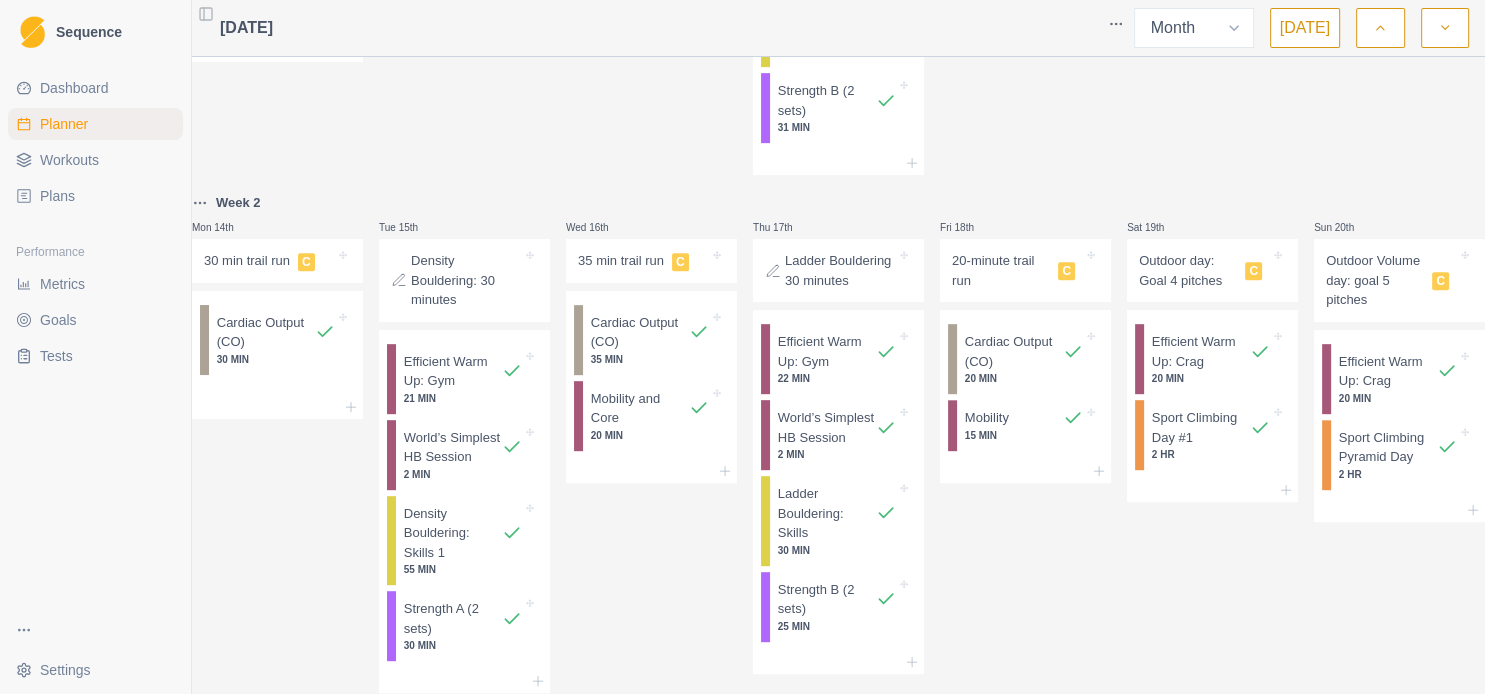 scroll, scrollTop: 864, scrollLeft: 0, axis: vertical 